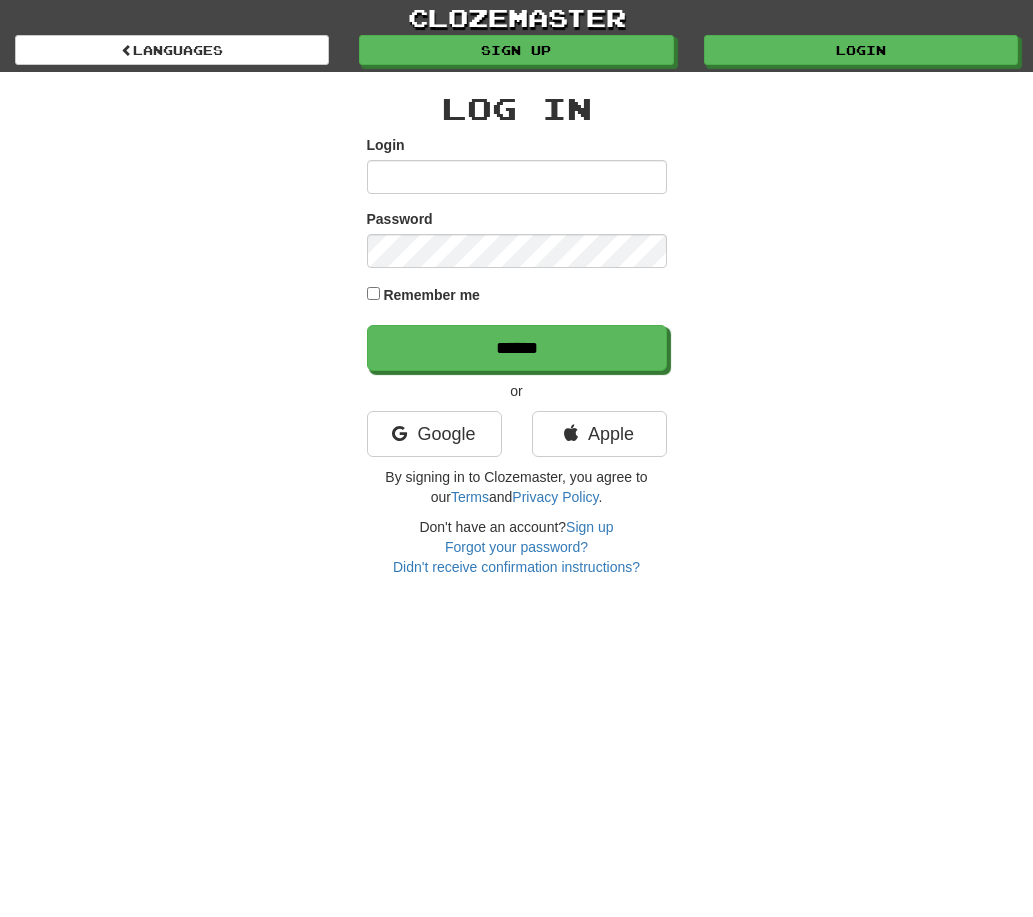 scroll, scrollTop: 0, scrollLeft: 0, axis: both 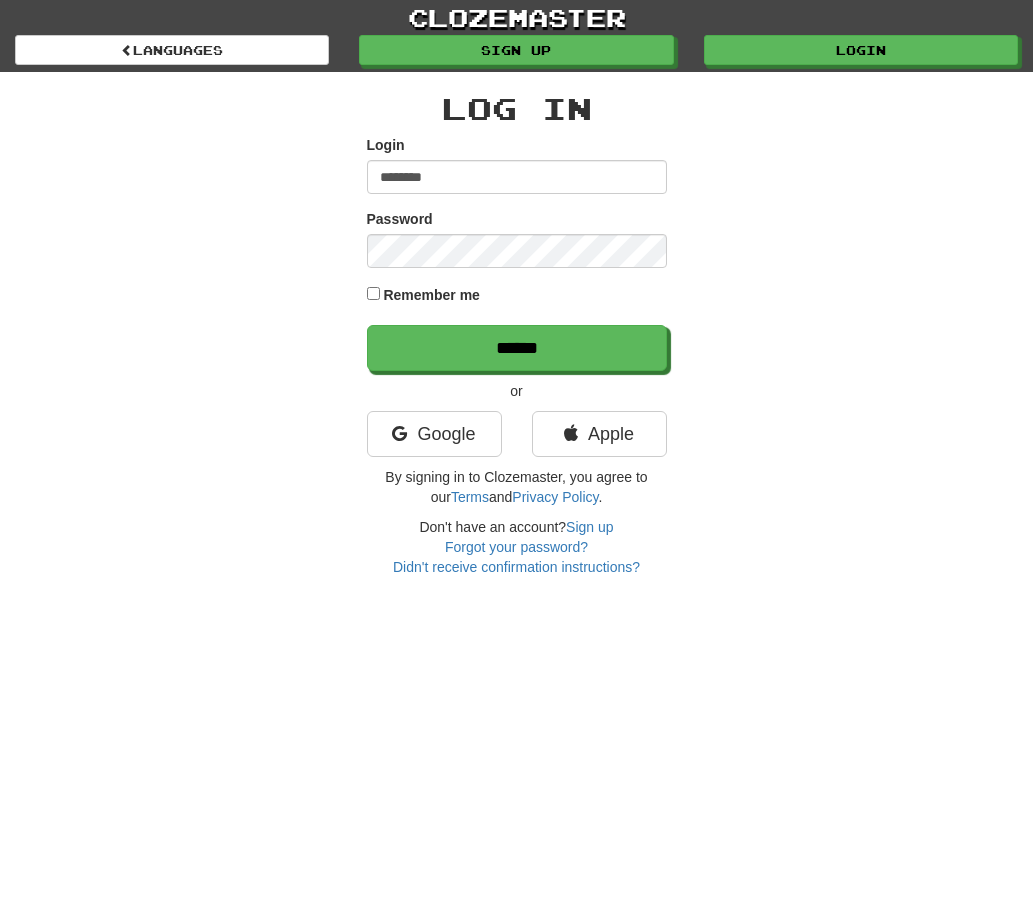 type on "********" 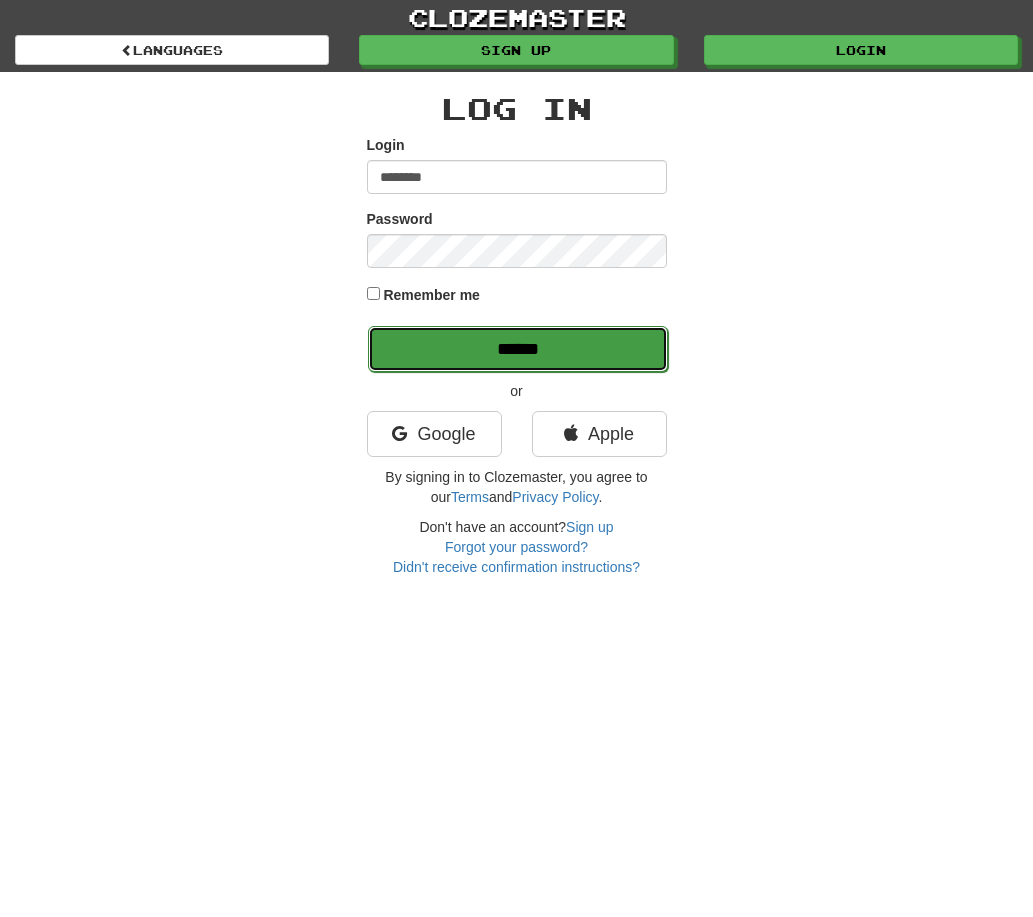 click on "******" at bounding box center [518, 349] 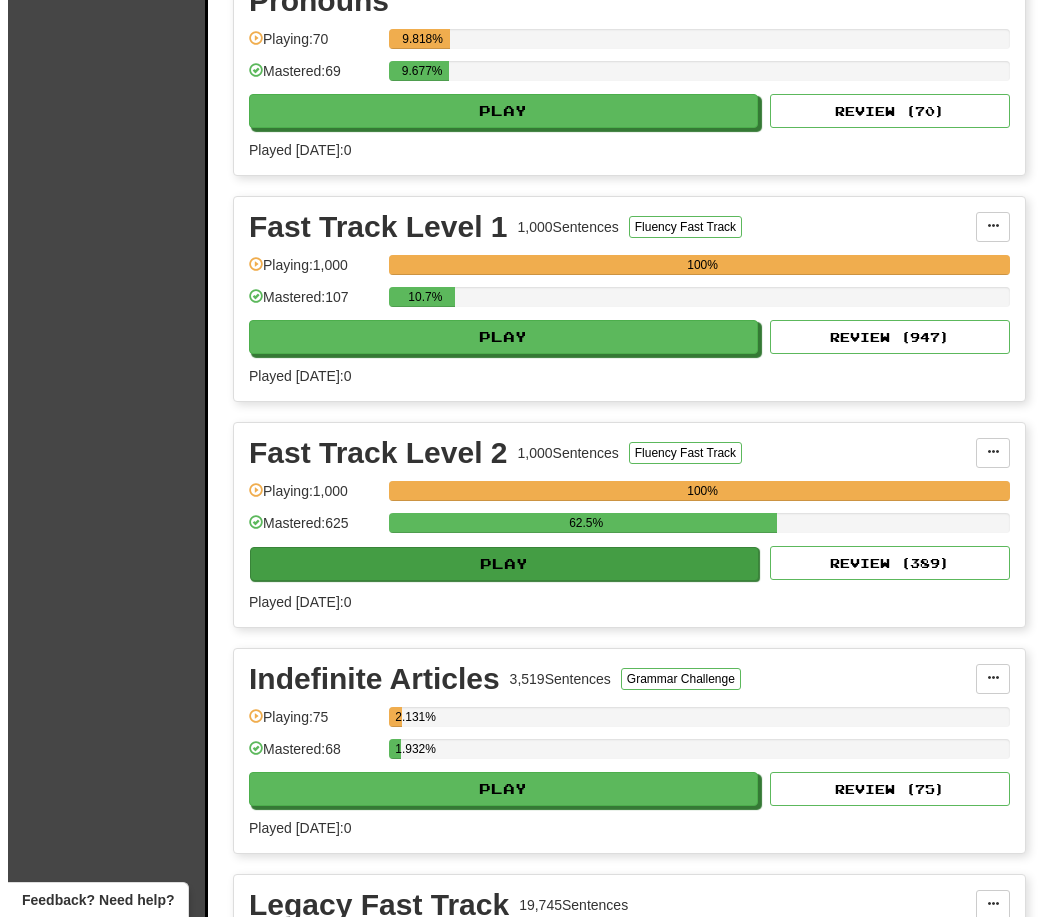 scroll, scrollTop: 1300, scrollLeft: 0, axis: vertical 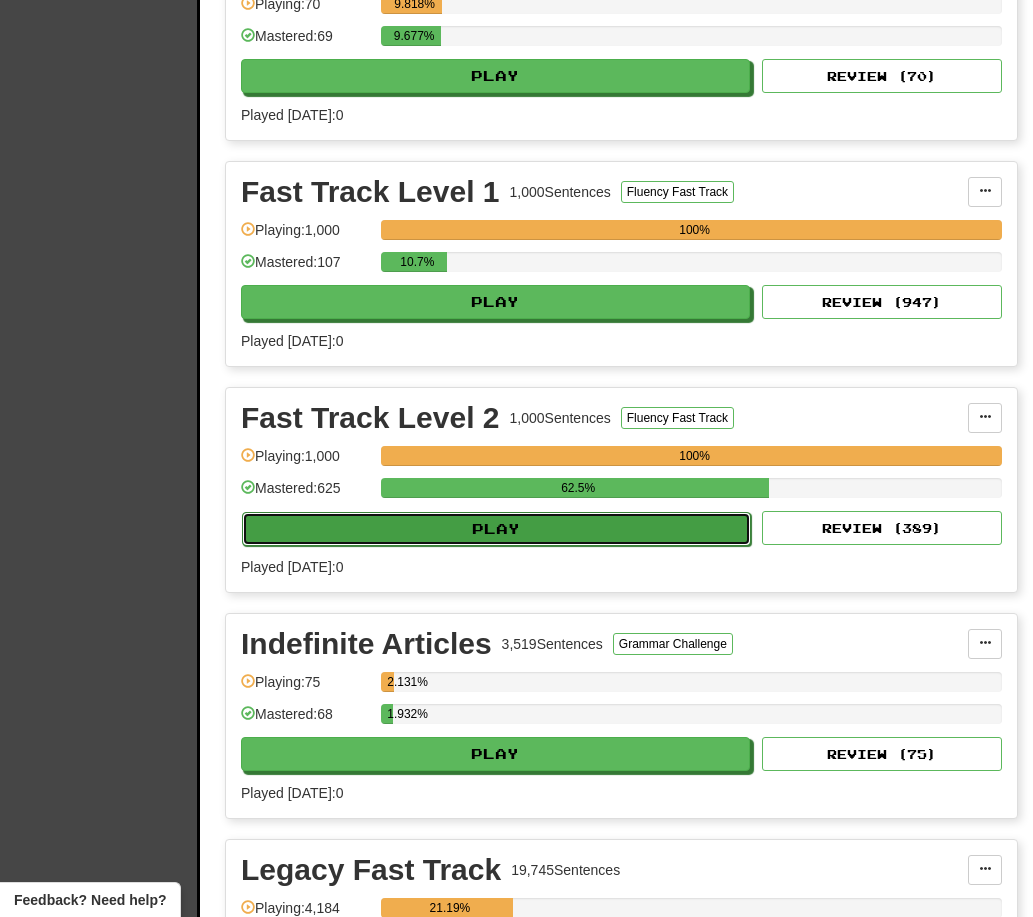 click on "Play" at bounding box center (496, 529) 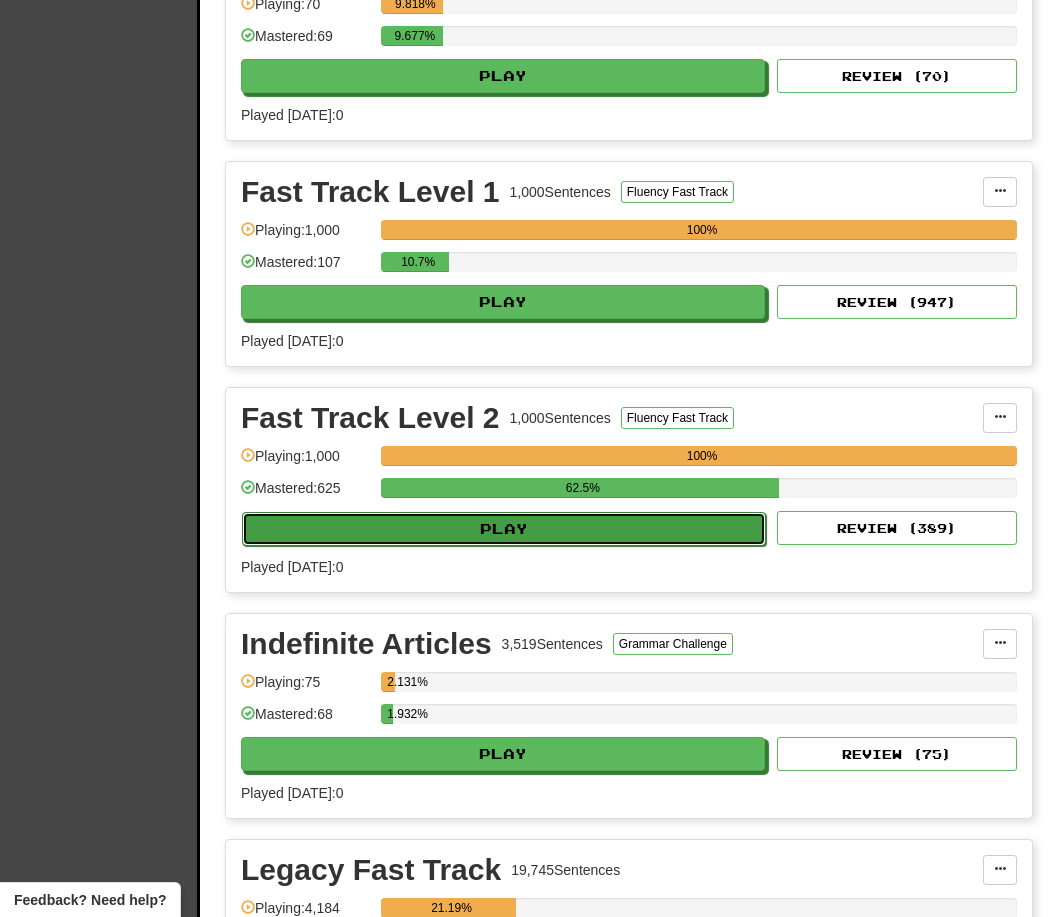 select on "**" 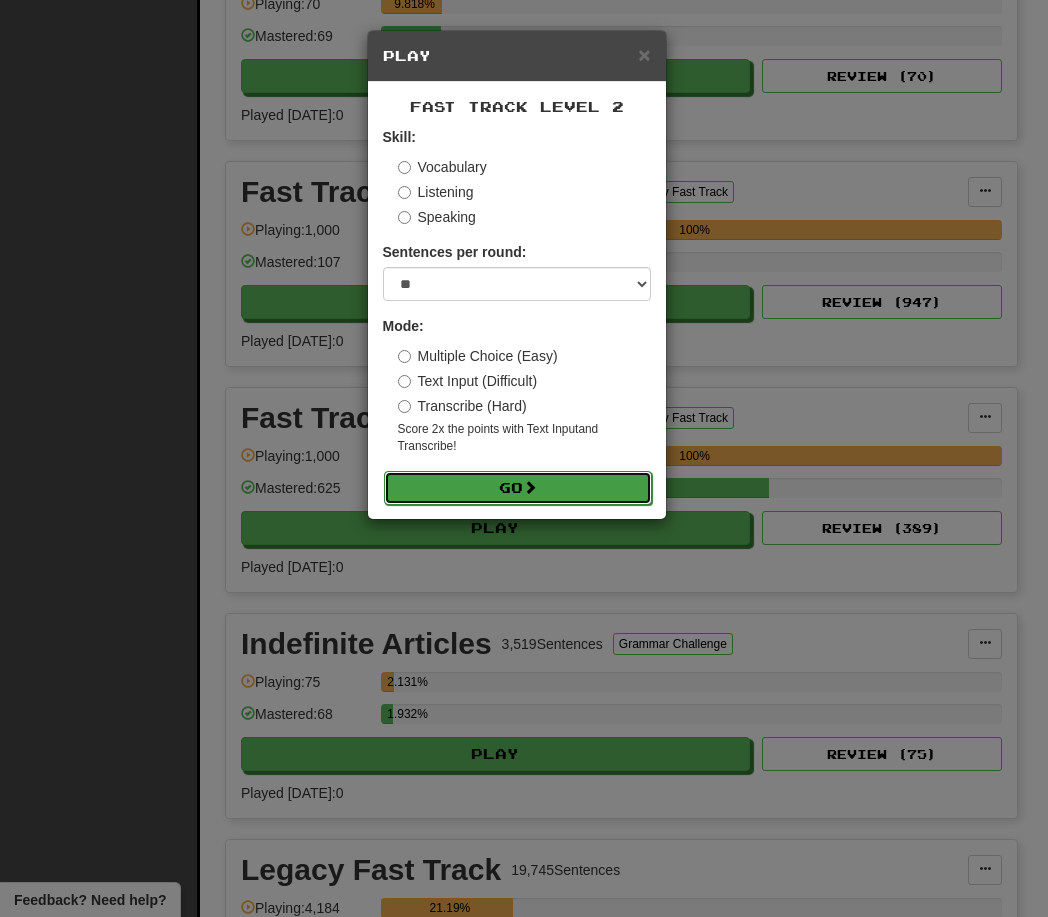 click on "Go" at bounding box center [518, 488] 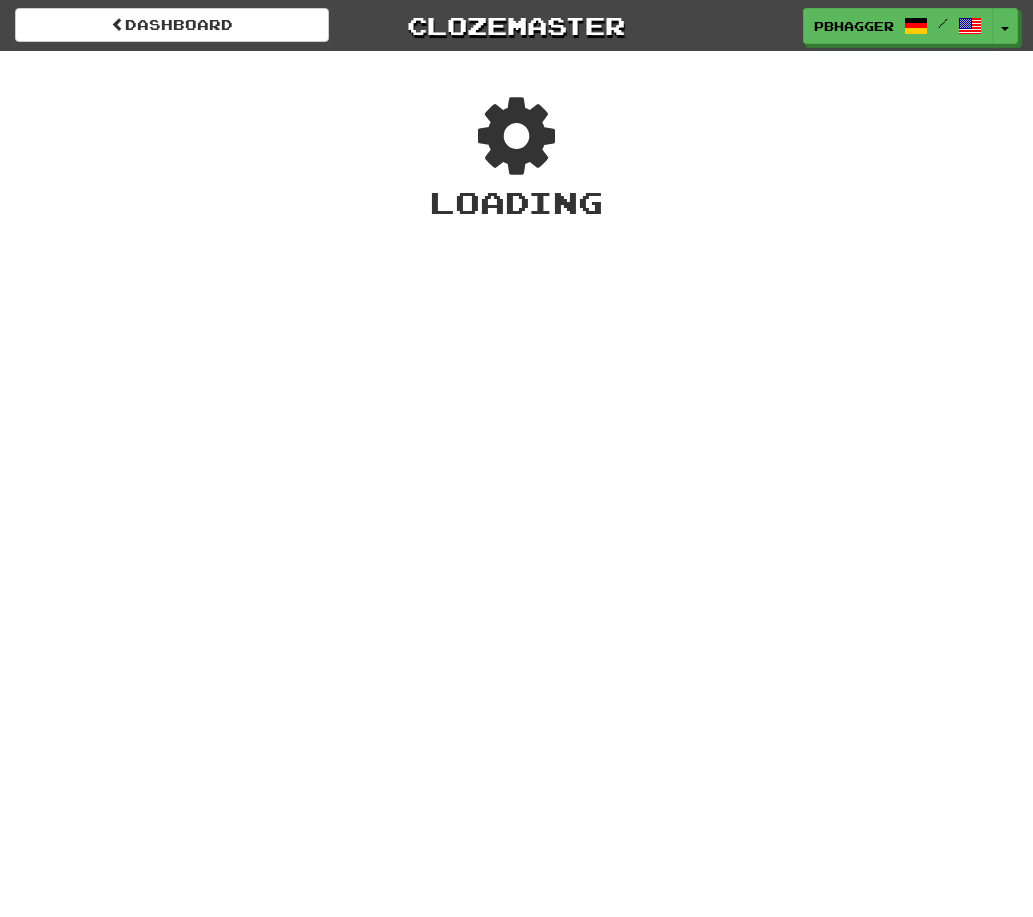 scroll, scrollTop: 0, scrollLeft: 0, axis: both 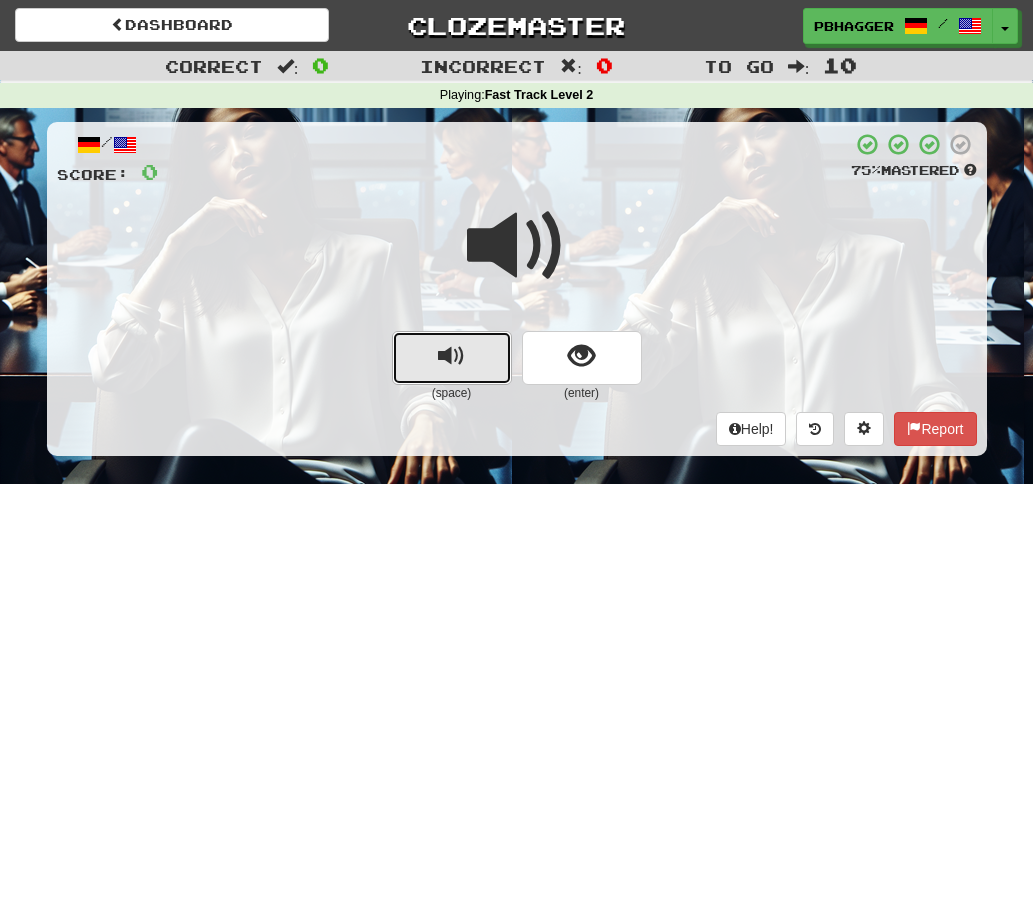 click at bounding box center [451, 356] 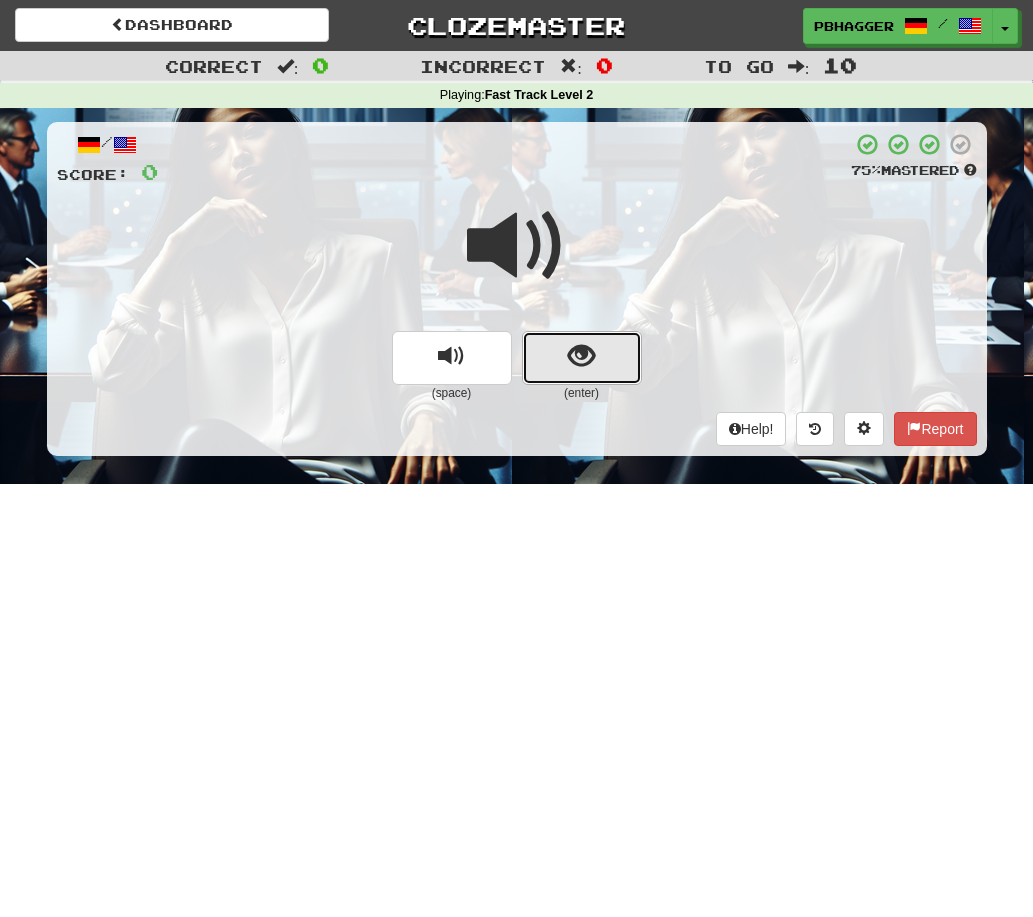 click at bounding box center [581, 356] 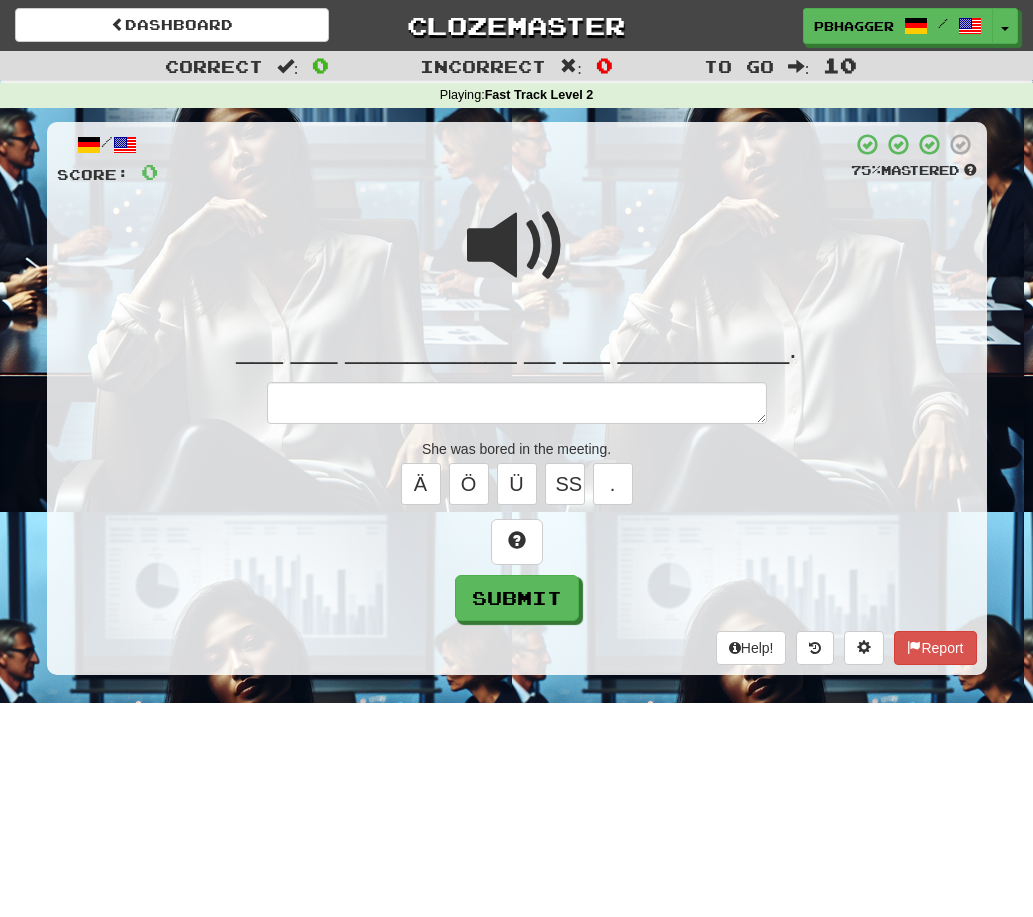 type on "*" 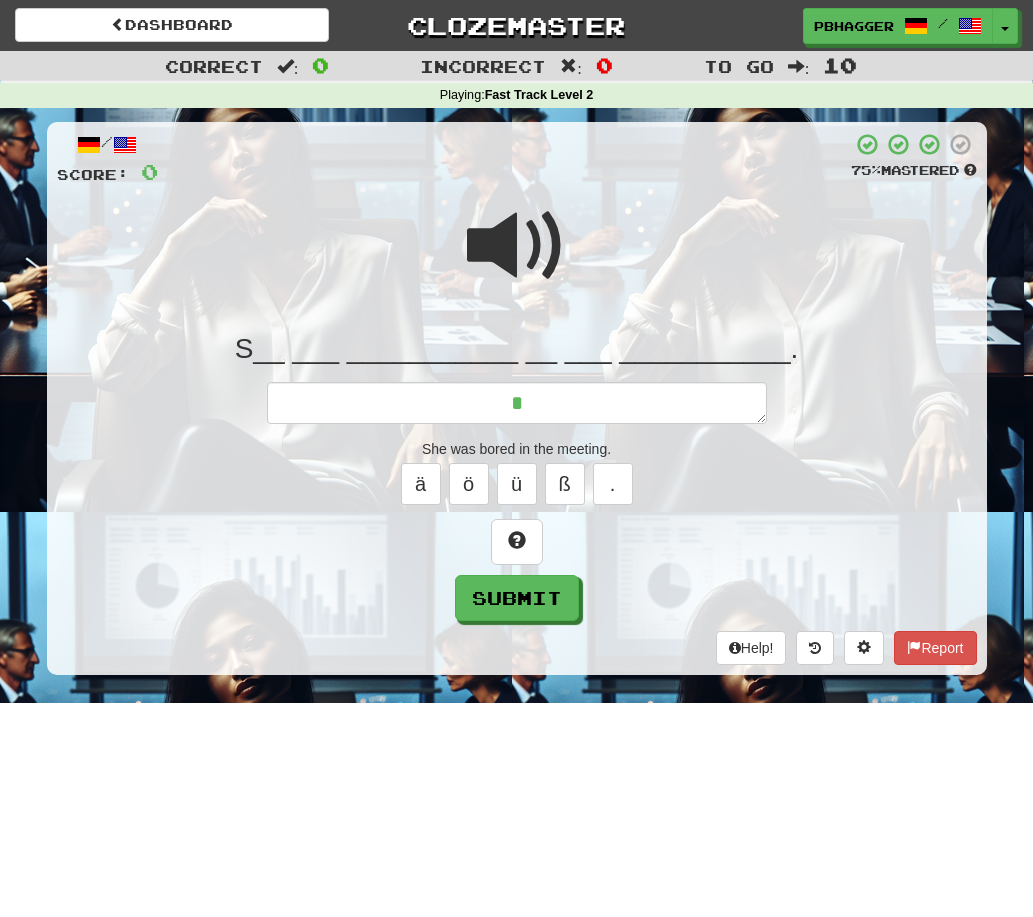 type on "*" 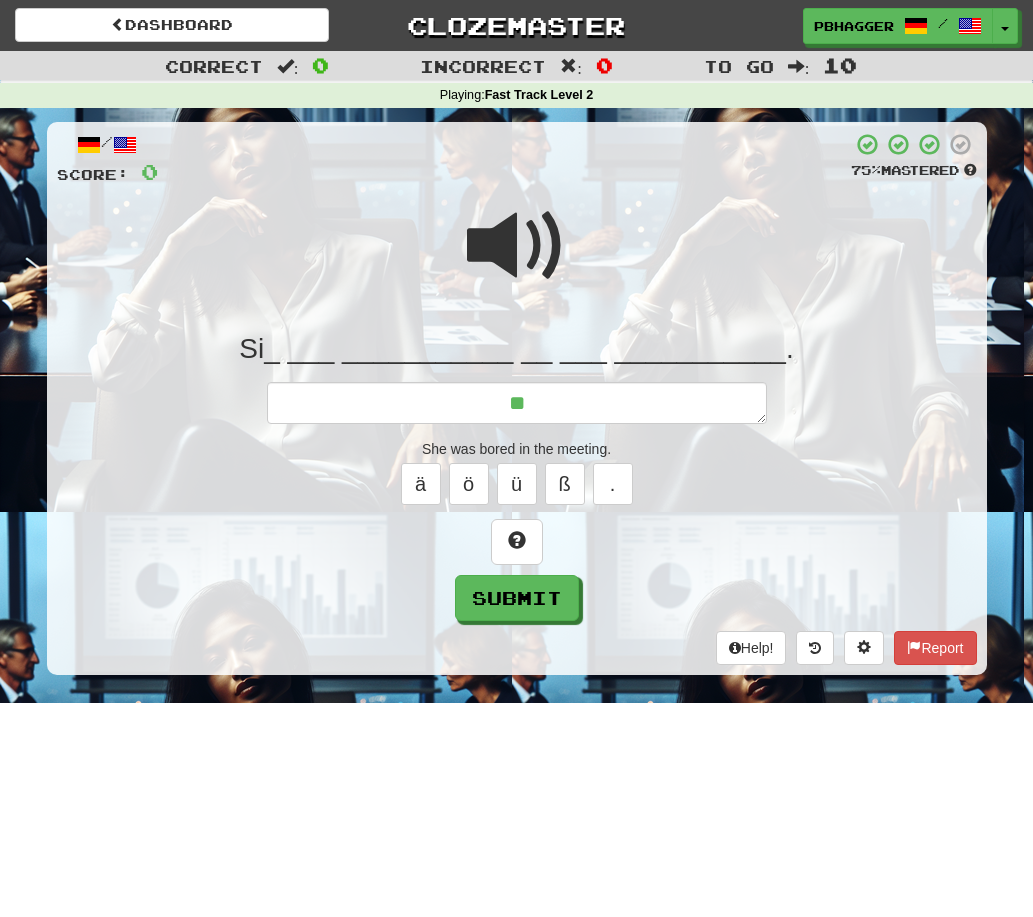 type on "*" 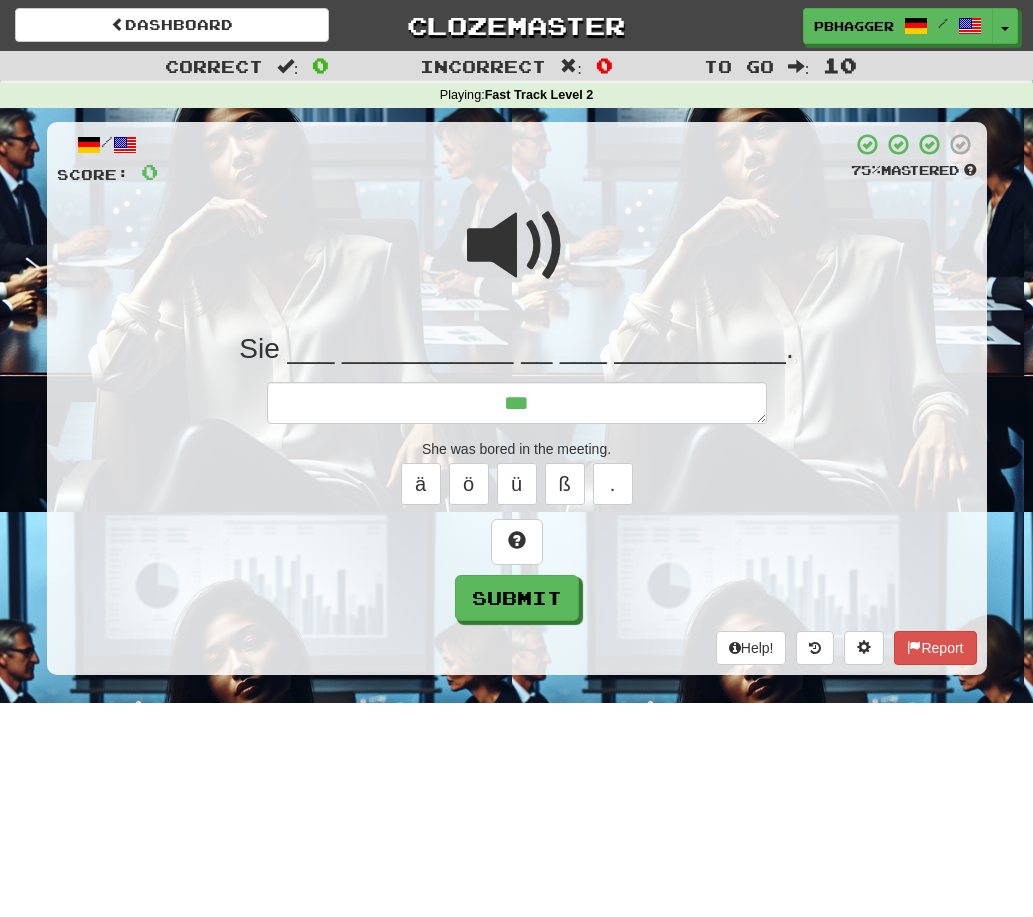 type on "*" 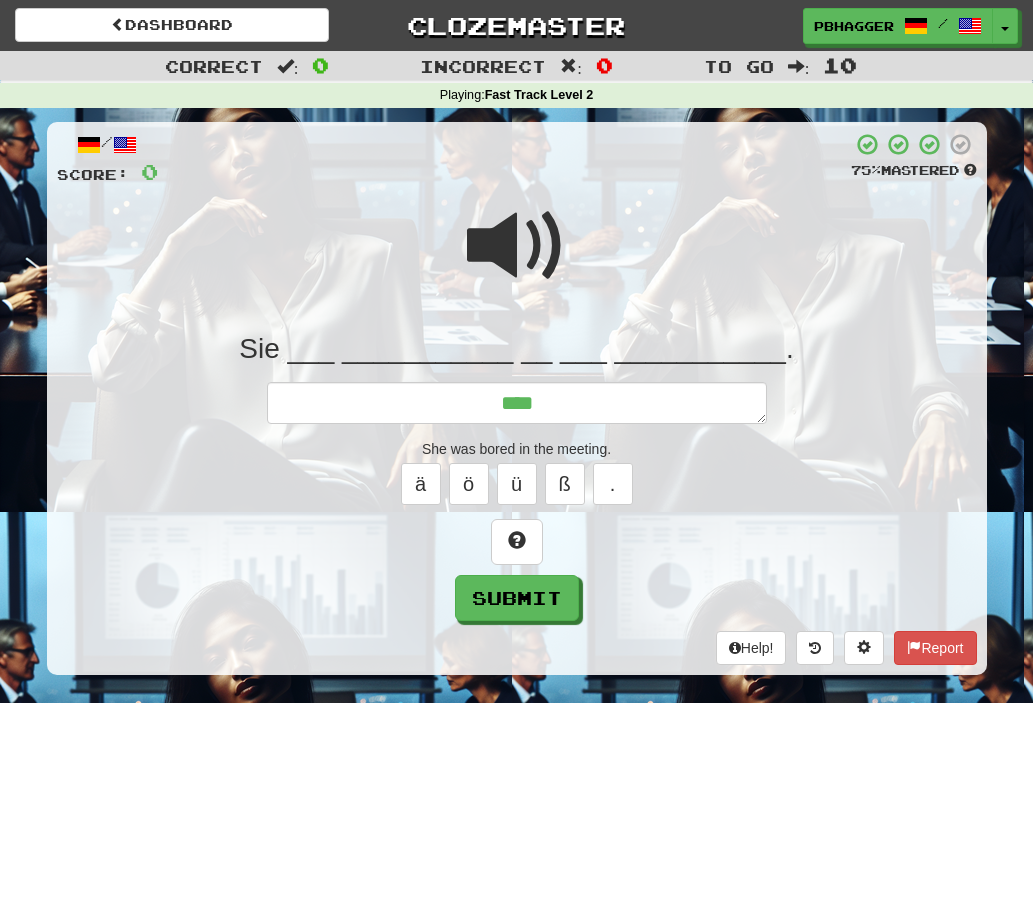 type on "*" 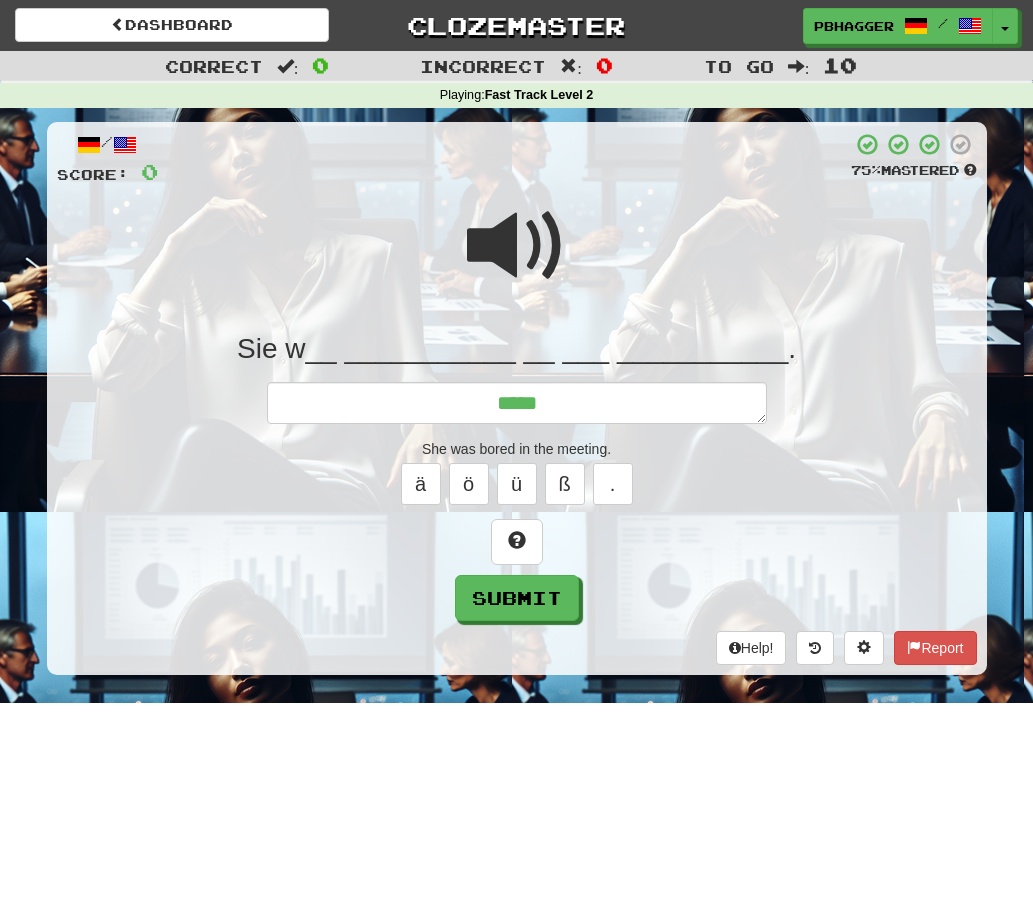 type on "*" 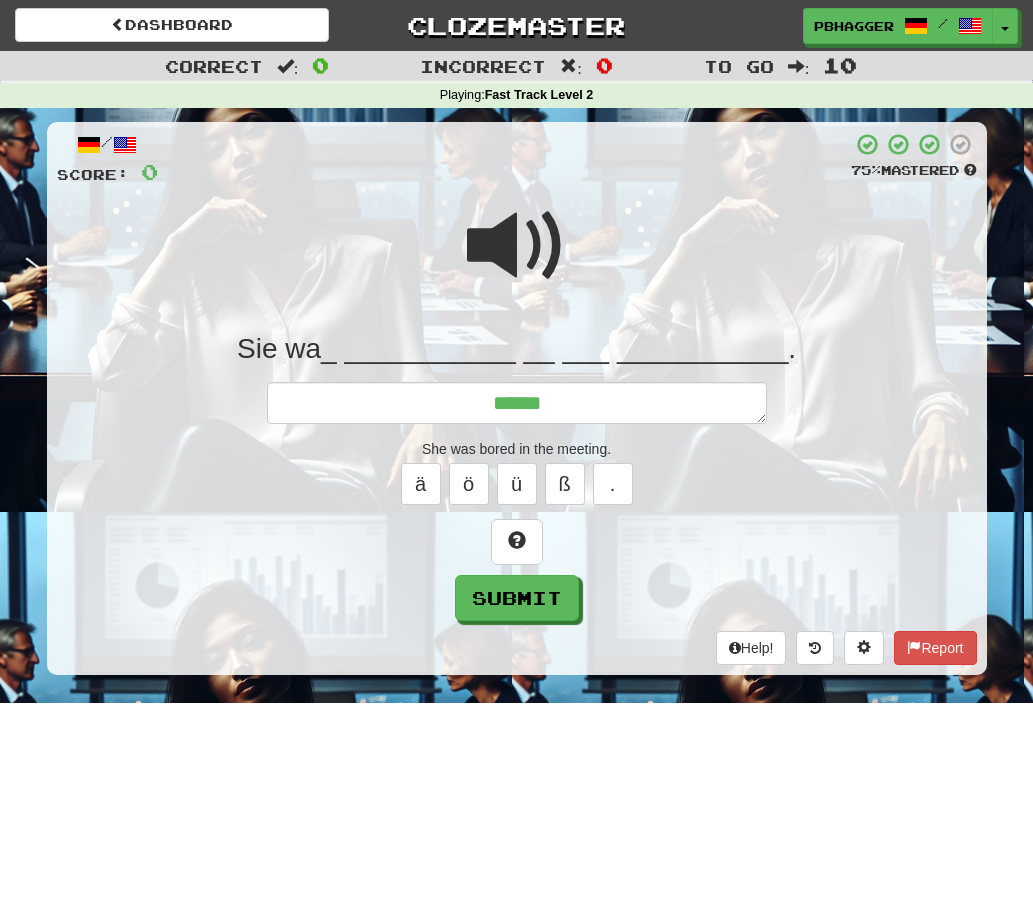 type on "*" 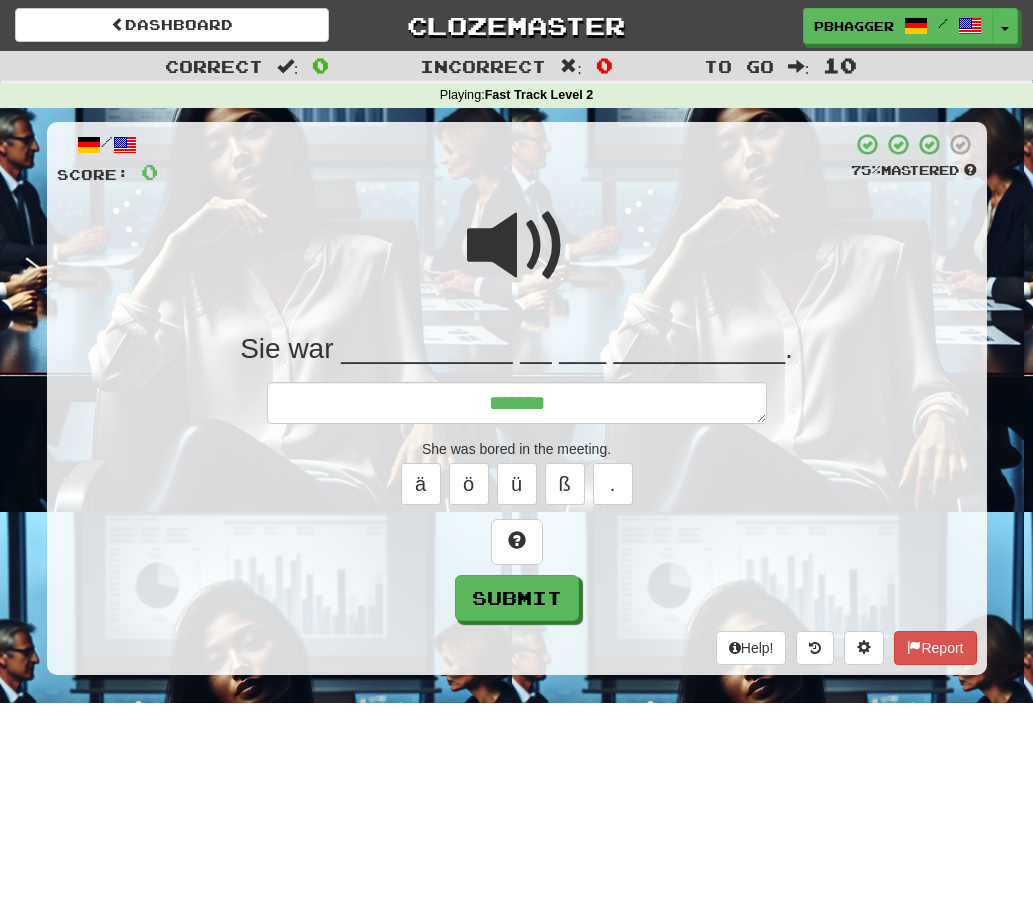 type on "*" 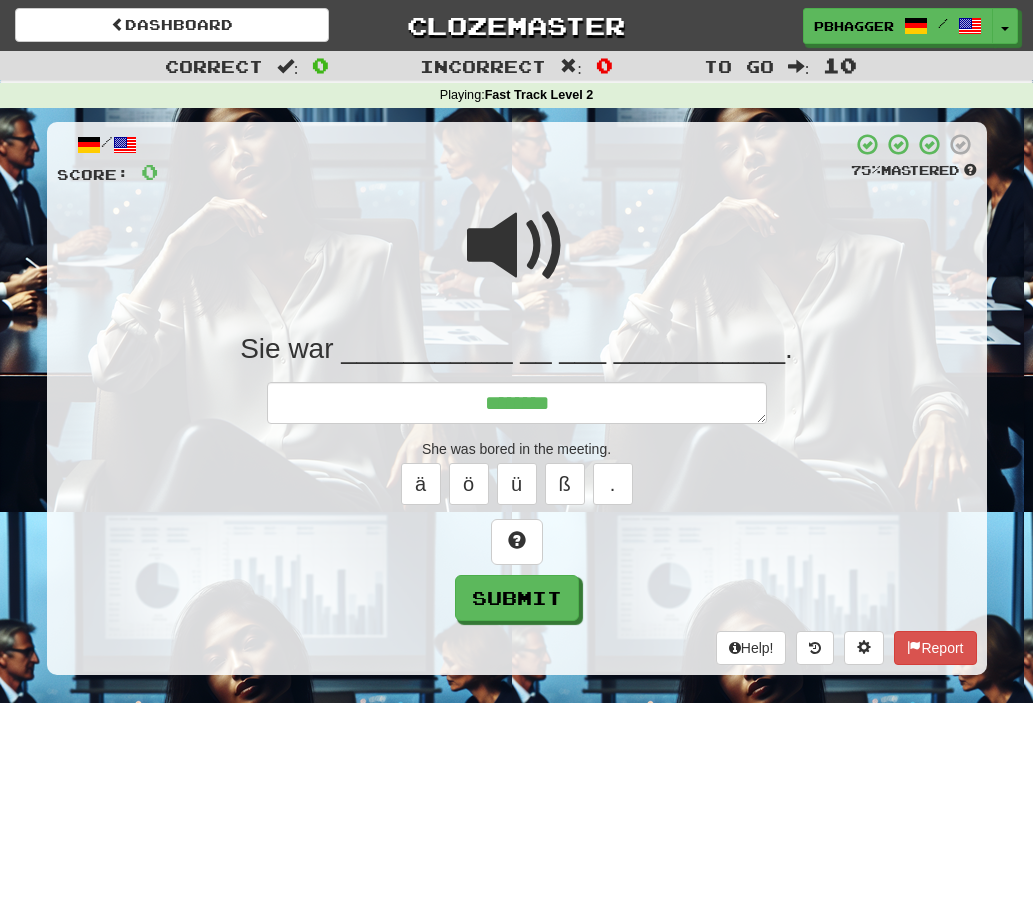 type on "*" 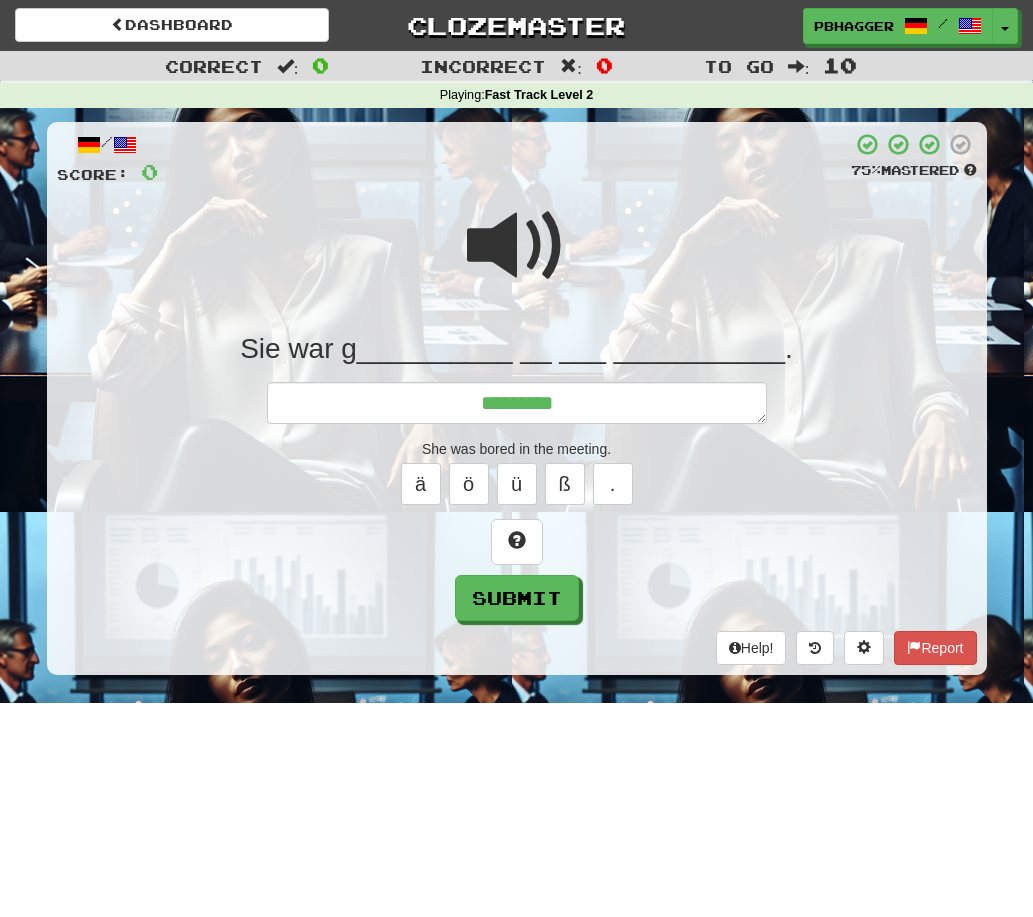 type on "*" 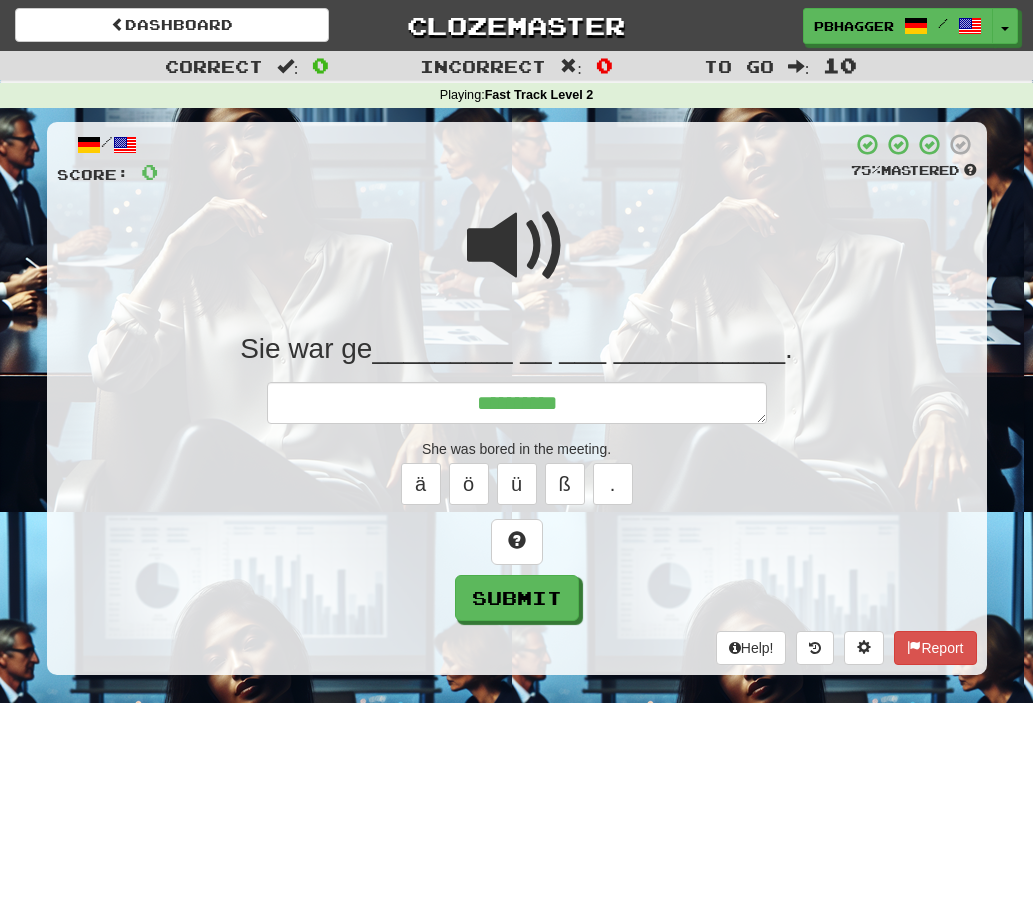 type on "*" 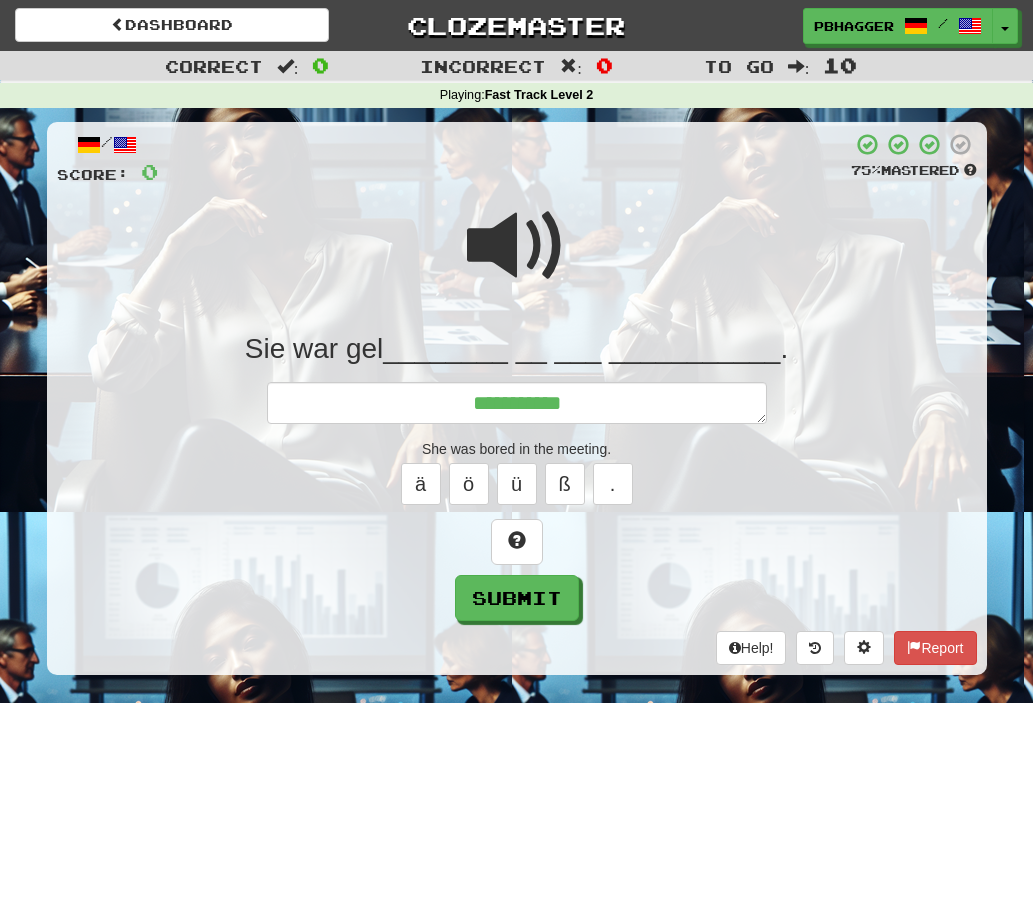 type on "*" 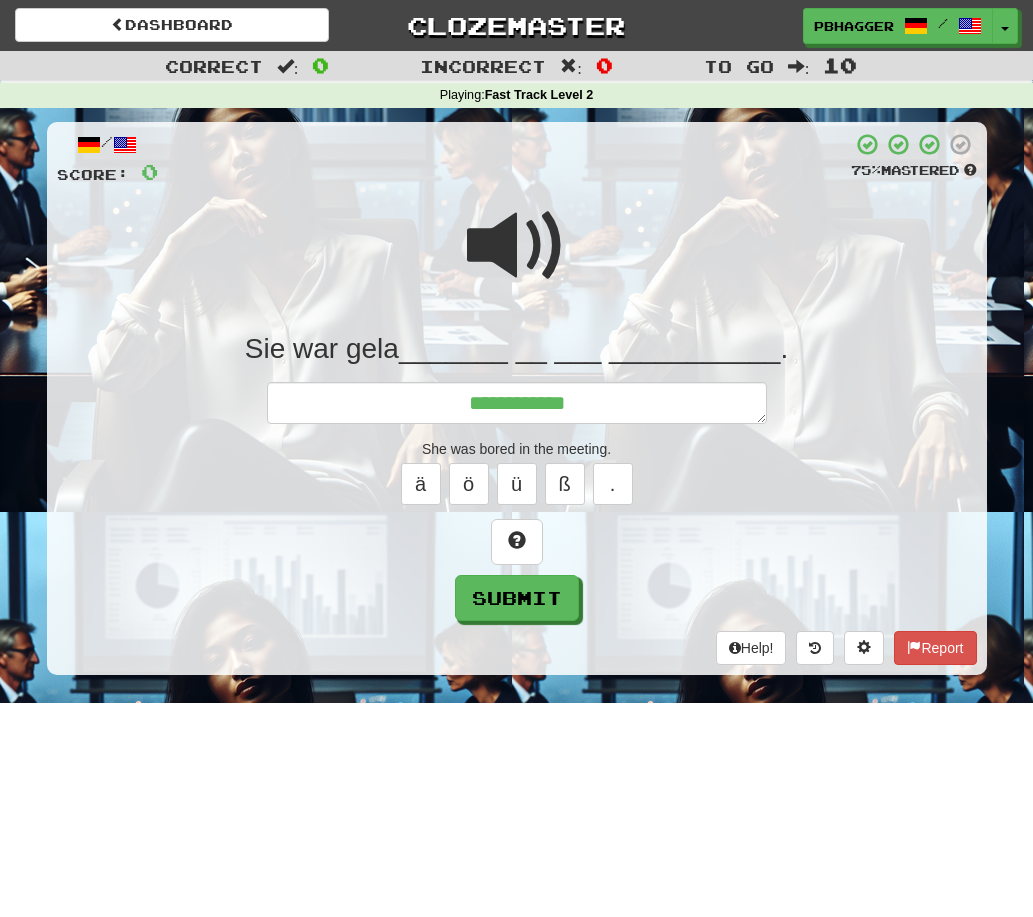type on "*" 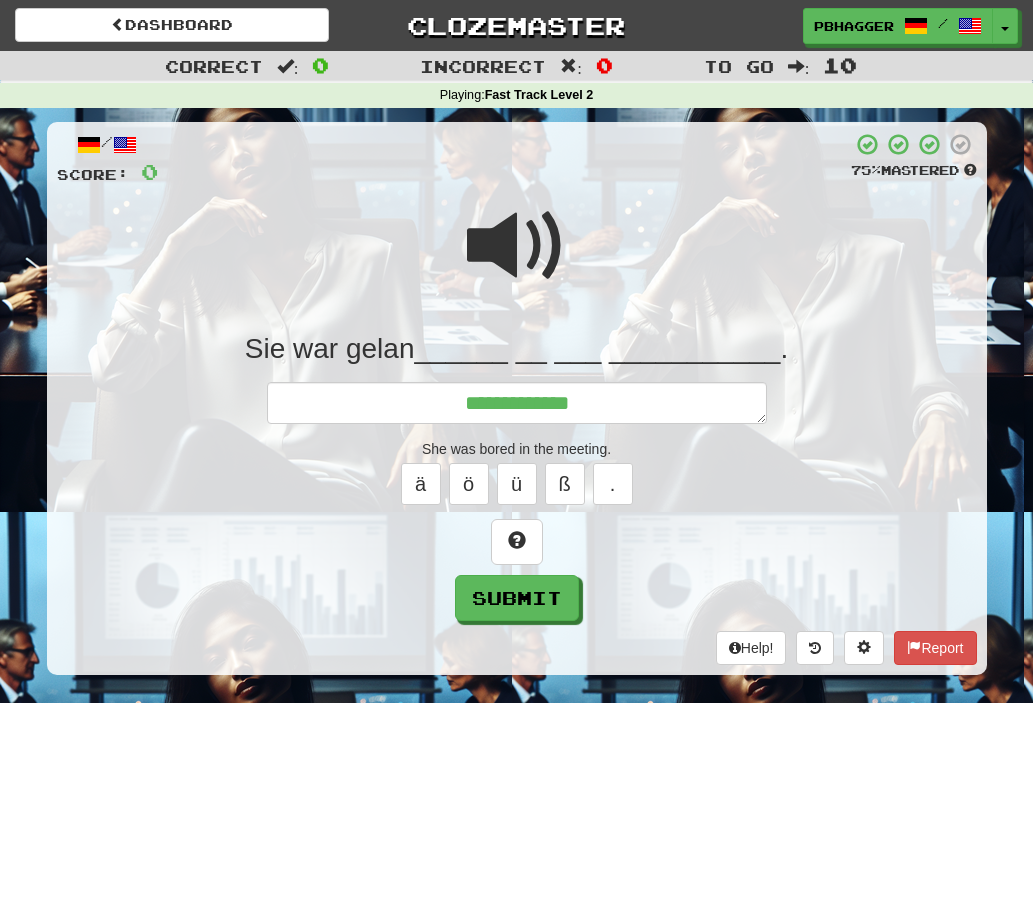 type on "*" 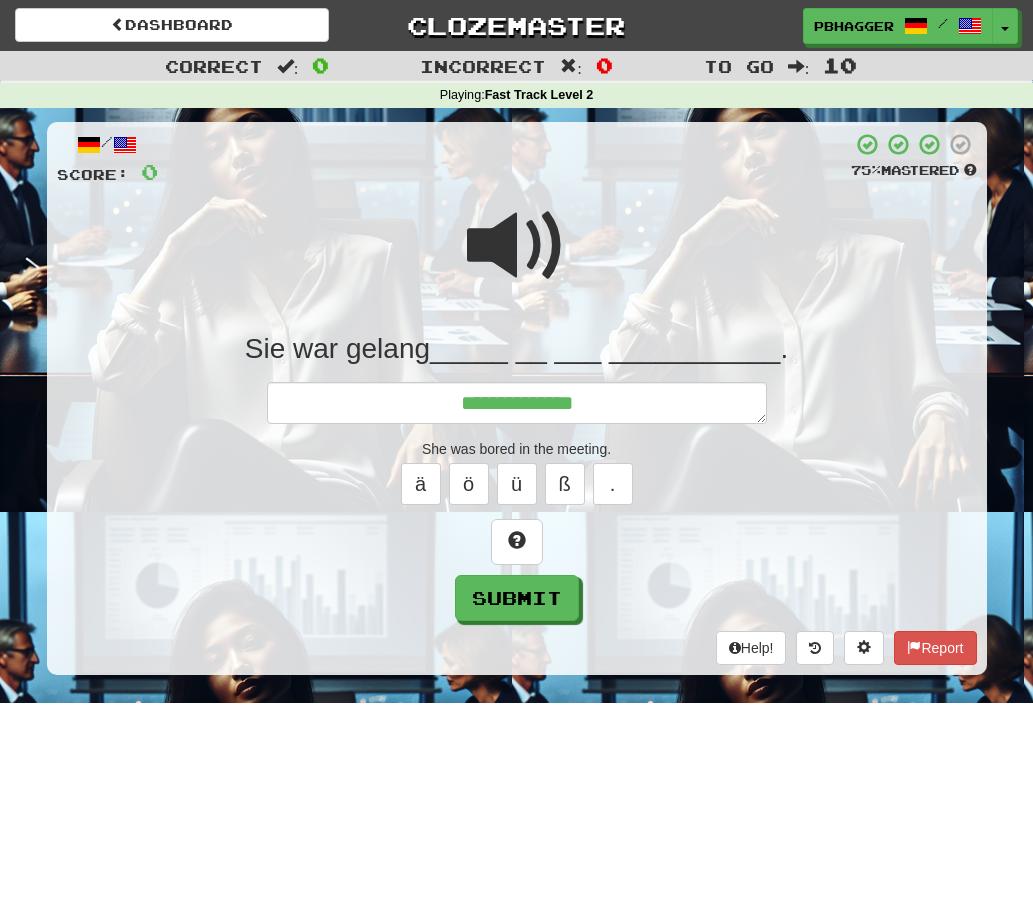 type on "*" 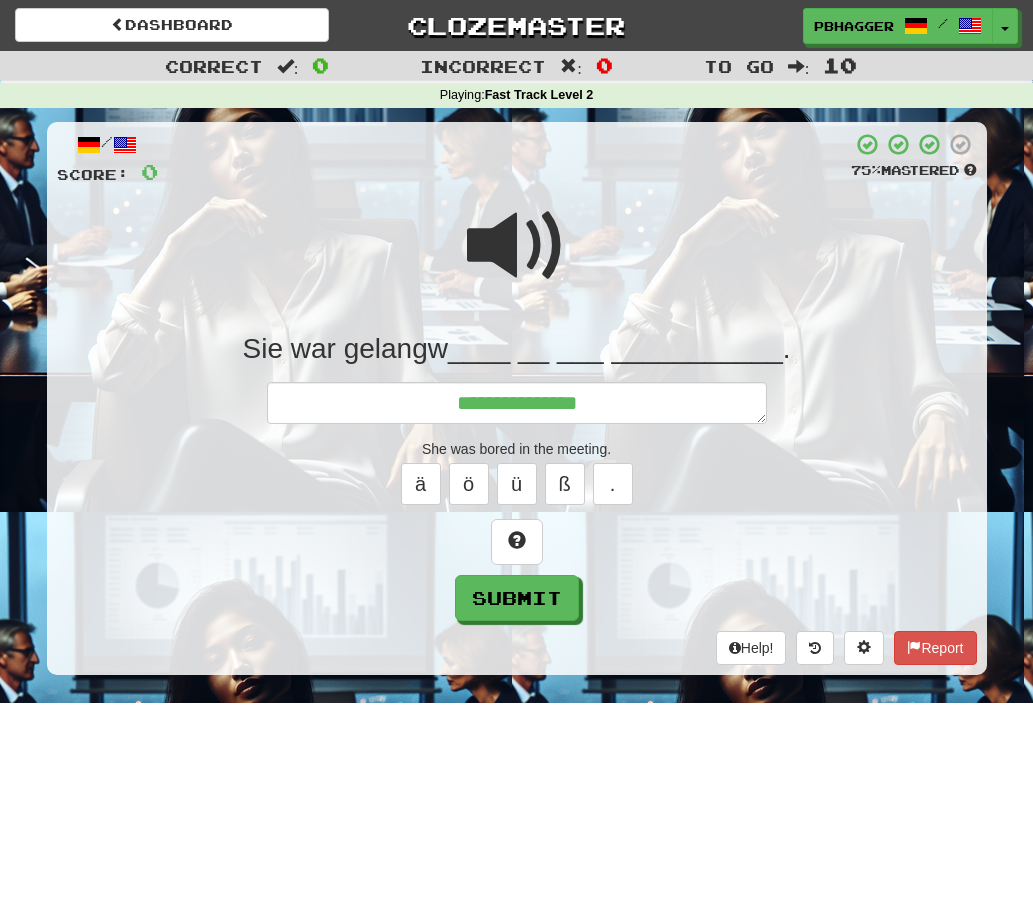 type on "*" 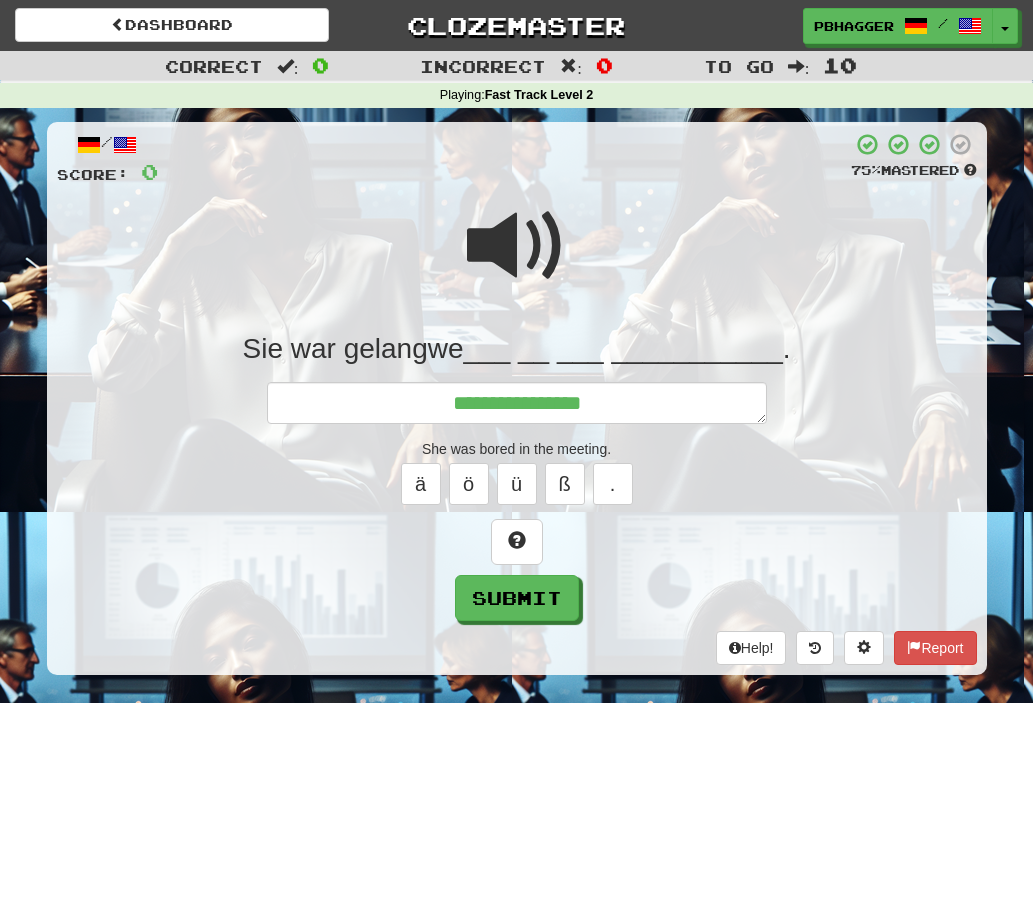 type on "*" 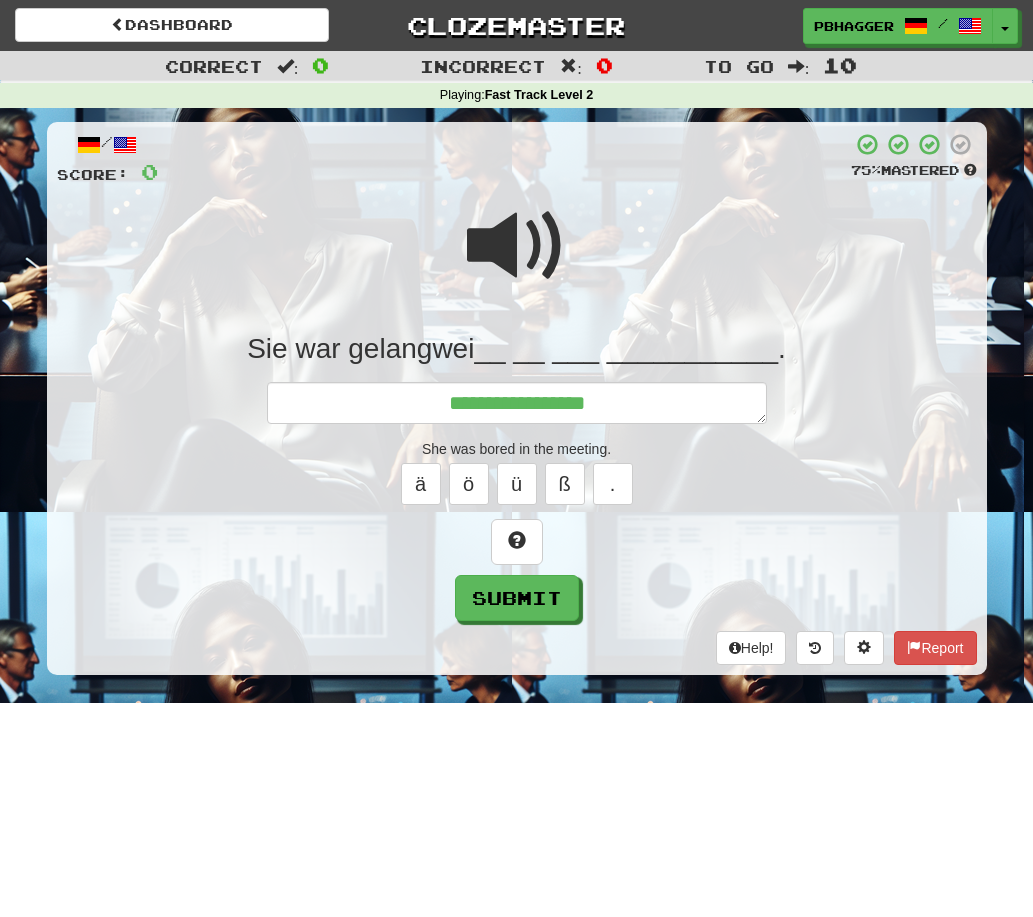type on "*" 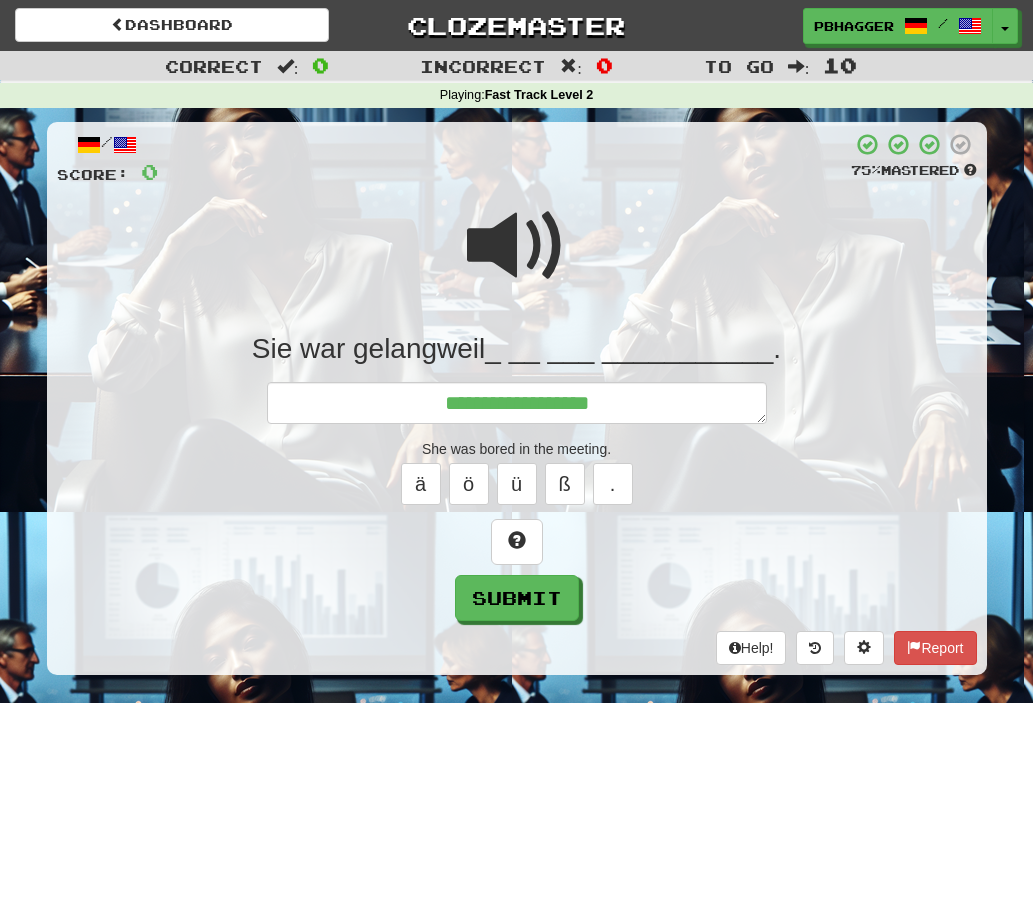 type on "*" 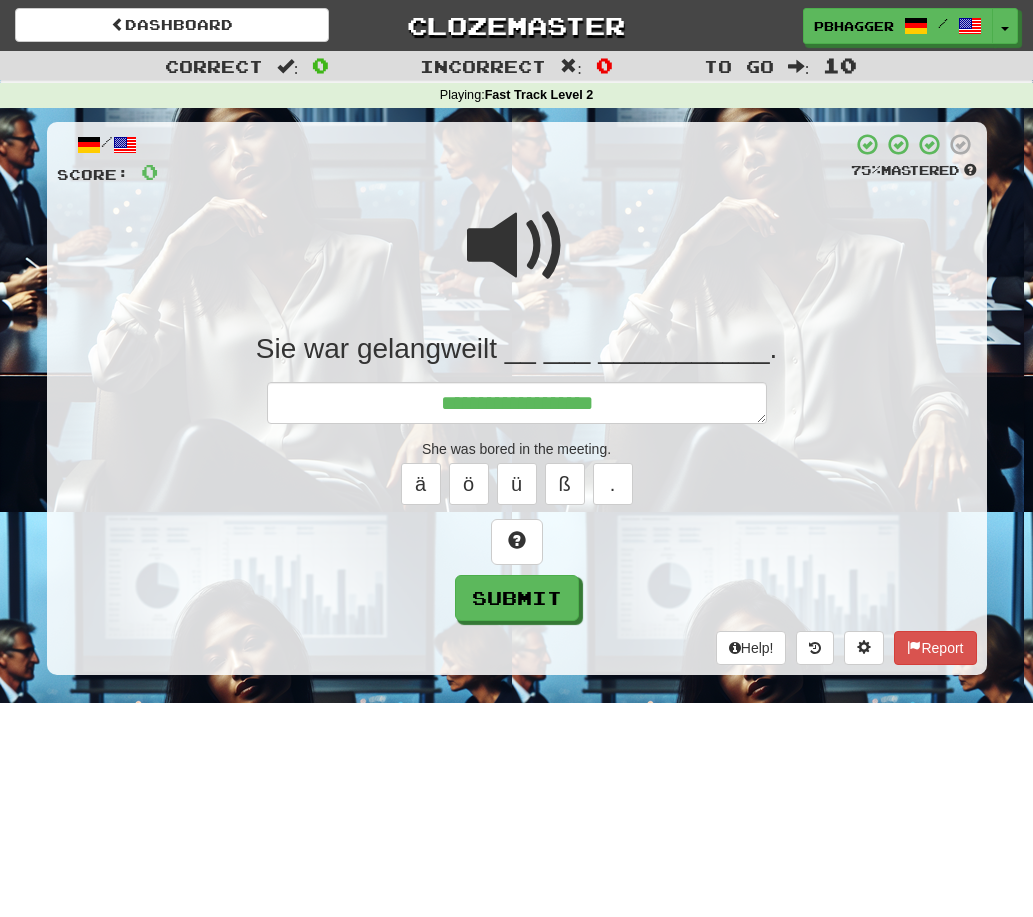 type on "*" 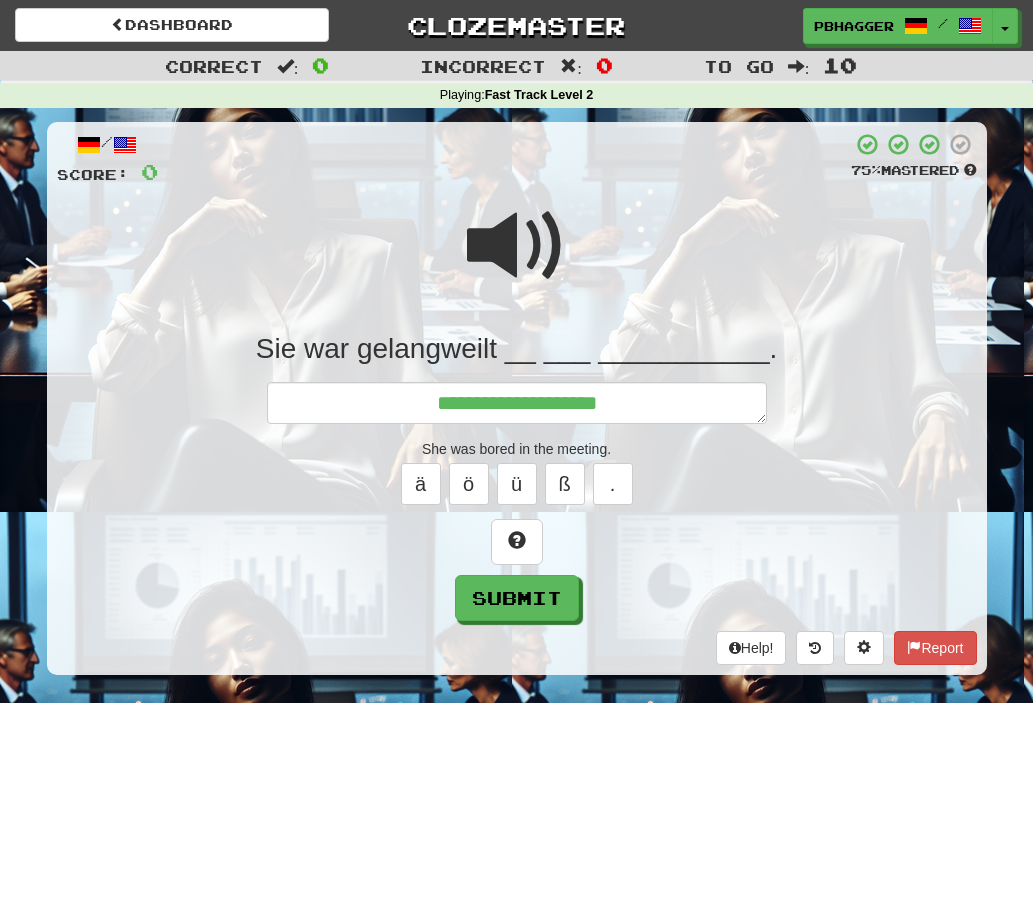 type on "*" 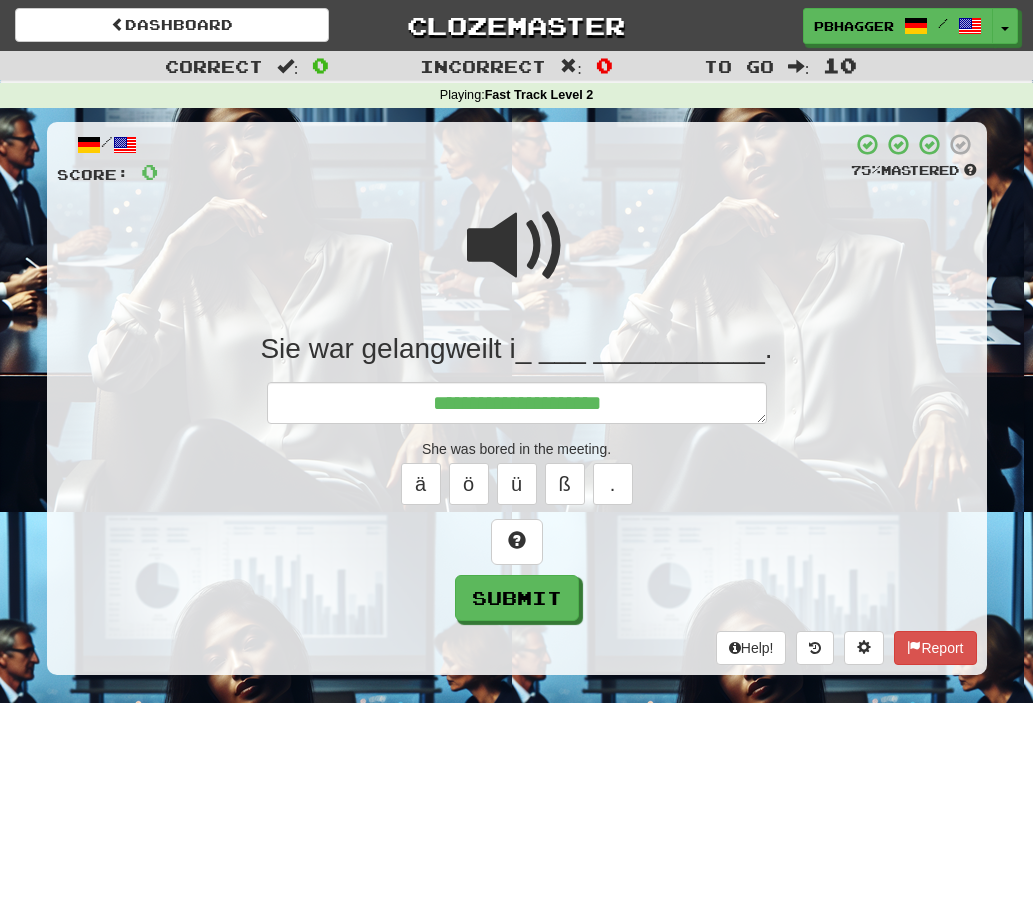 type on "*" 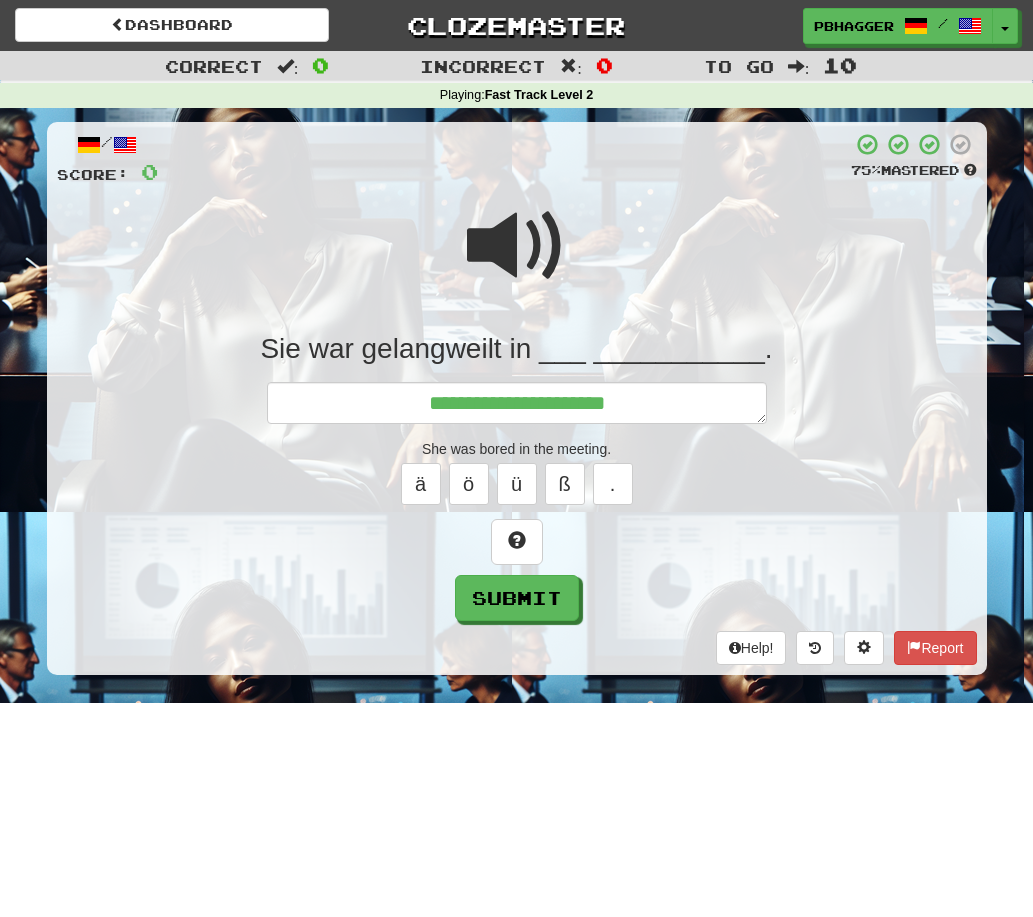 type on "*" 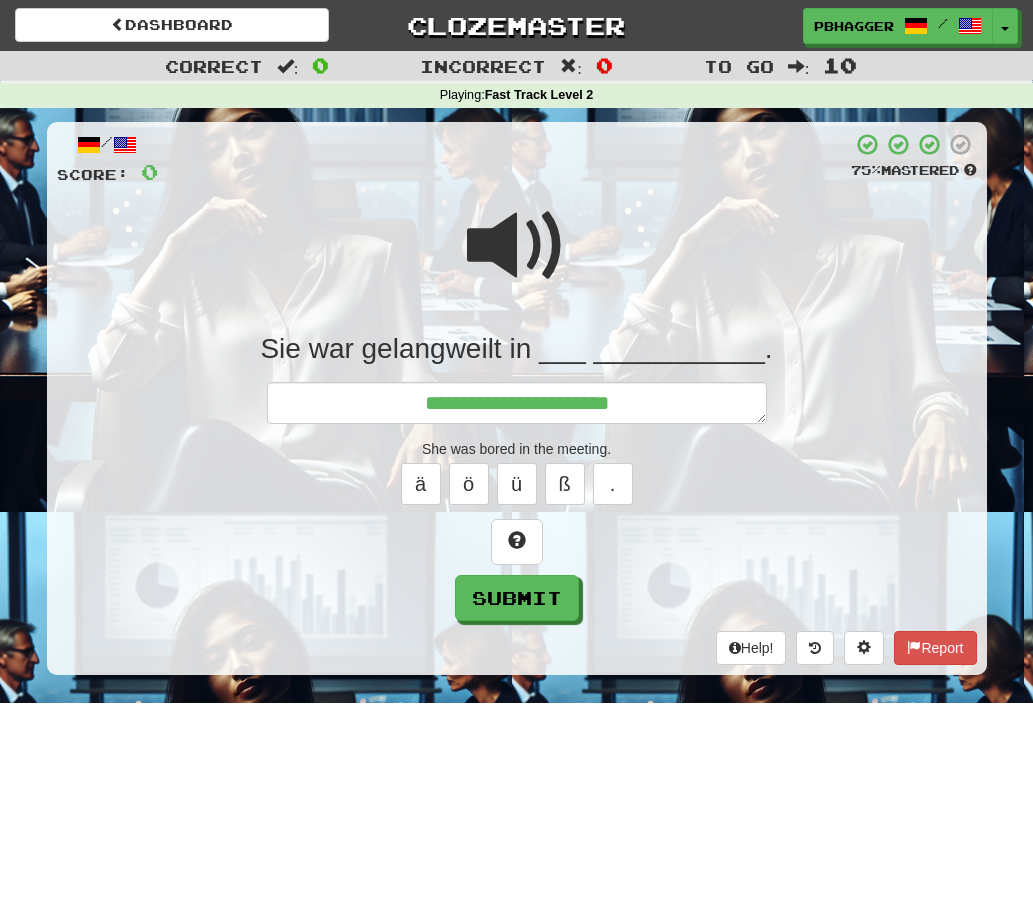 type on "*" 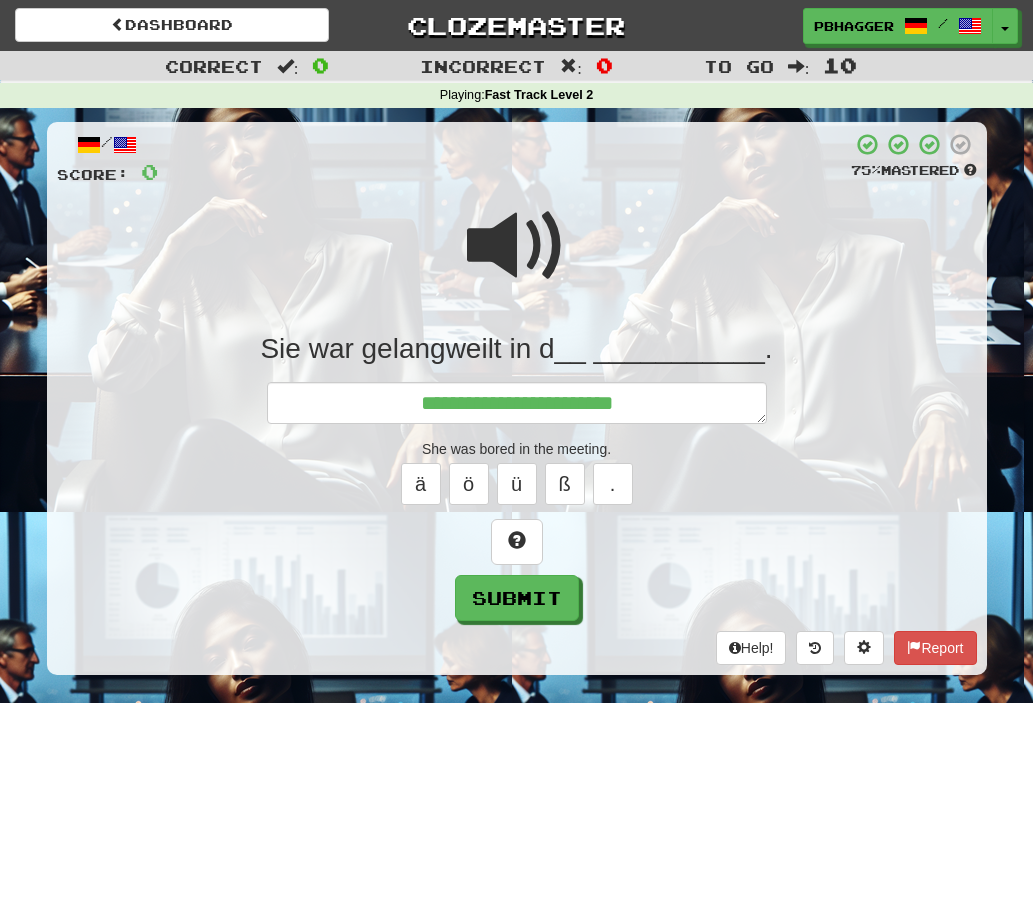 type on "*" 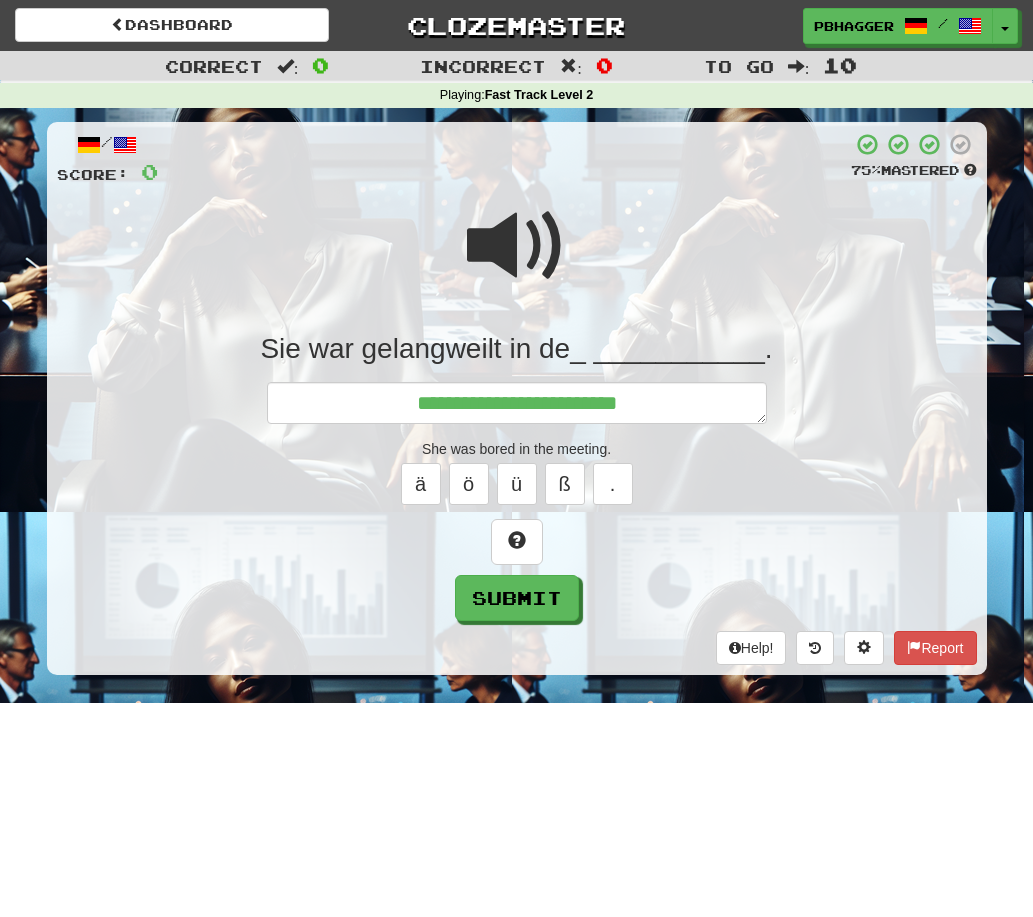 type on "*" 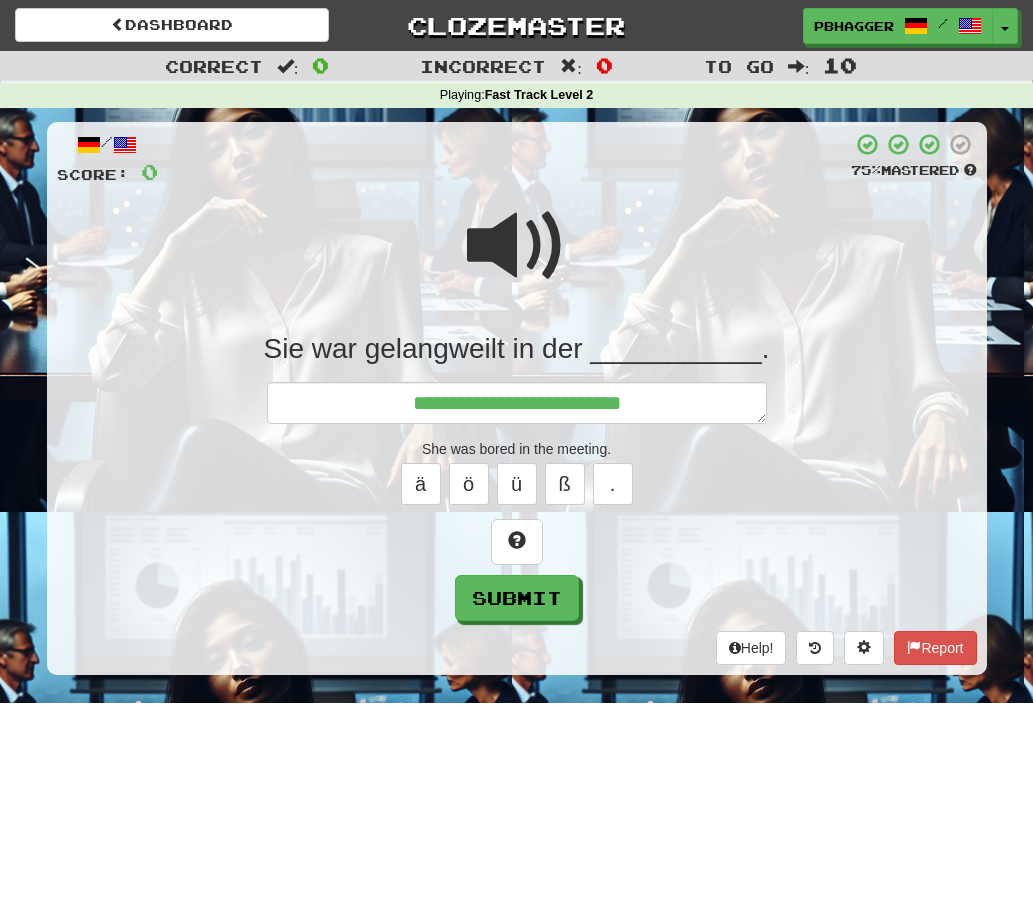 type on "*" 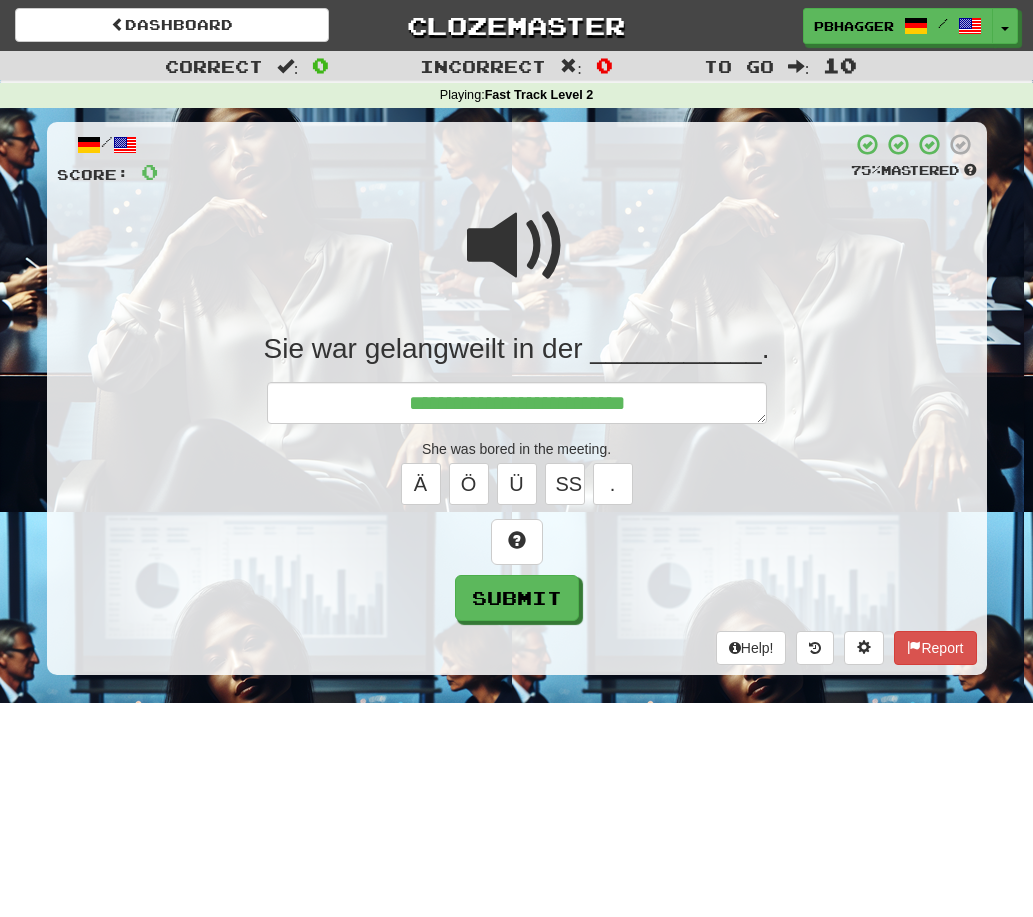type on "*" 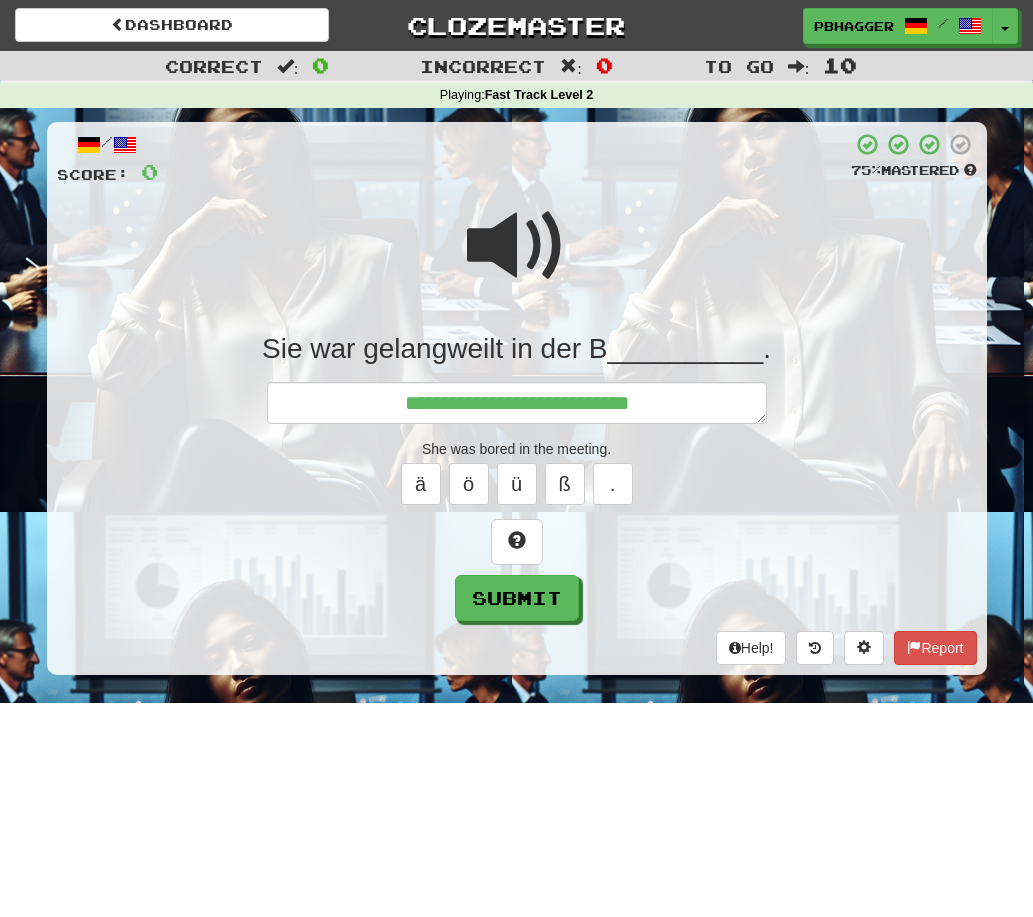 type on "*" 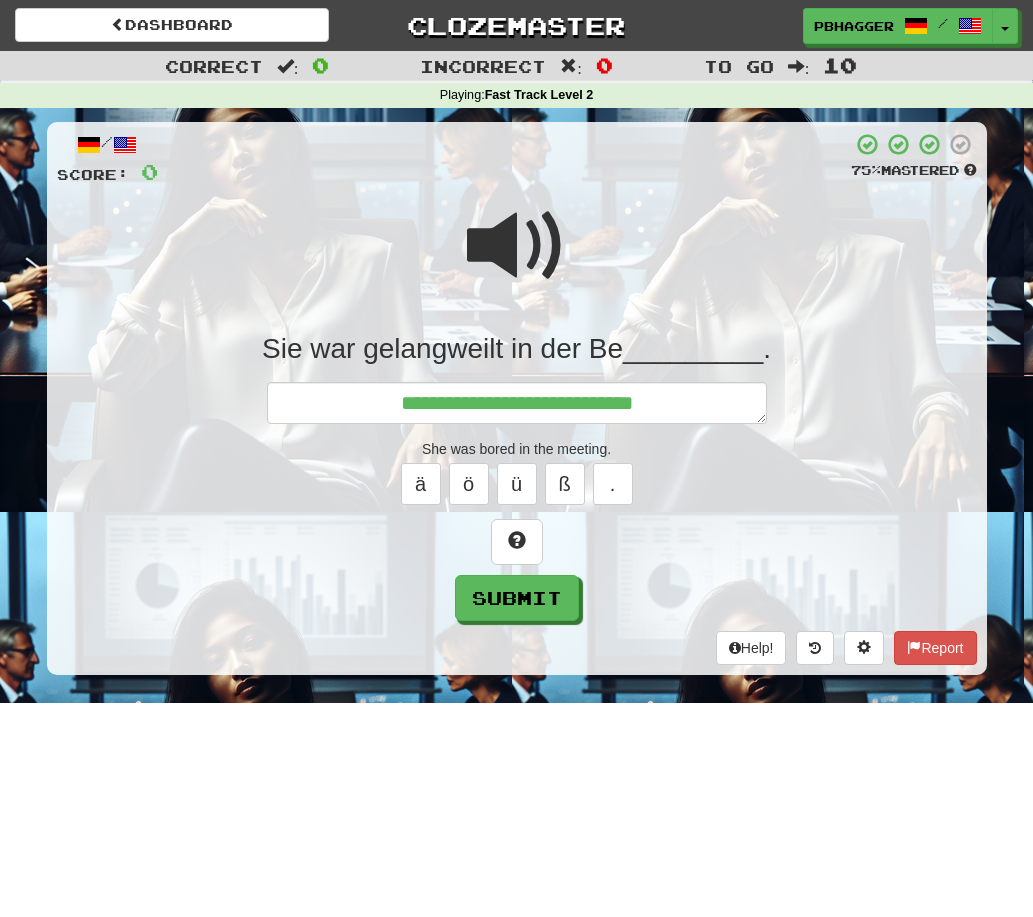 type on "*" 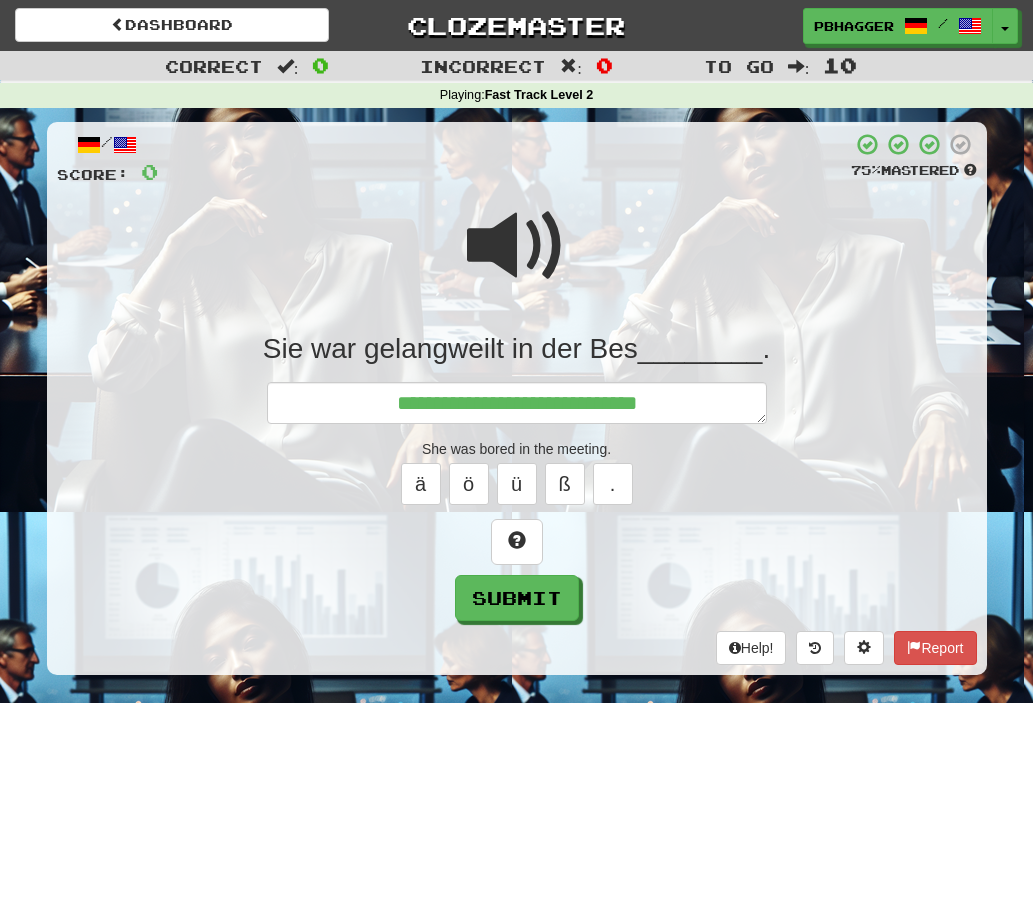 type on "*" 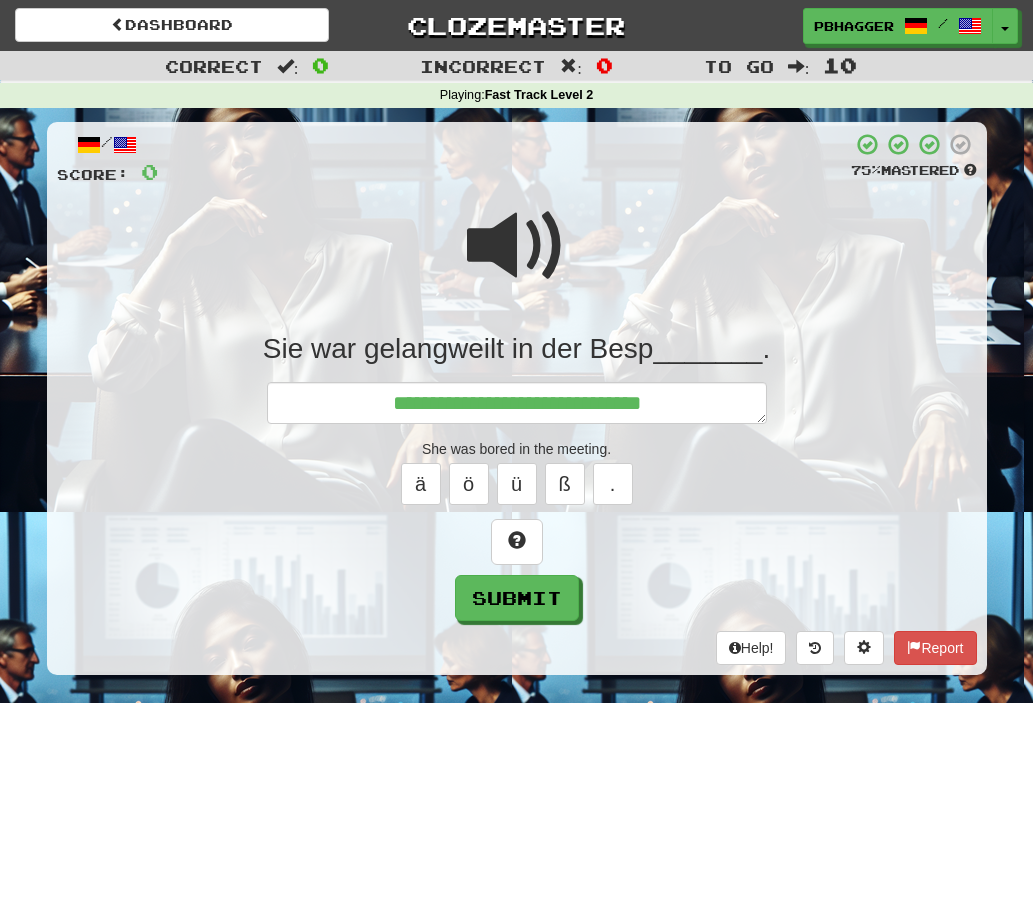 type on "*" 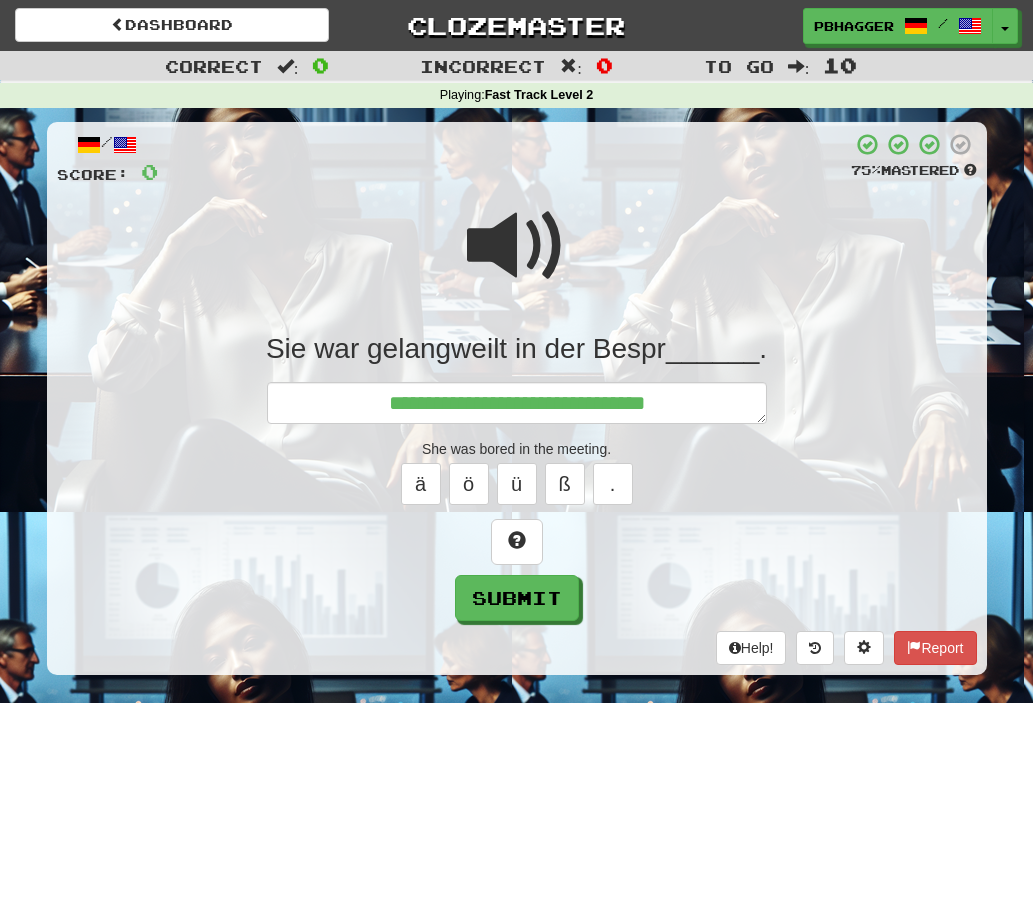 type on "*" 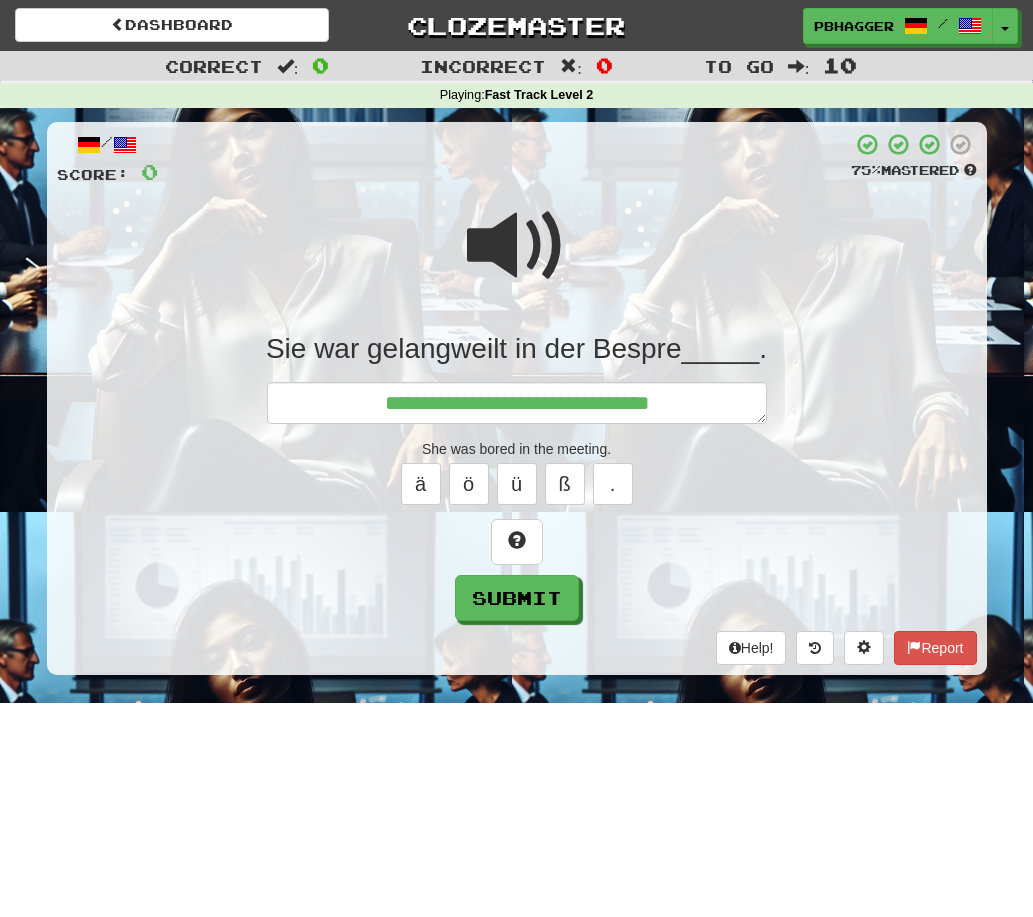 type on "*" 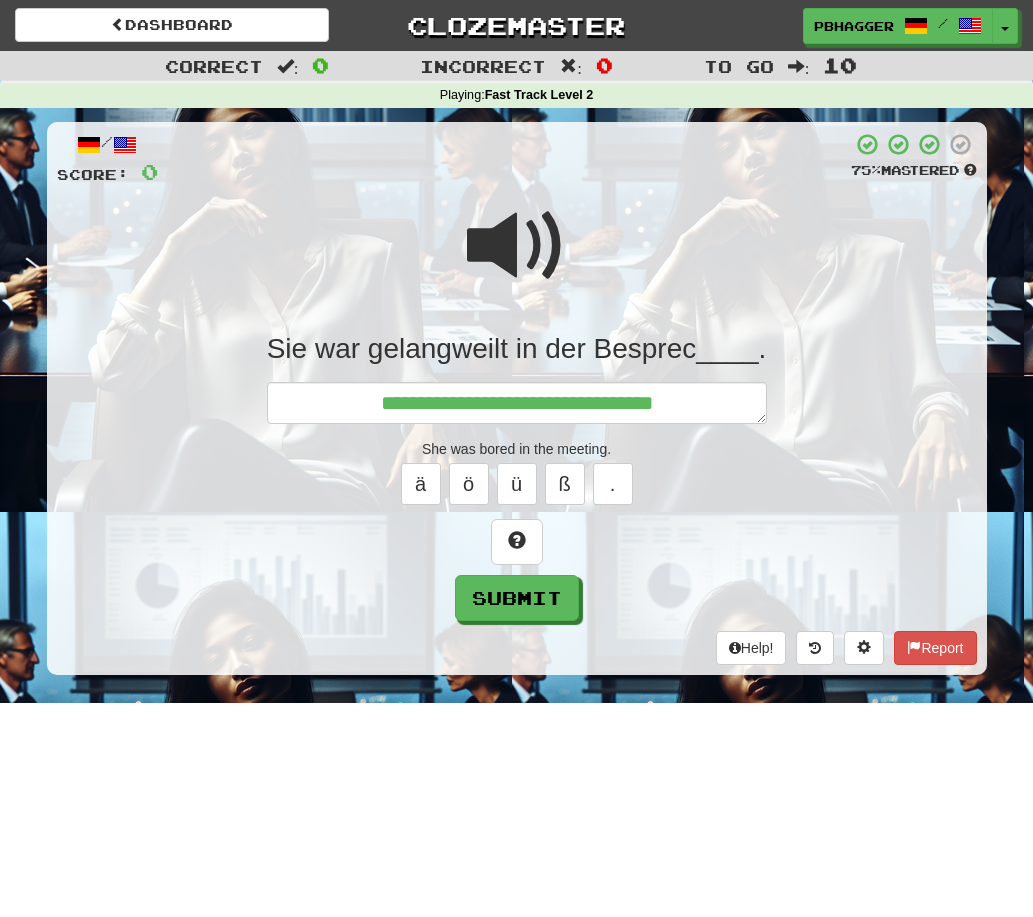 type on "*" 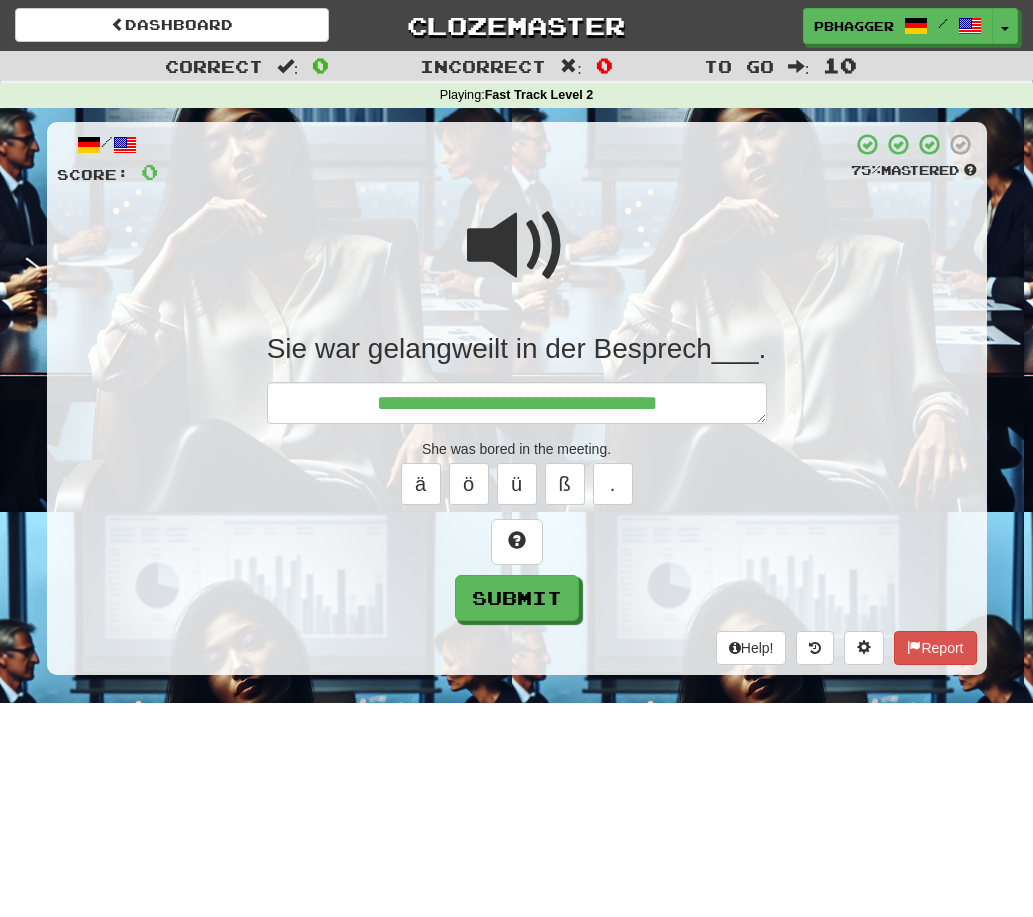 type on "*" 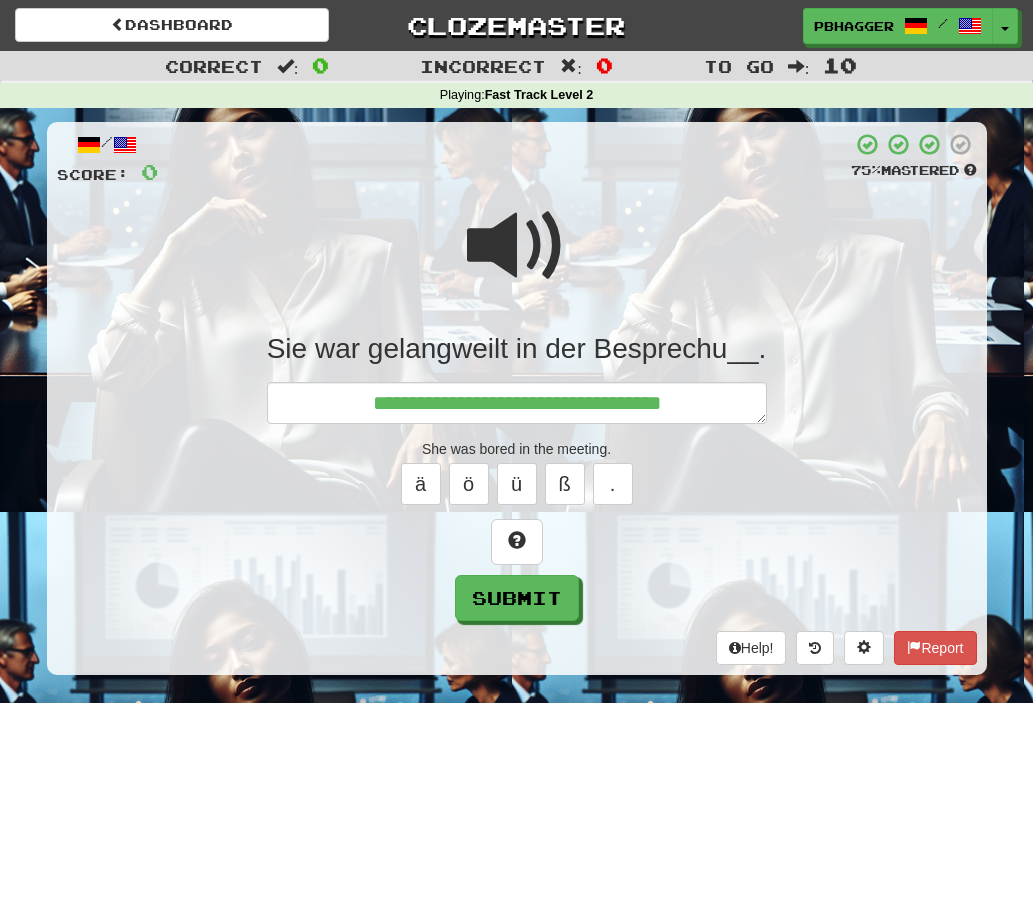 type on "*" 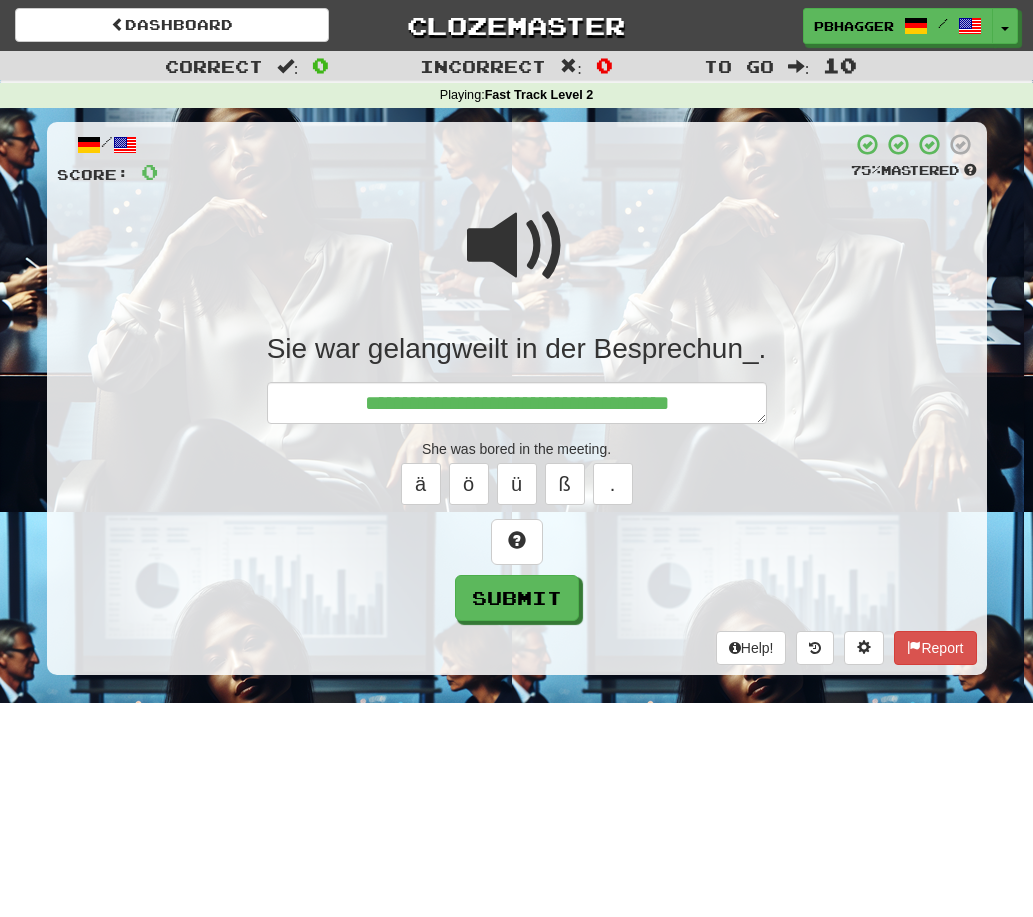 type on "*" 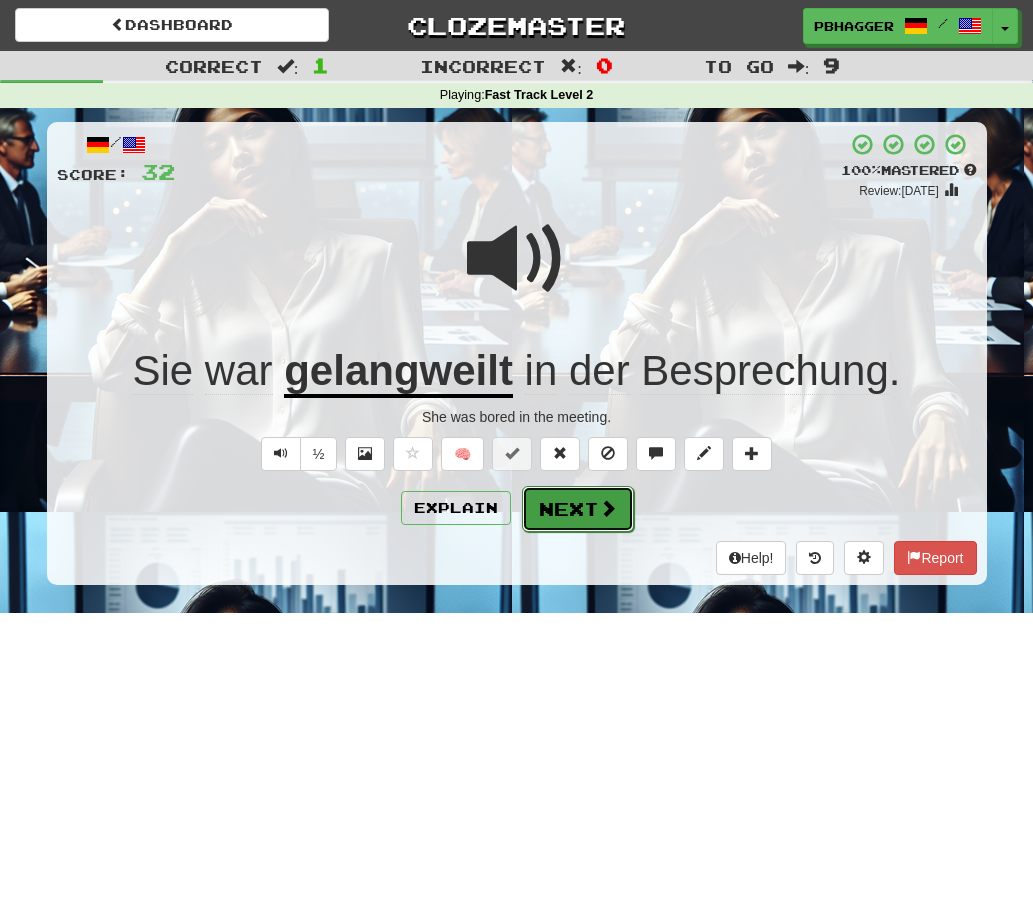click on "Next" at bounding box center (578, 509) 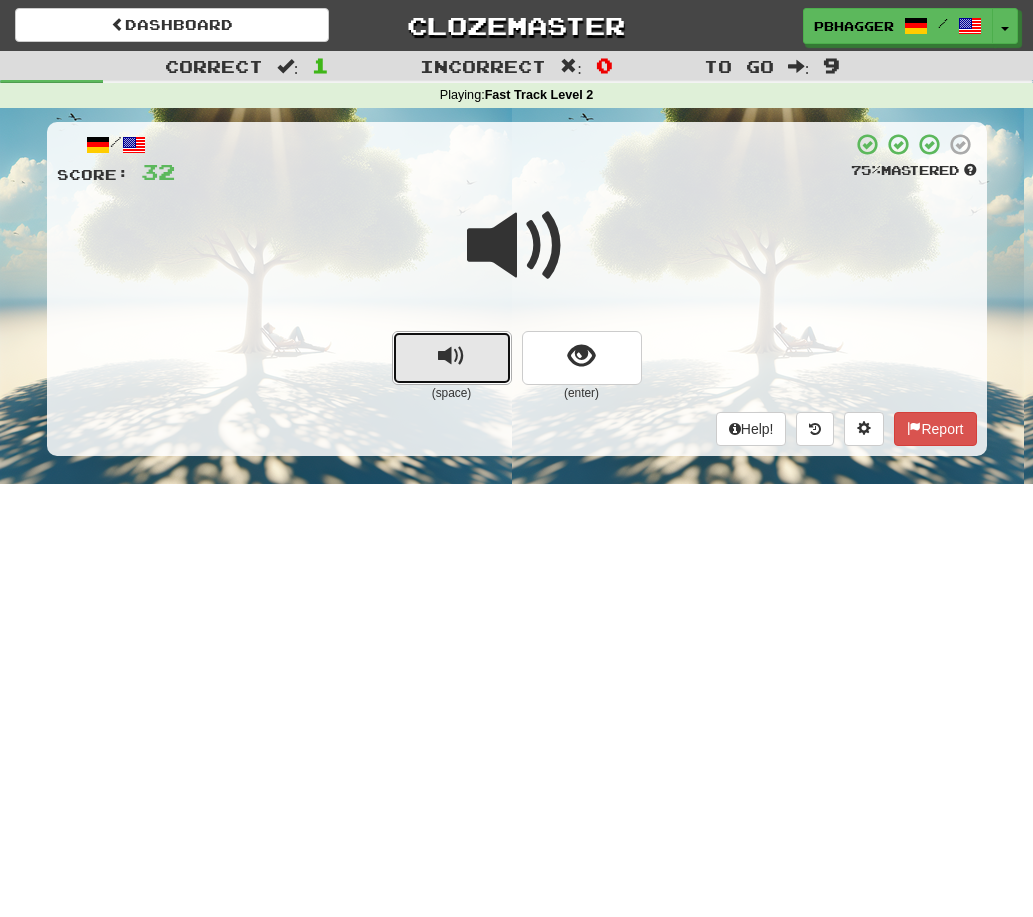 click at bounding box center (452, 358) 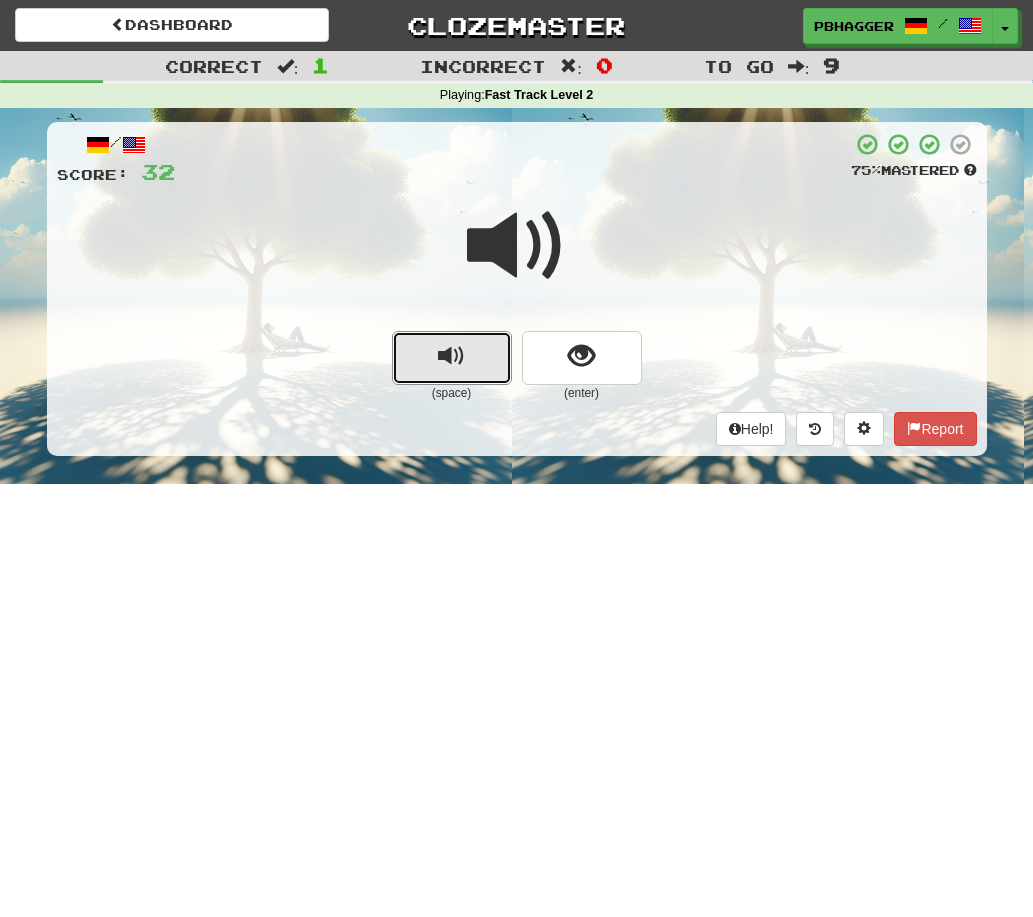 type 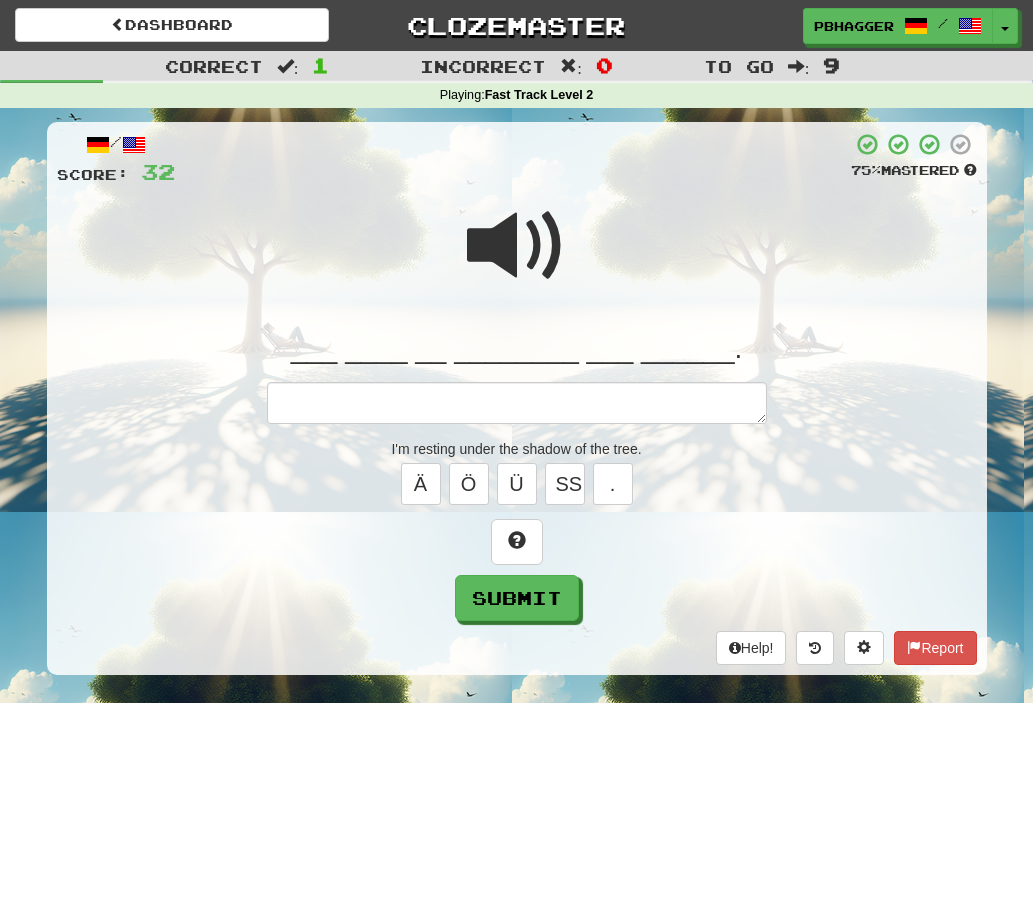 type on "*" 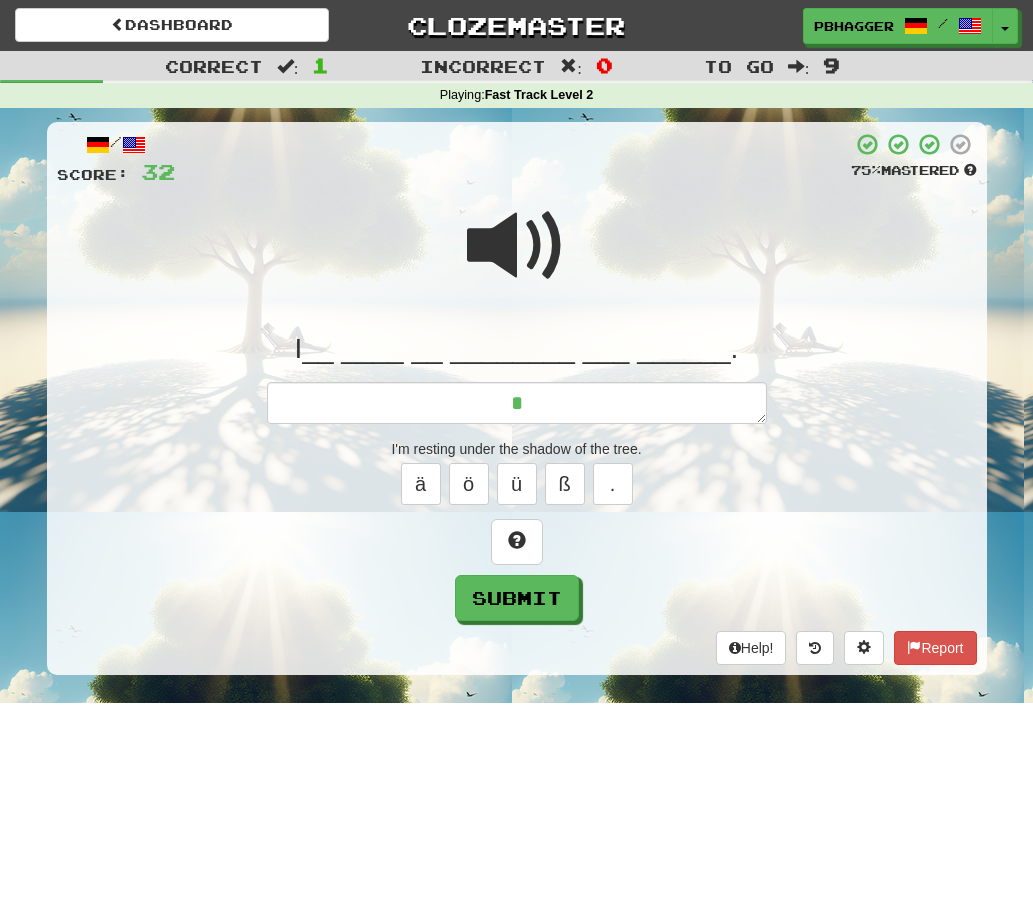 type on "*" 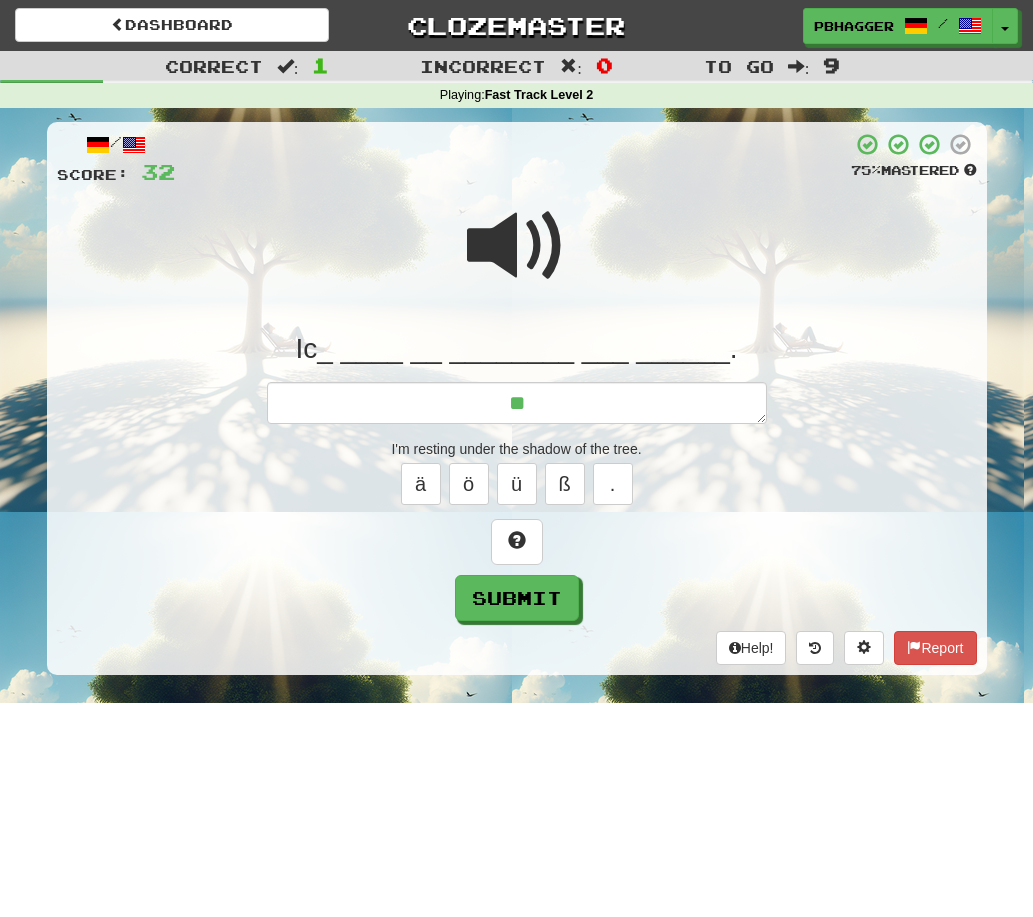type on "*" 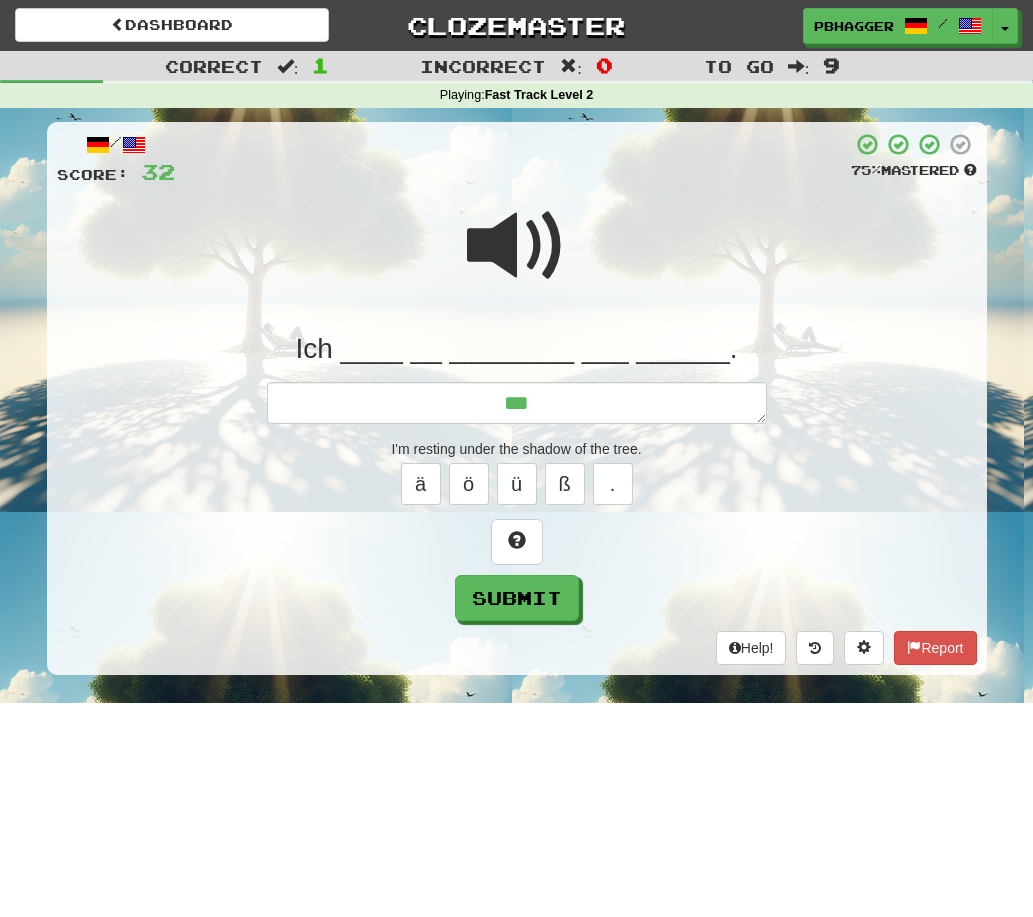 type on "*" 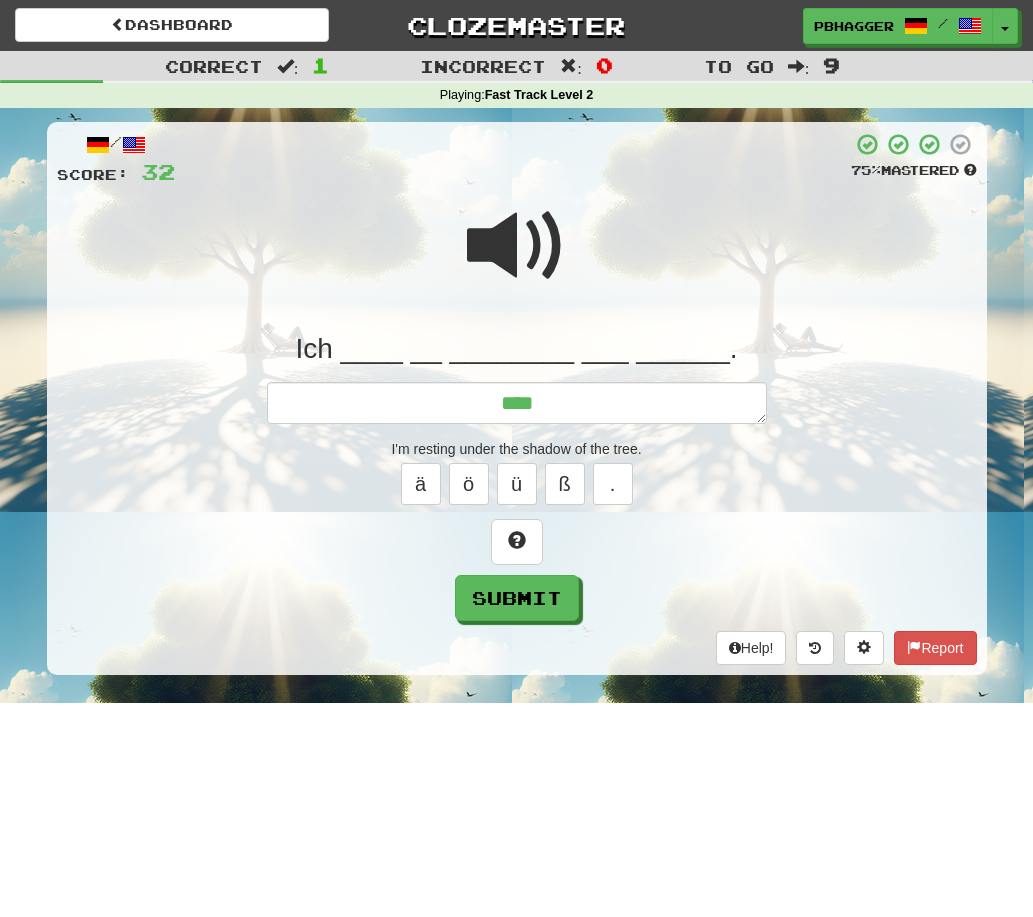 type on "*" 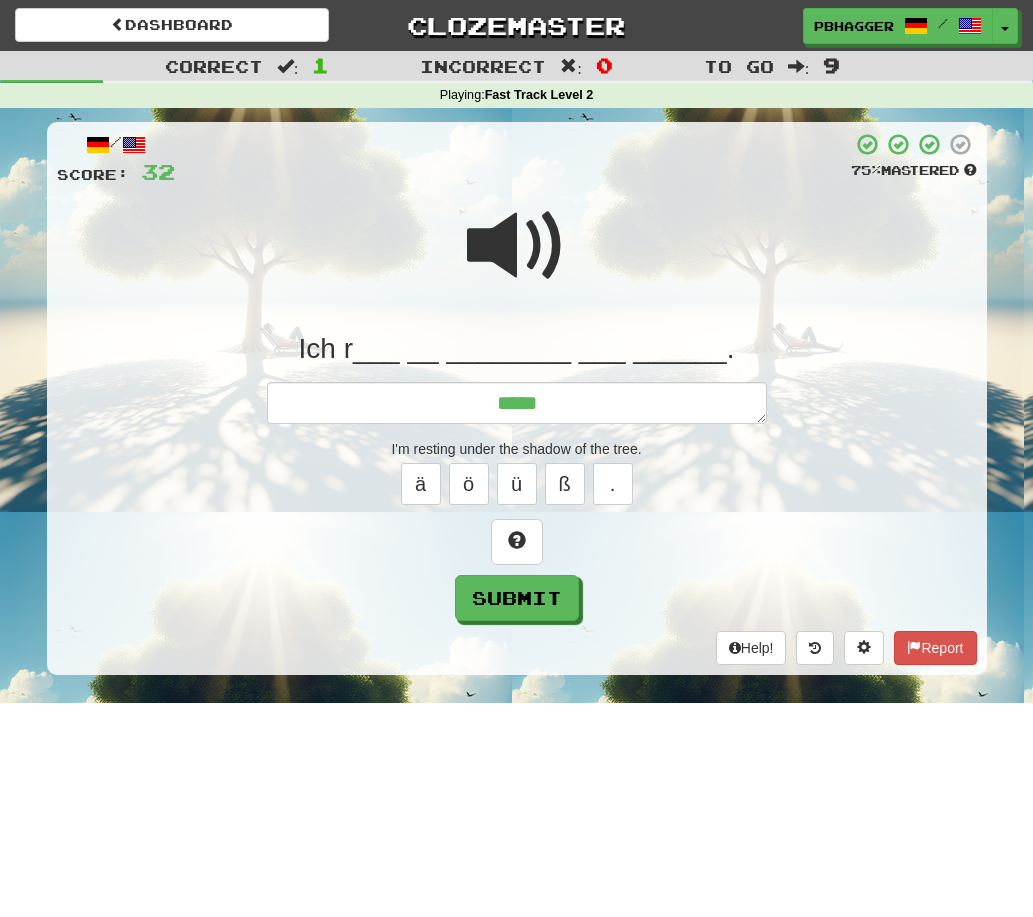 type on "*" 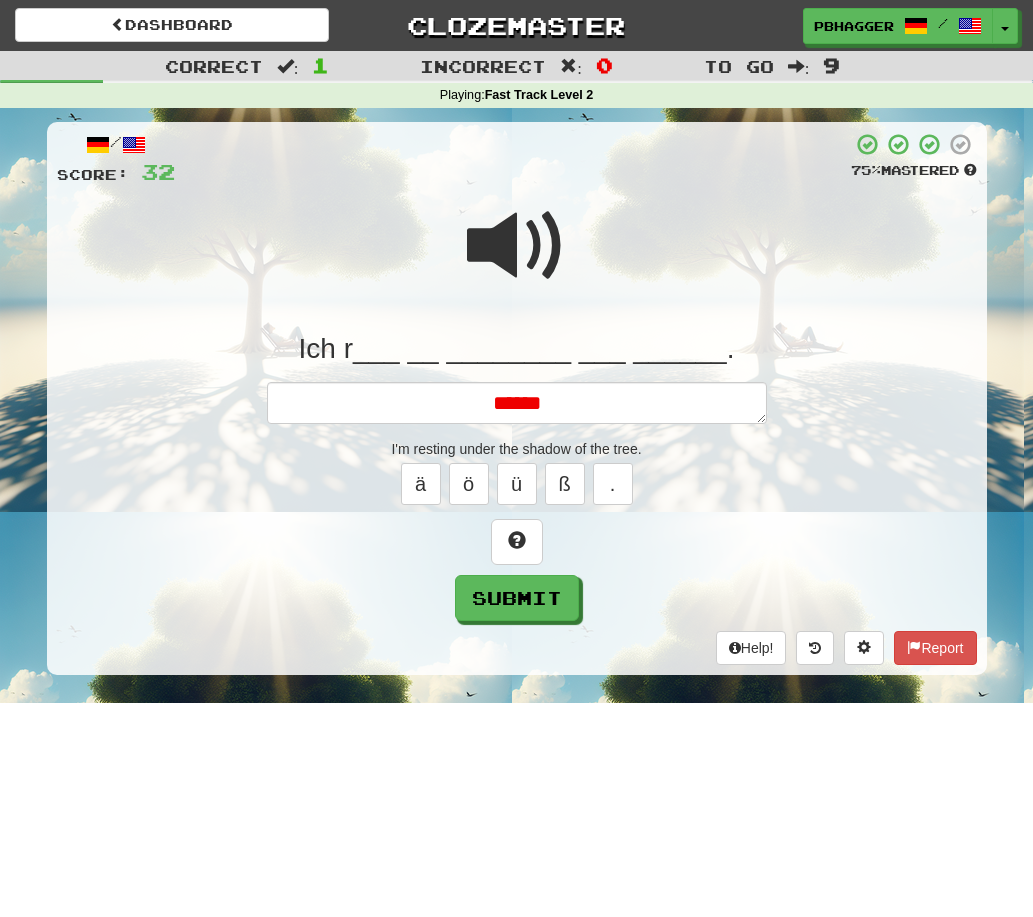 type on "*" 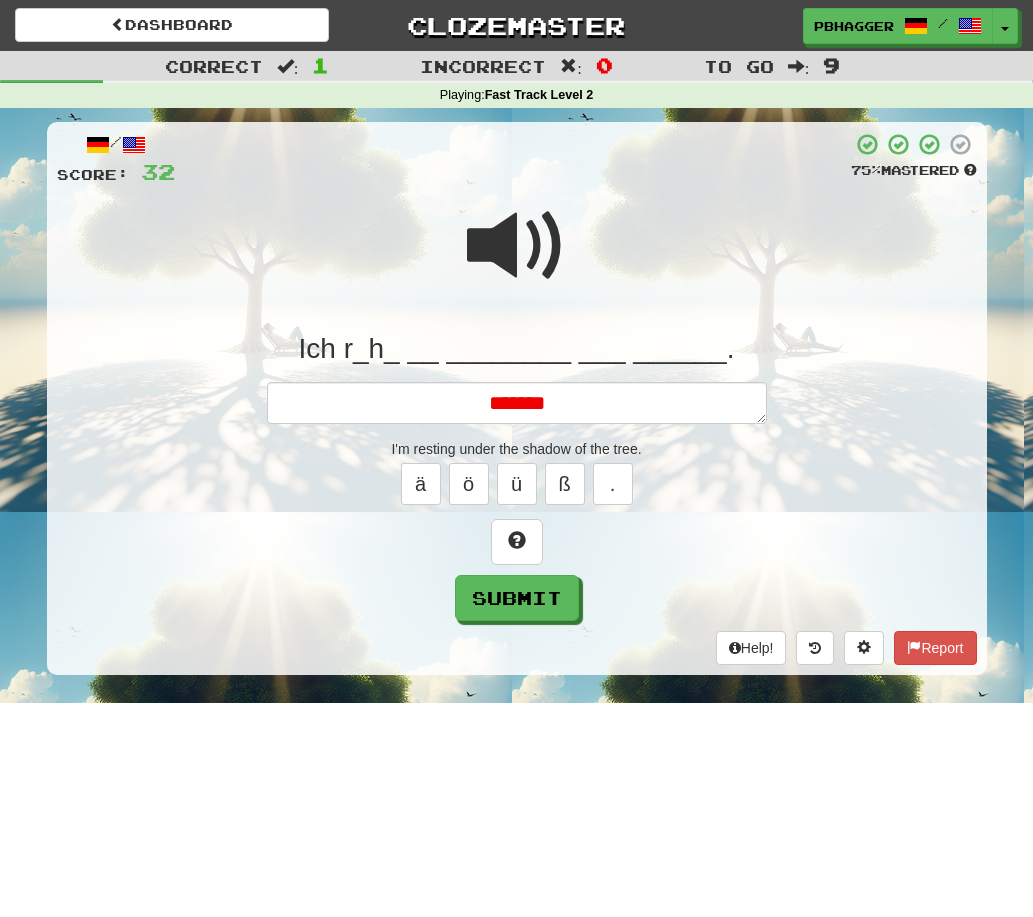 type on "*" 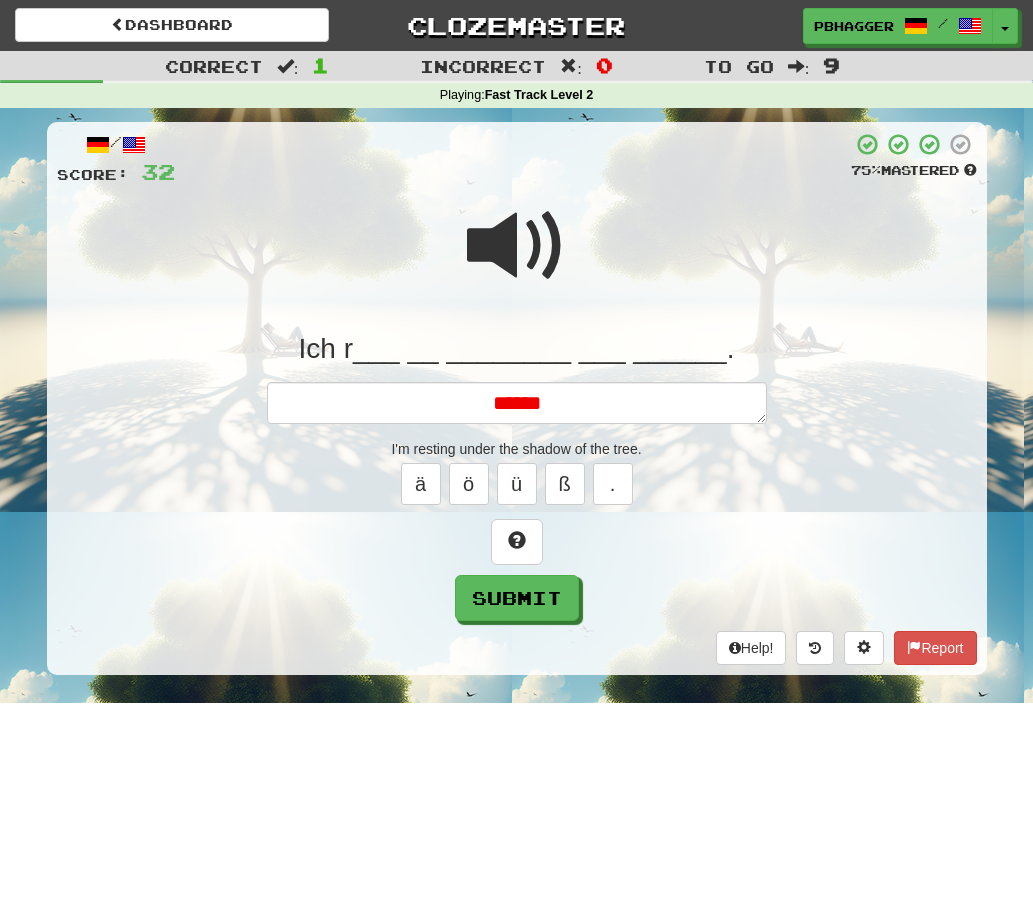 type on "*" 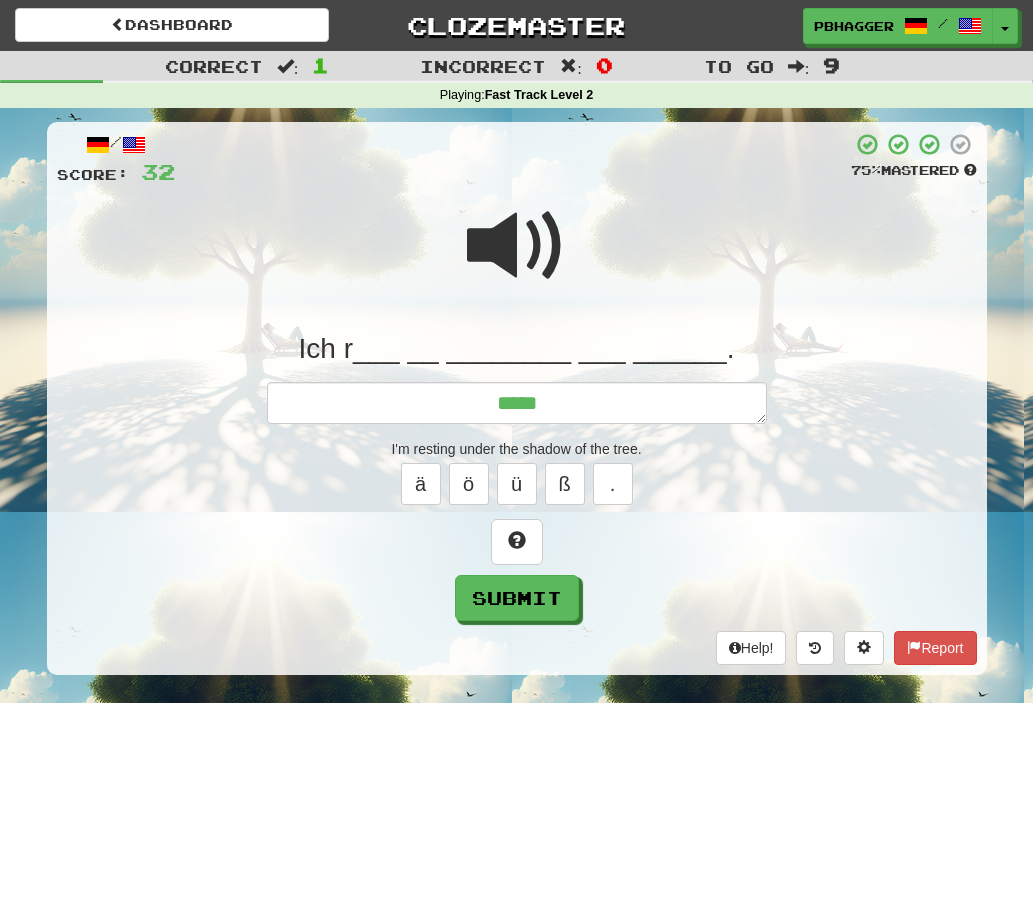 type on "*" 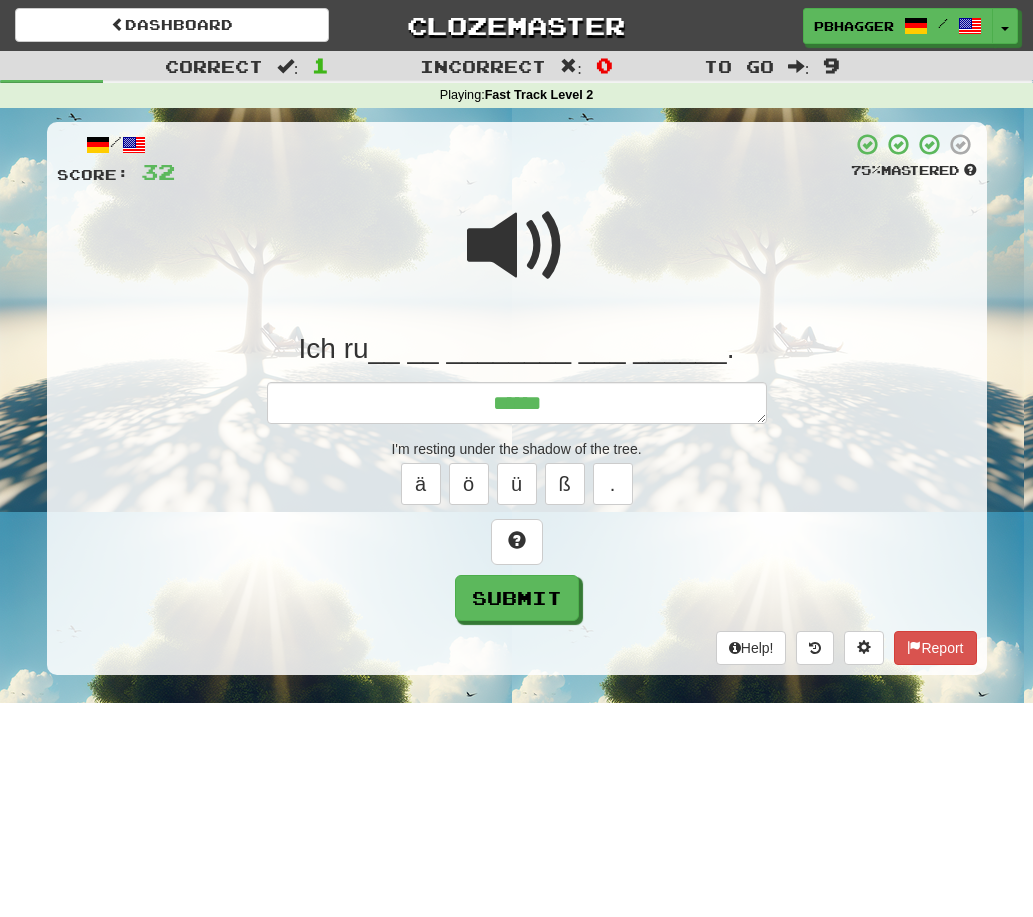 type on "*" 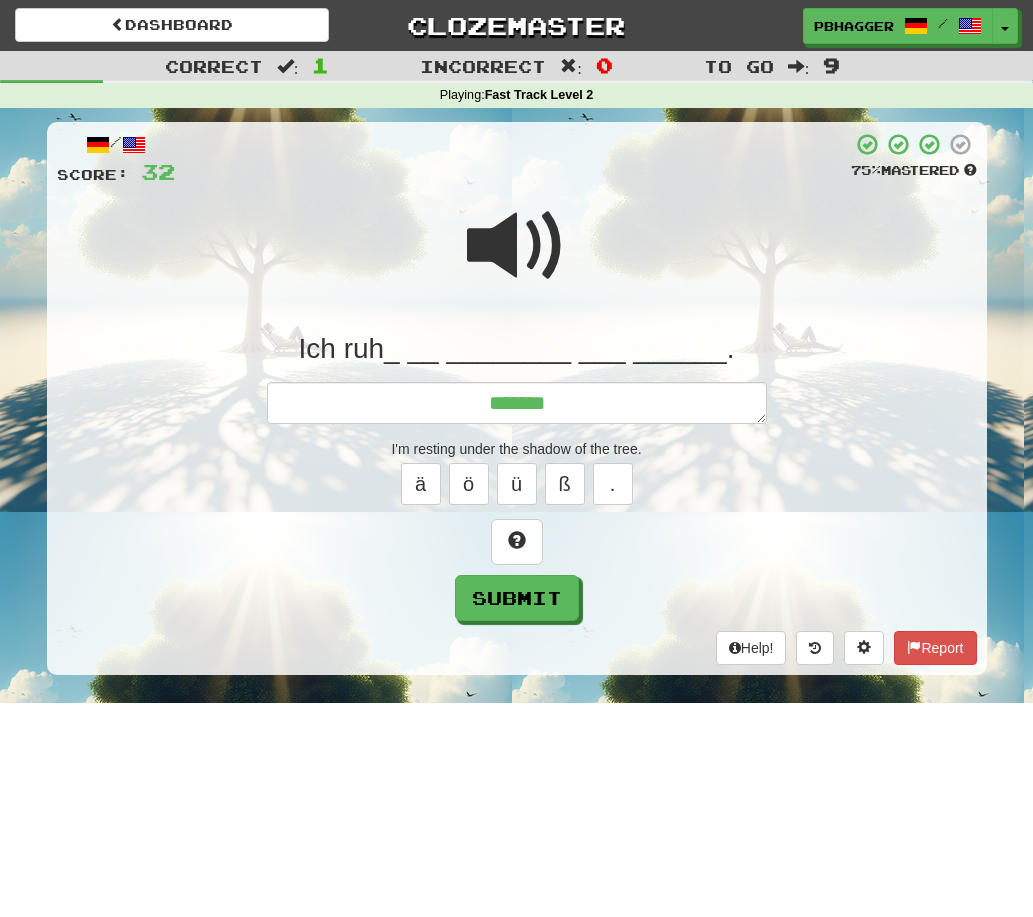 type on "*" 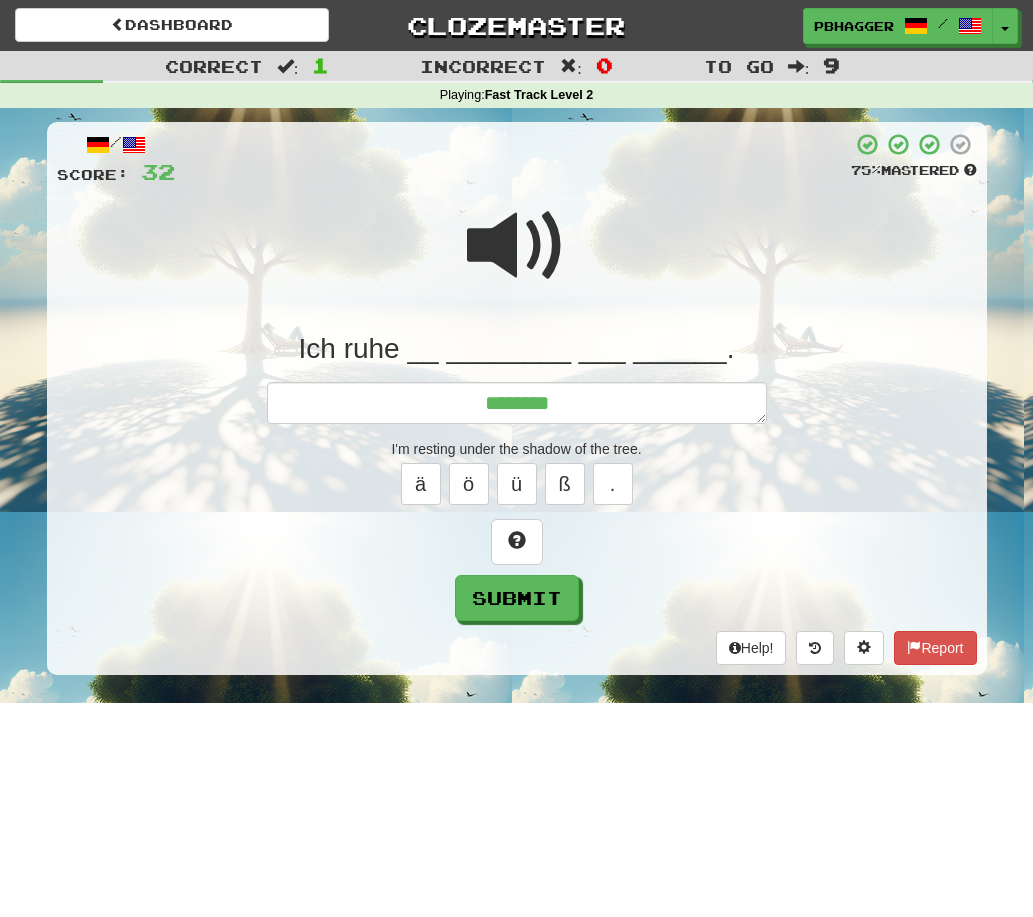 type on "*" 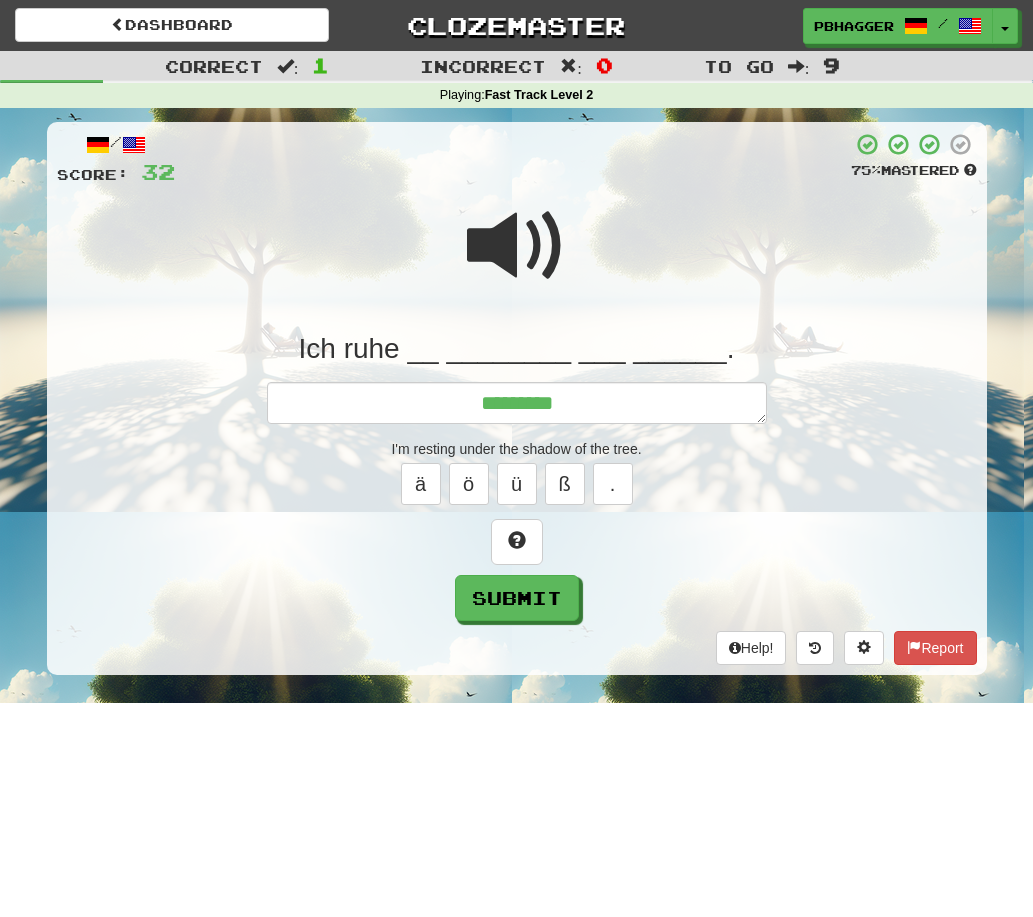 type on "*" 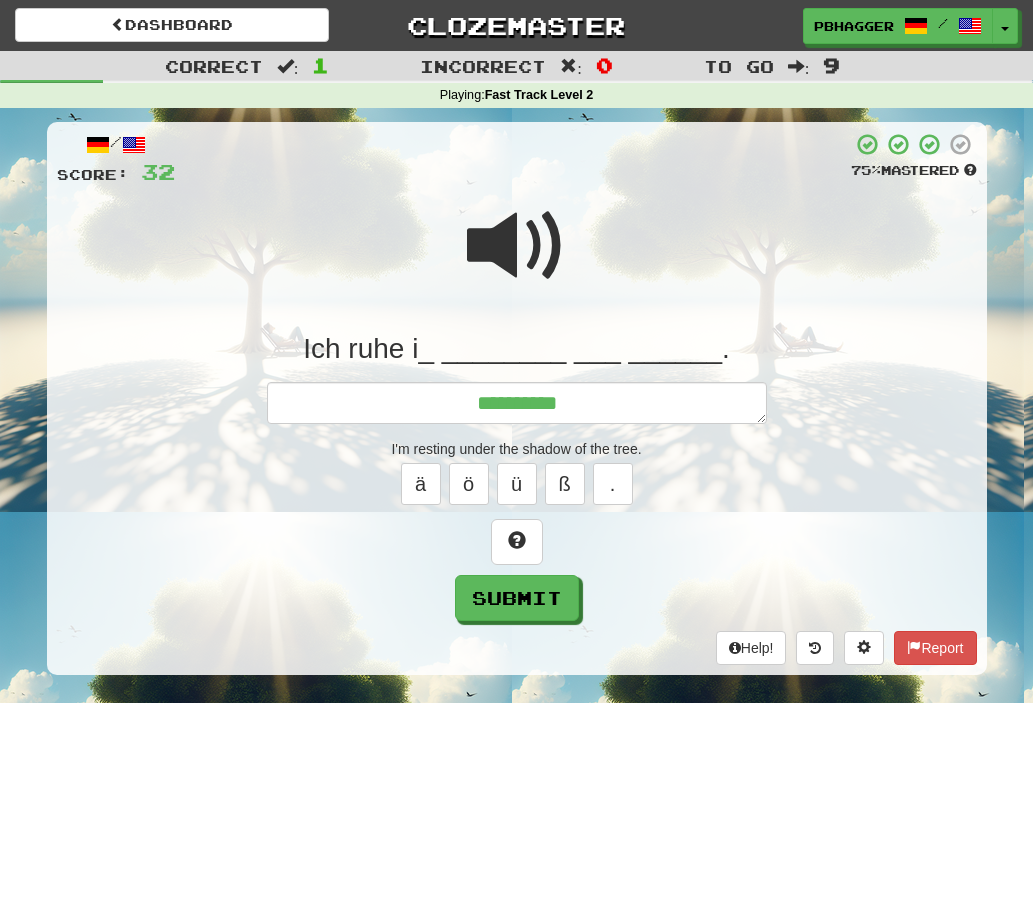 type on "*" 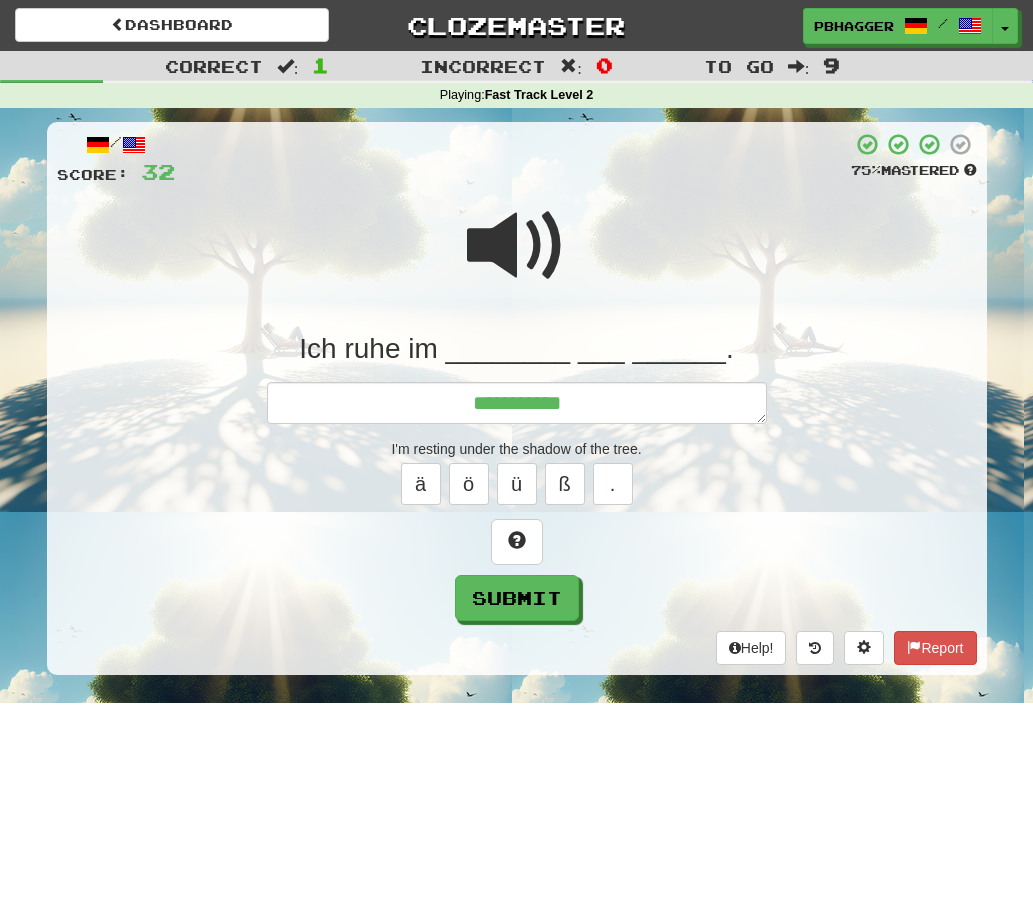 type on "*" 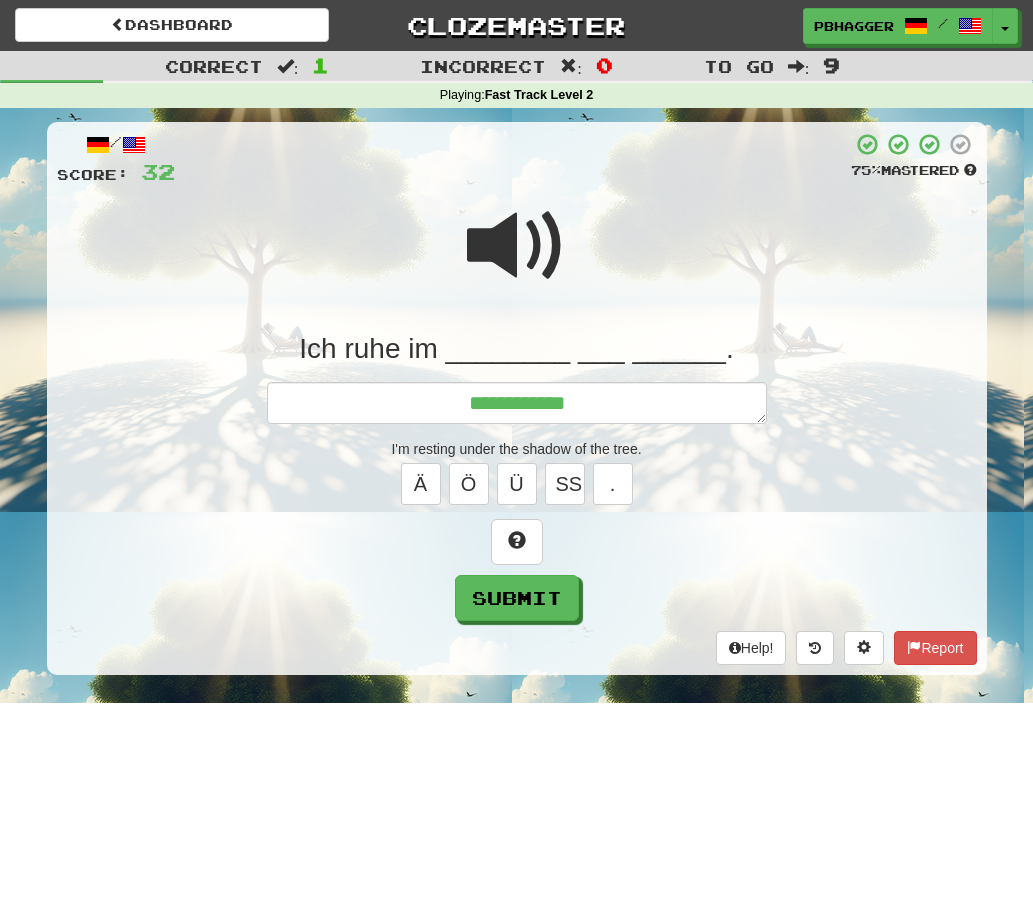 type on "*" 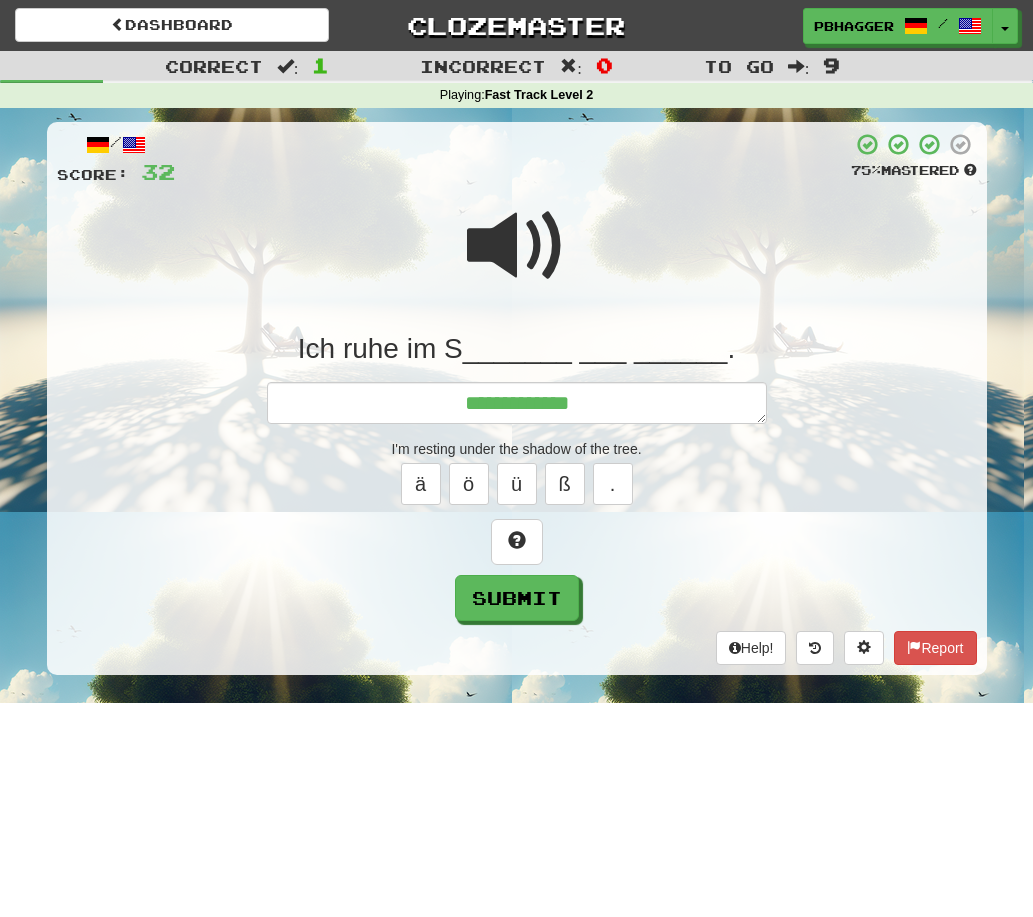 type on "*" 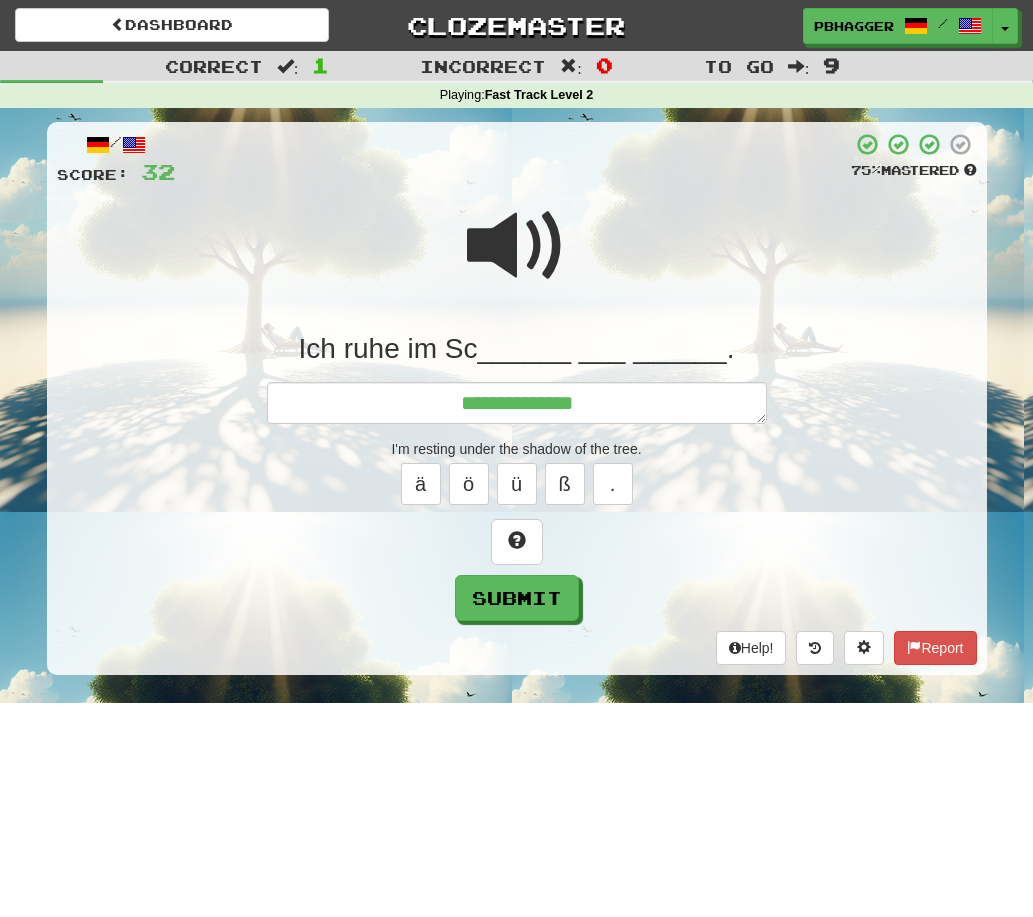 type on "*" 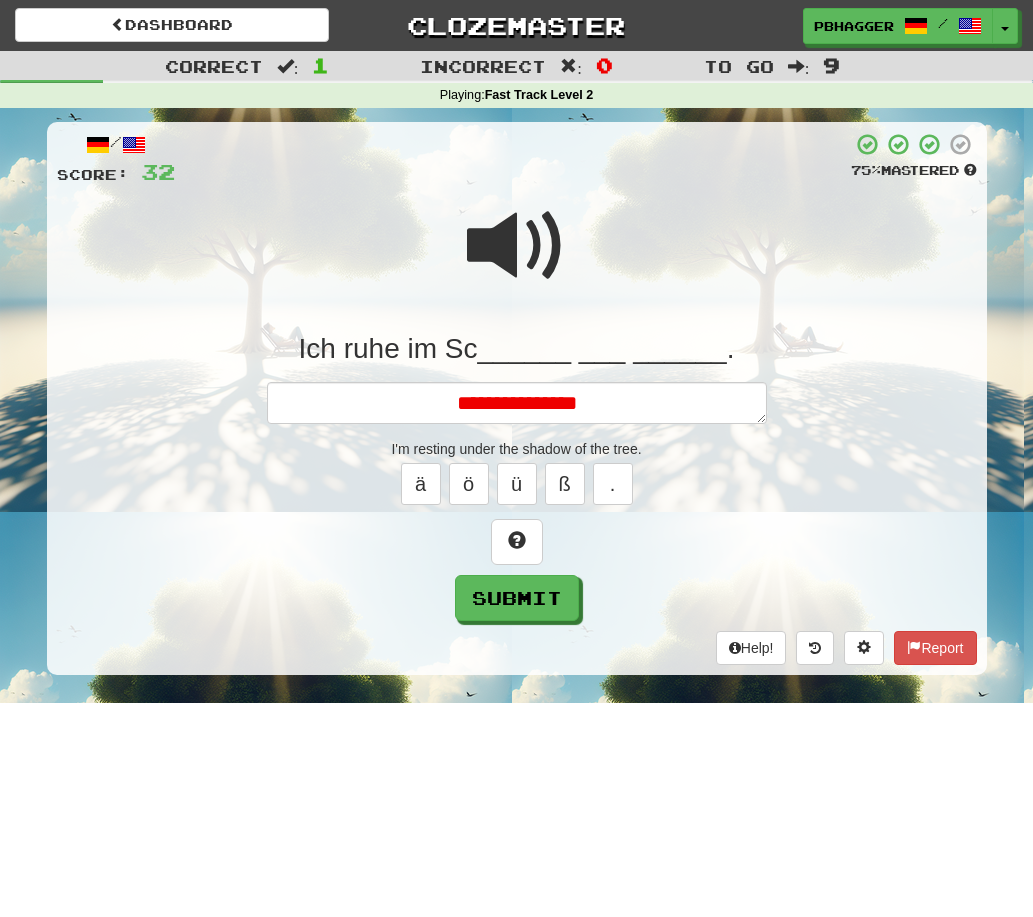 type on "*" 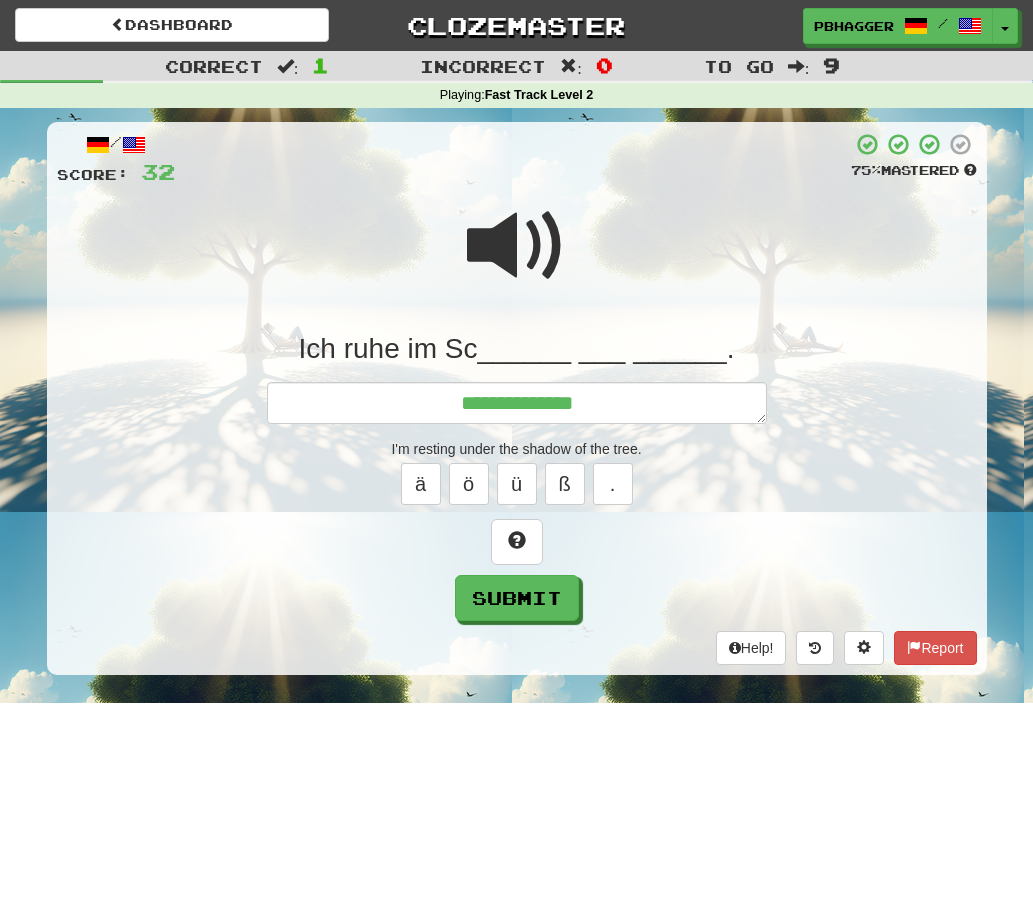 type on "*" 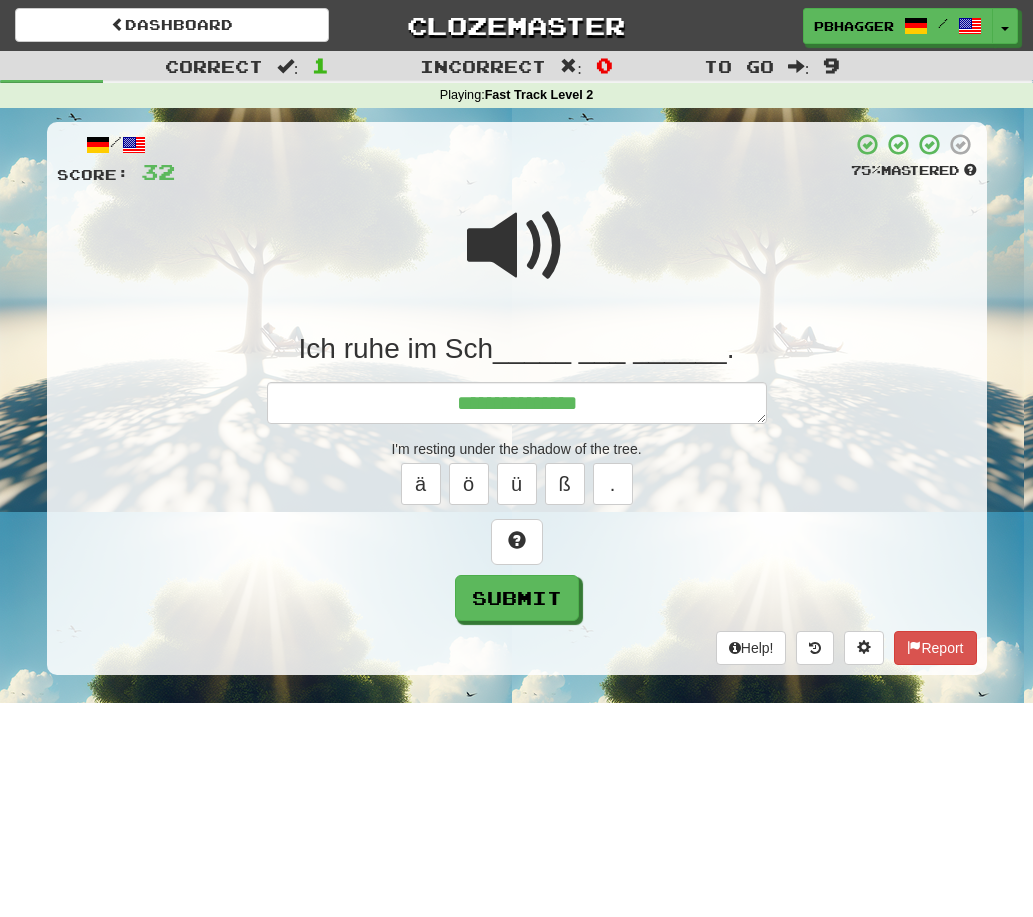 type on "*" 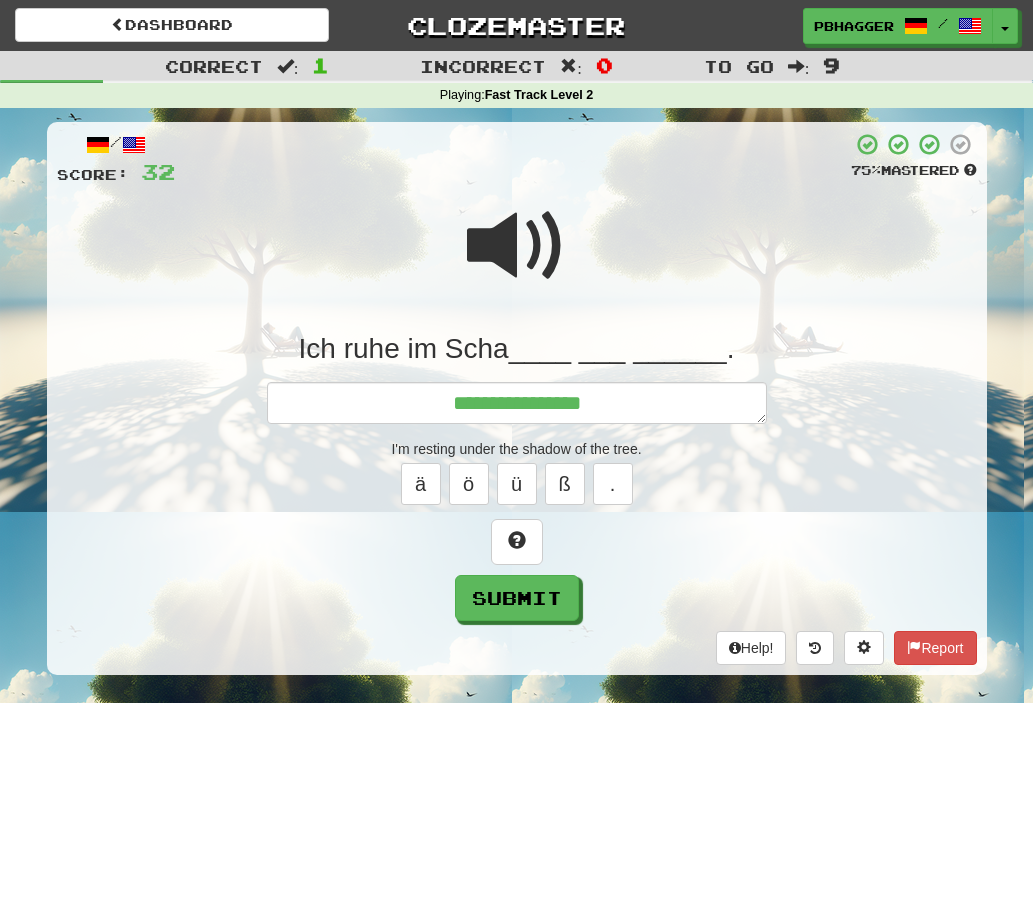 type on "*" 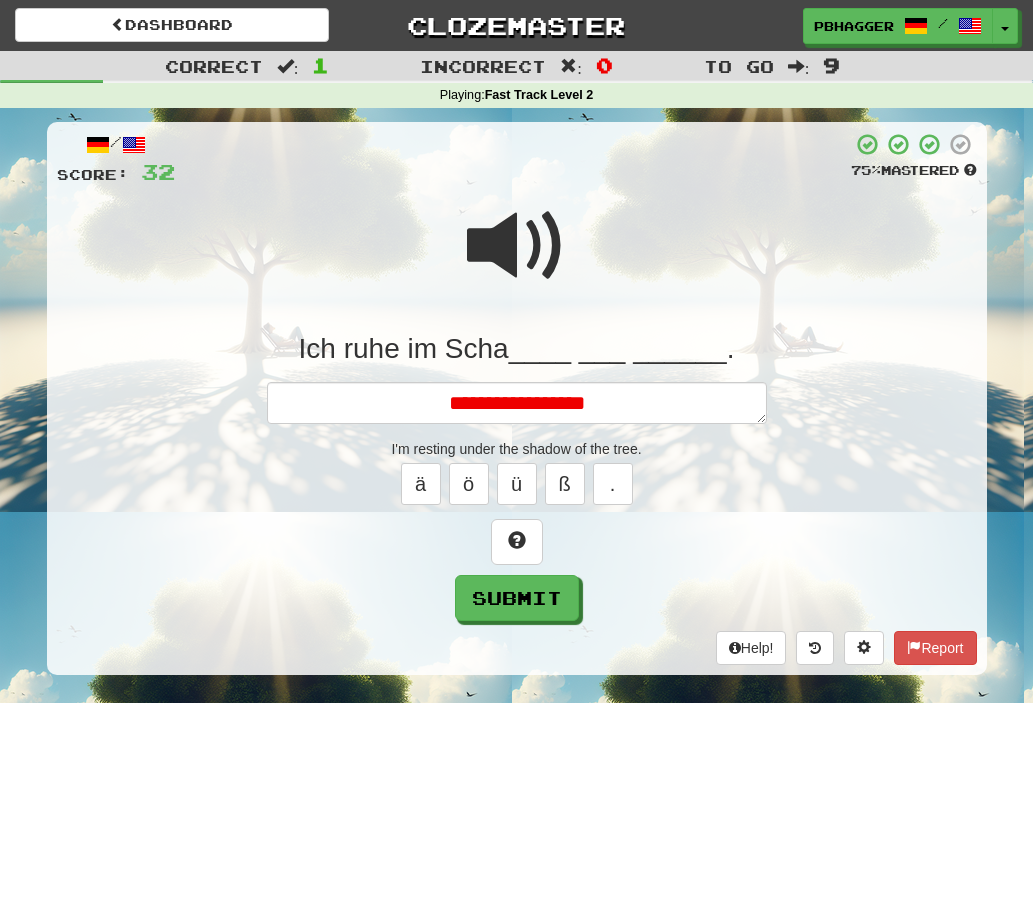 type on "*" 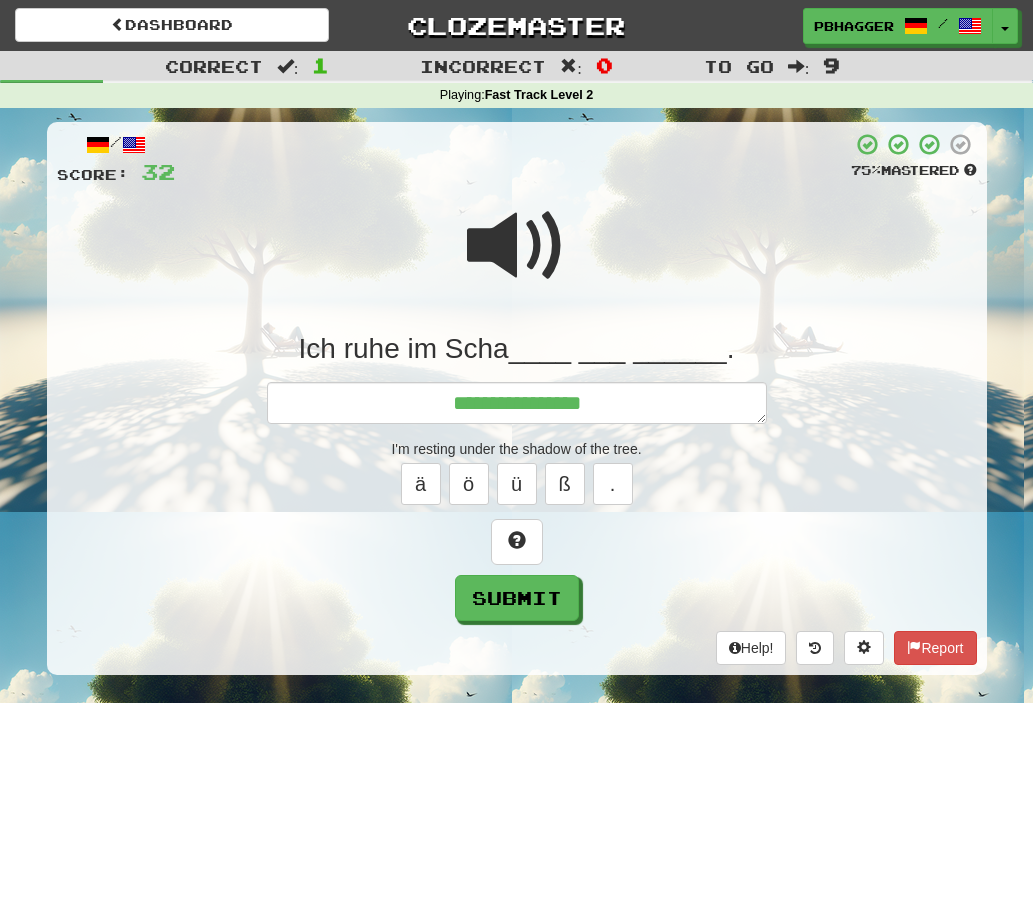 type on "*" 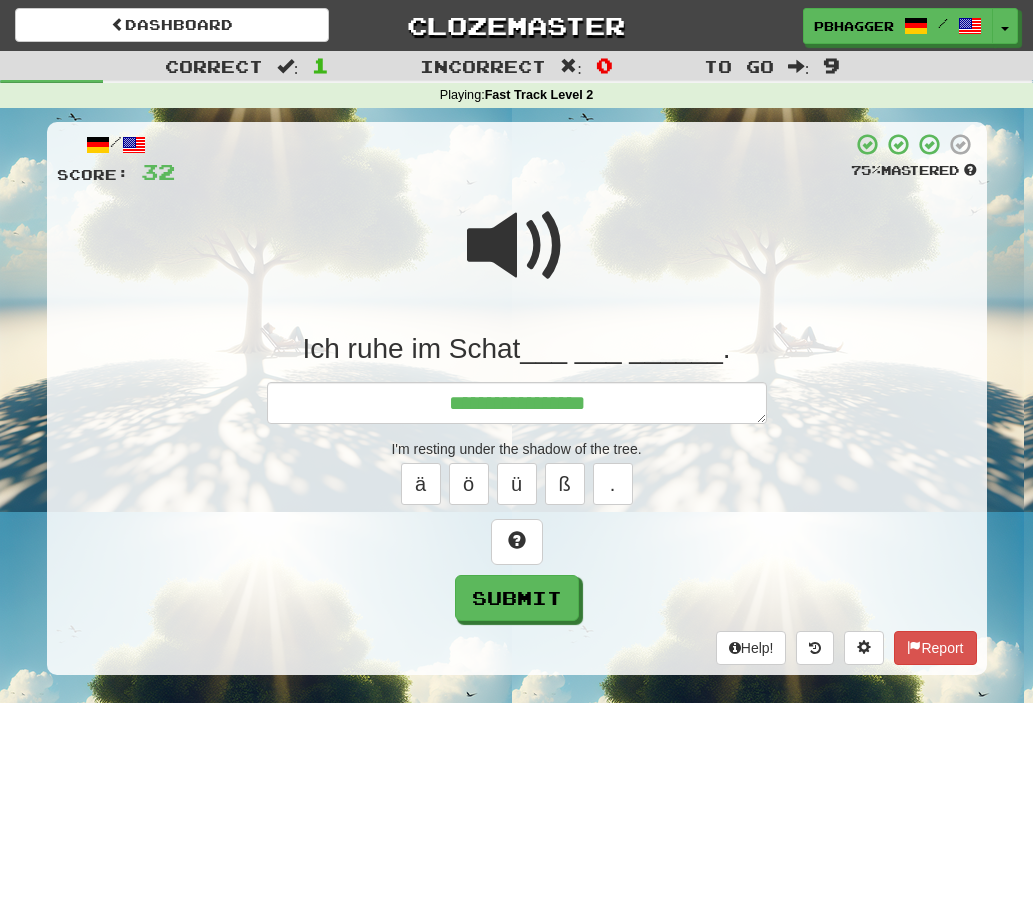 type on "*" 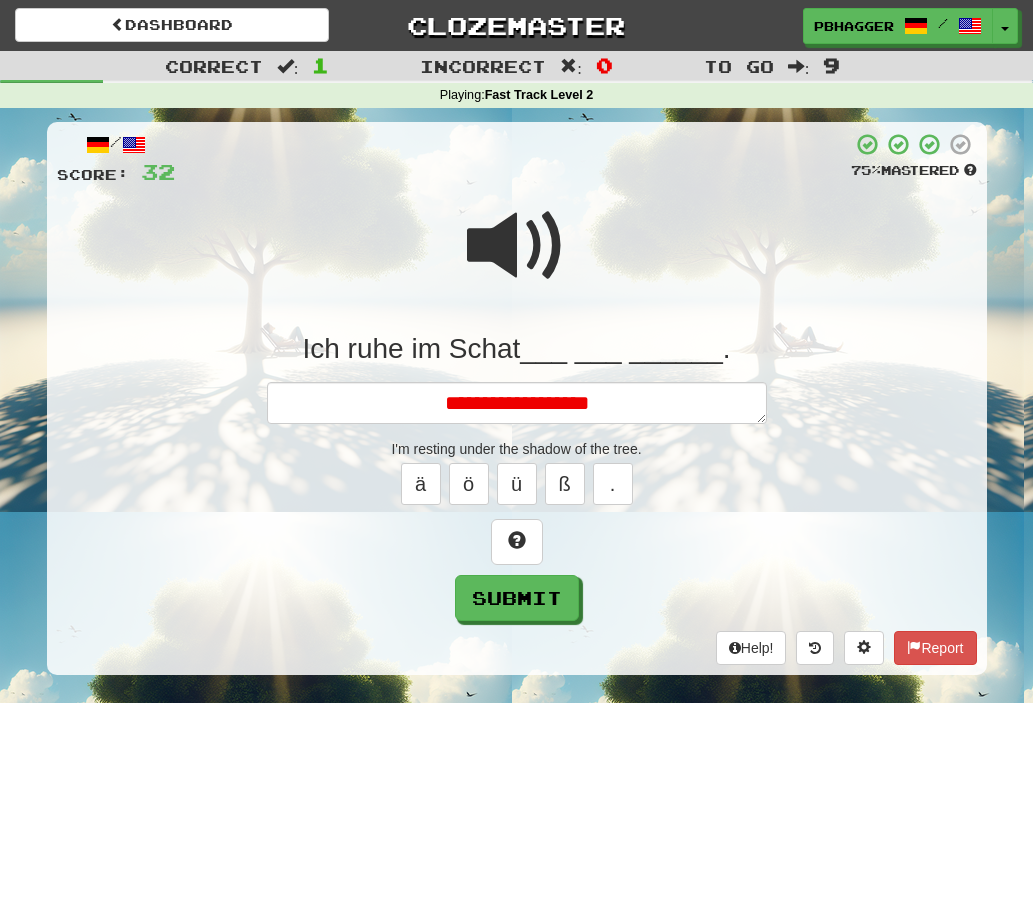 type on "*" 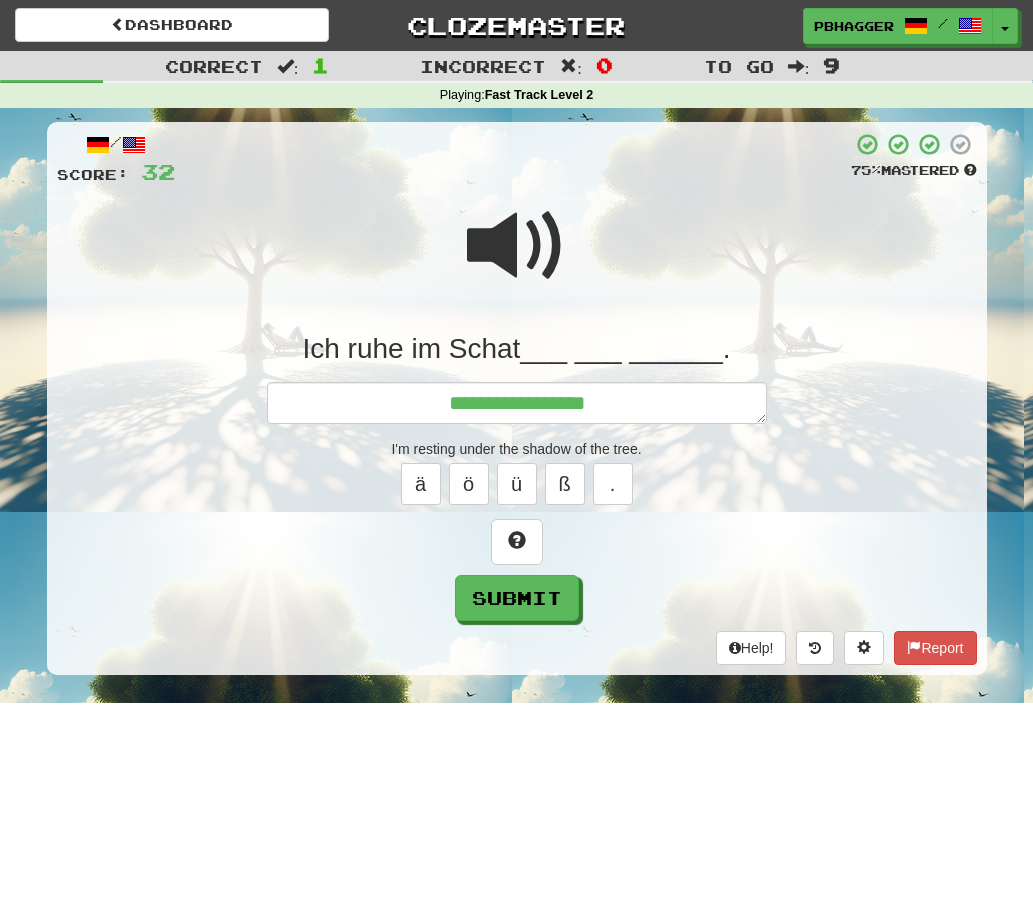 type on "*" 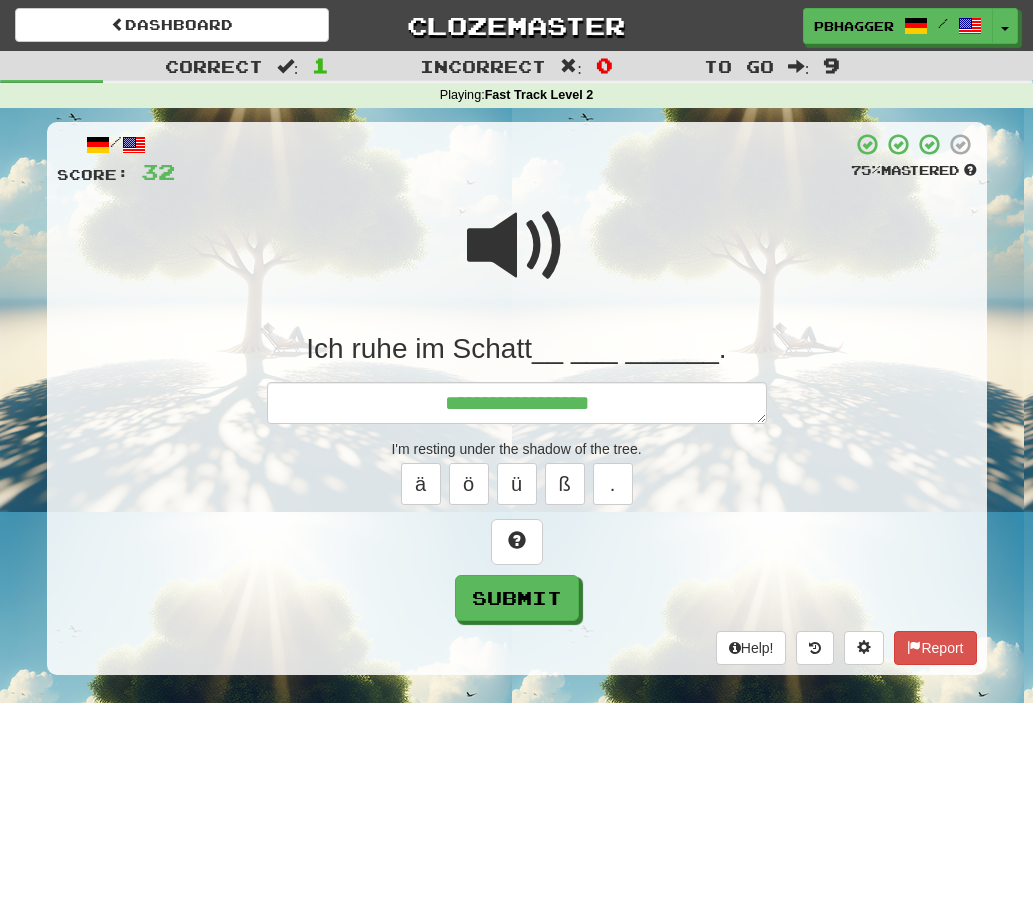 type on "*" 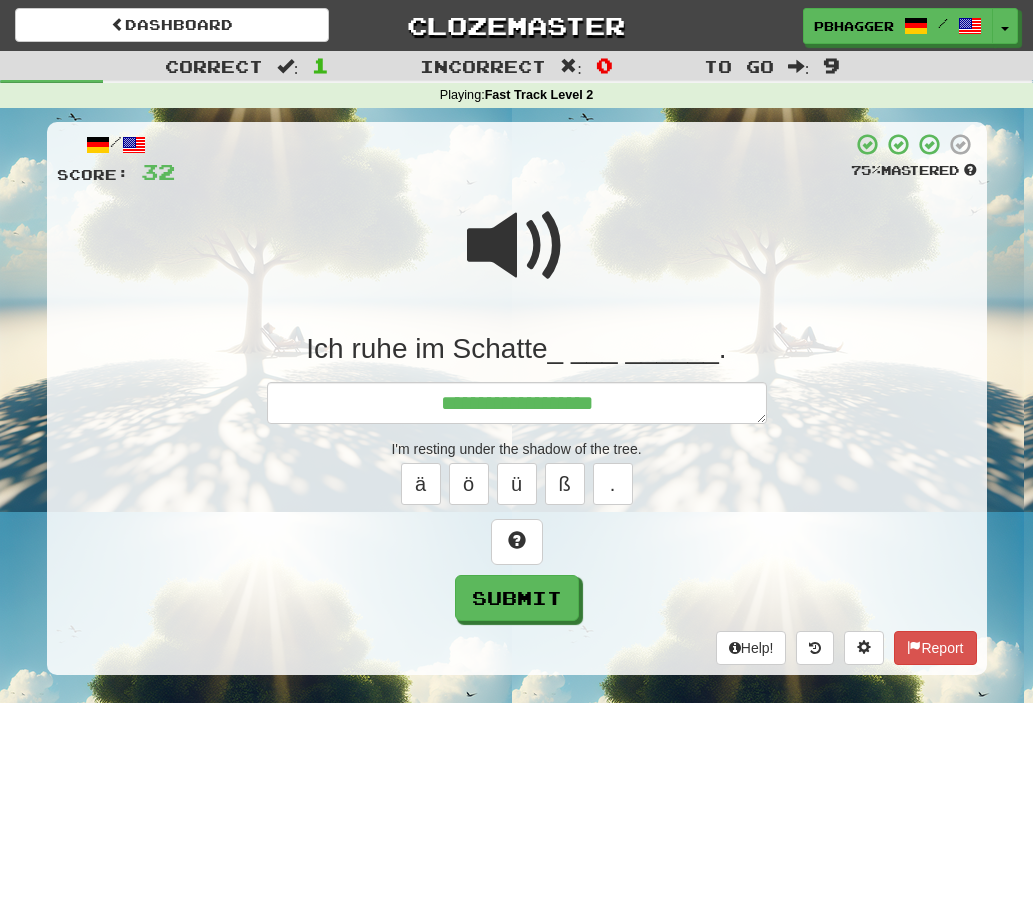 type on "*" 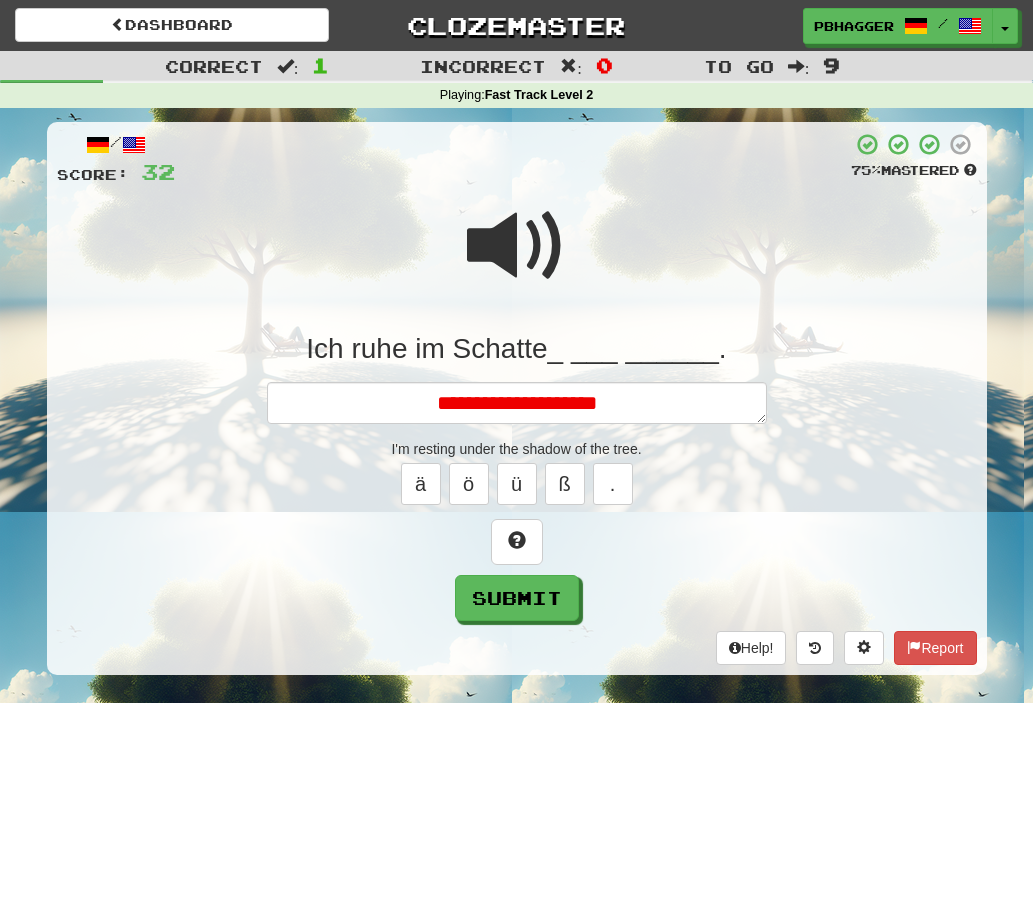 type on "*" 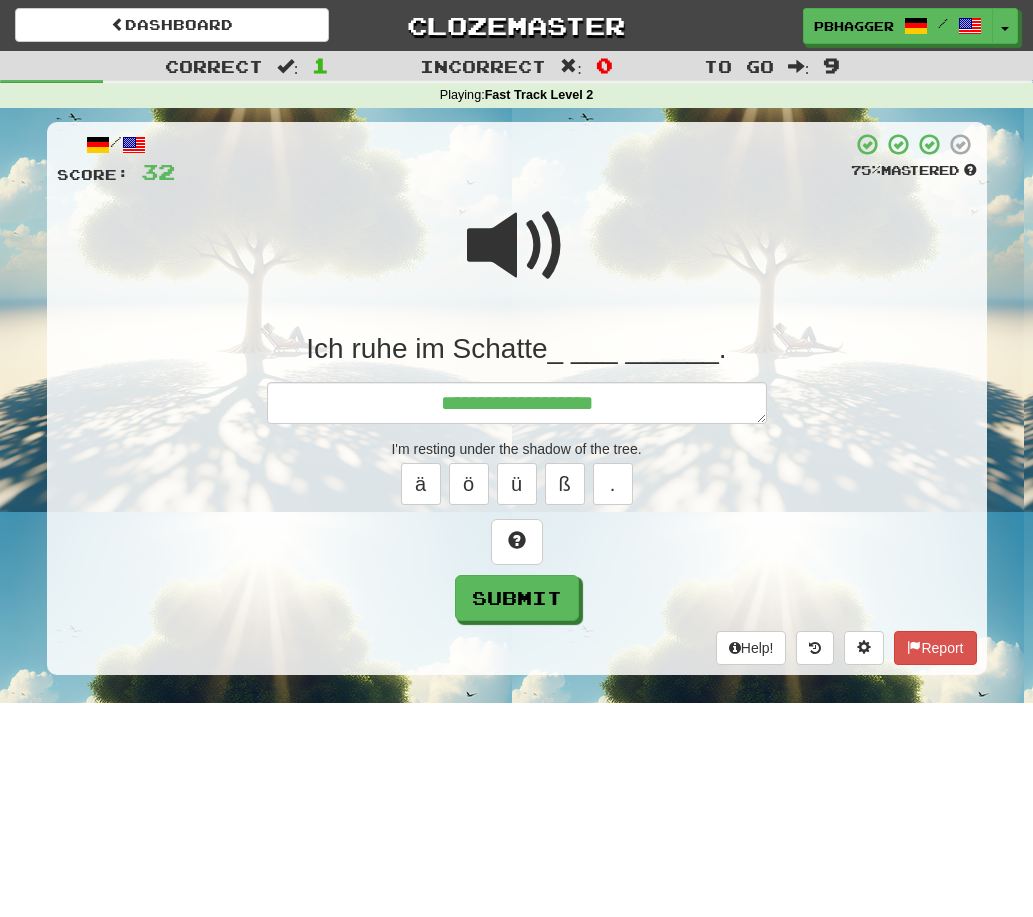 type on "*" 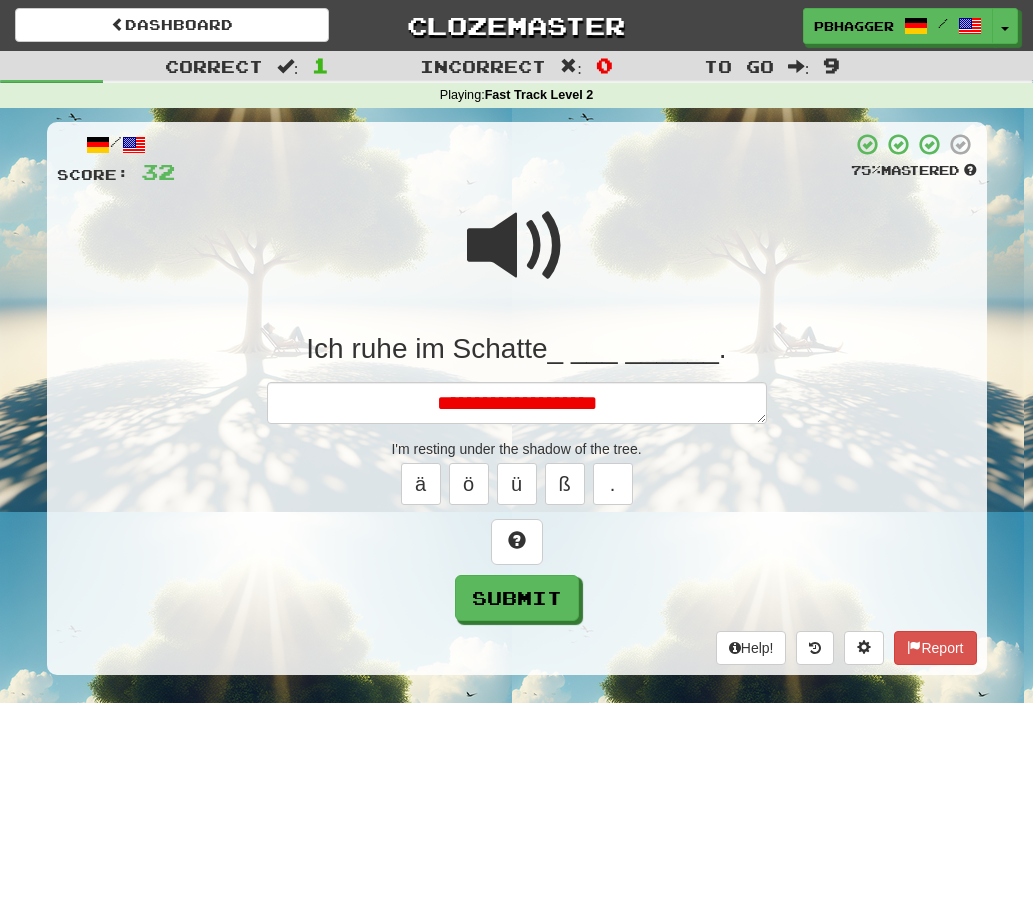 type on "*" 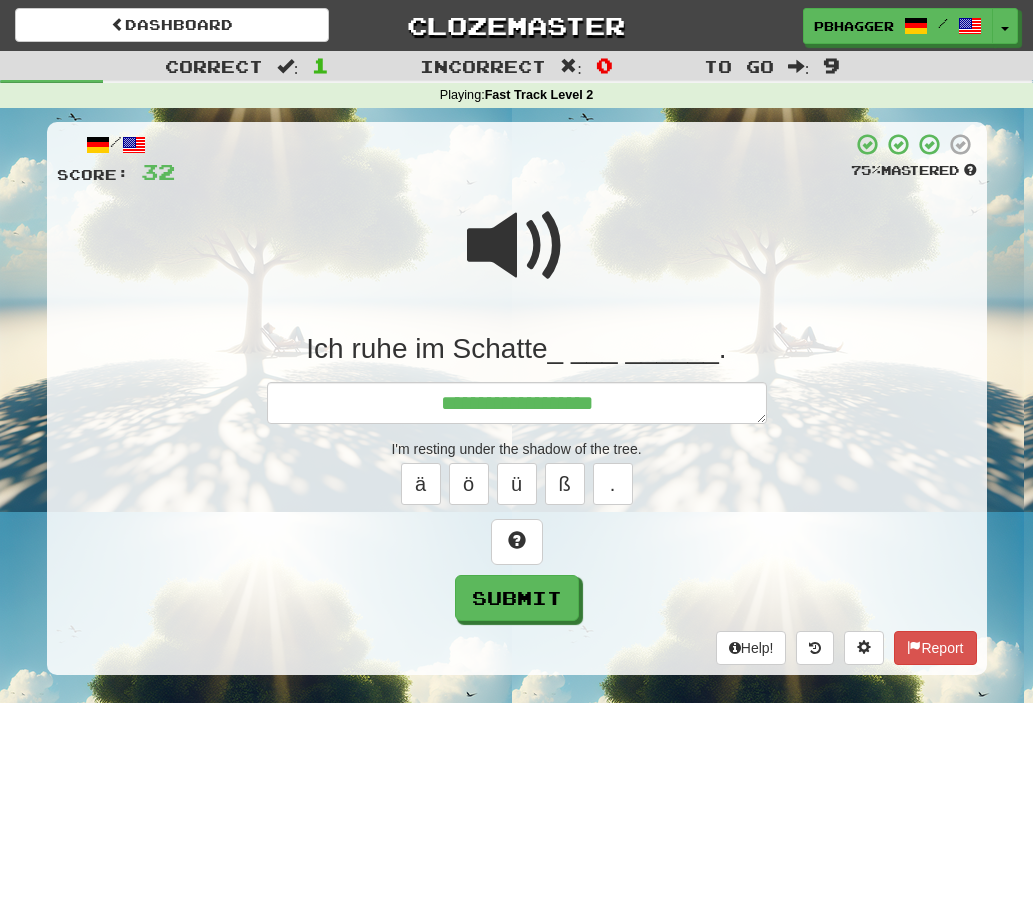 type on "*" 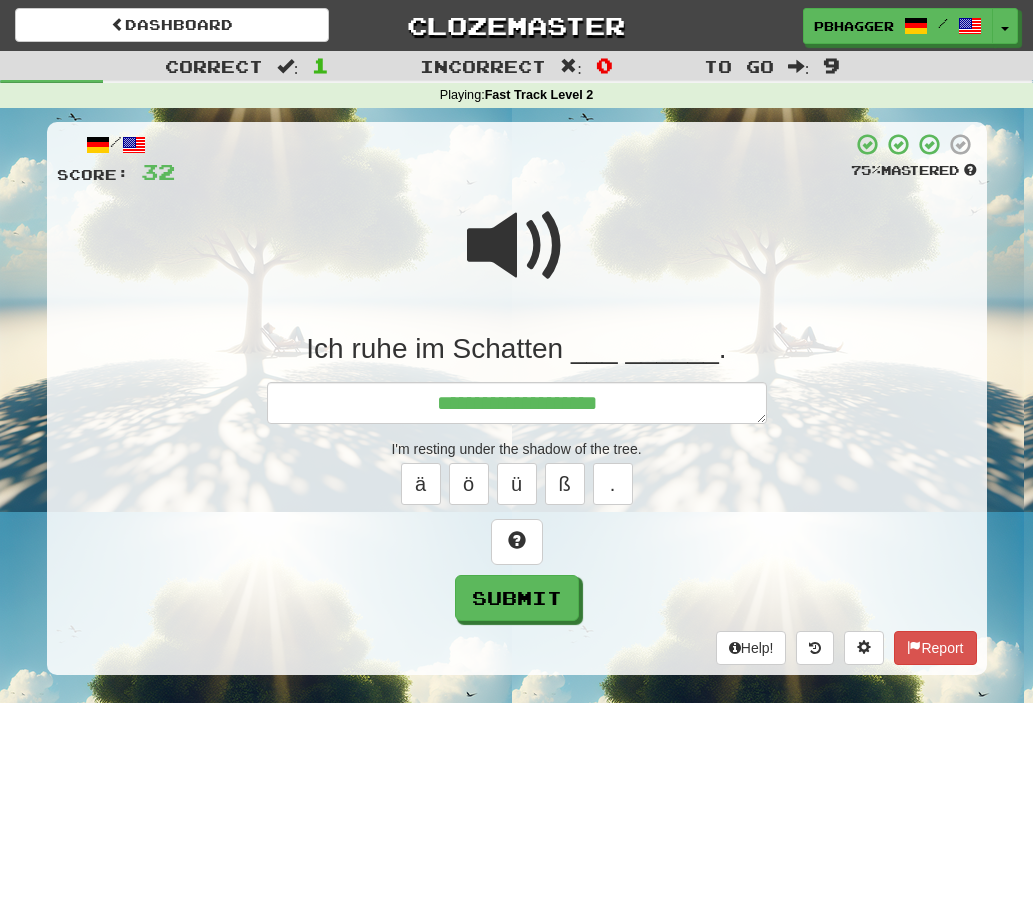 type on "*" 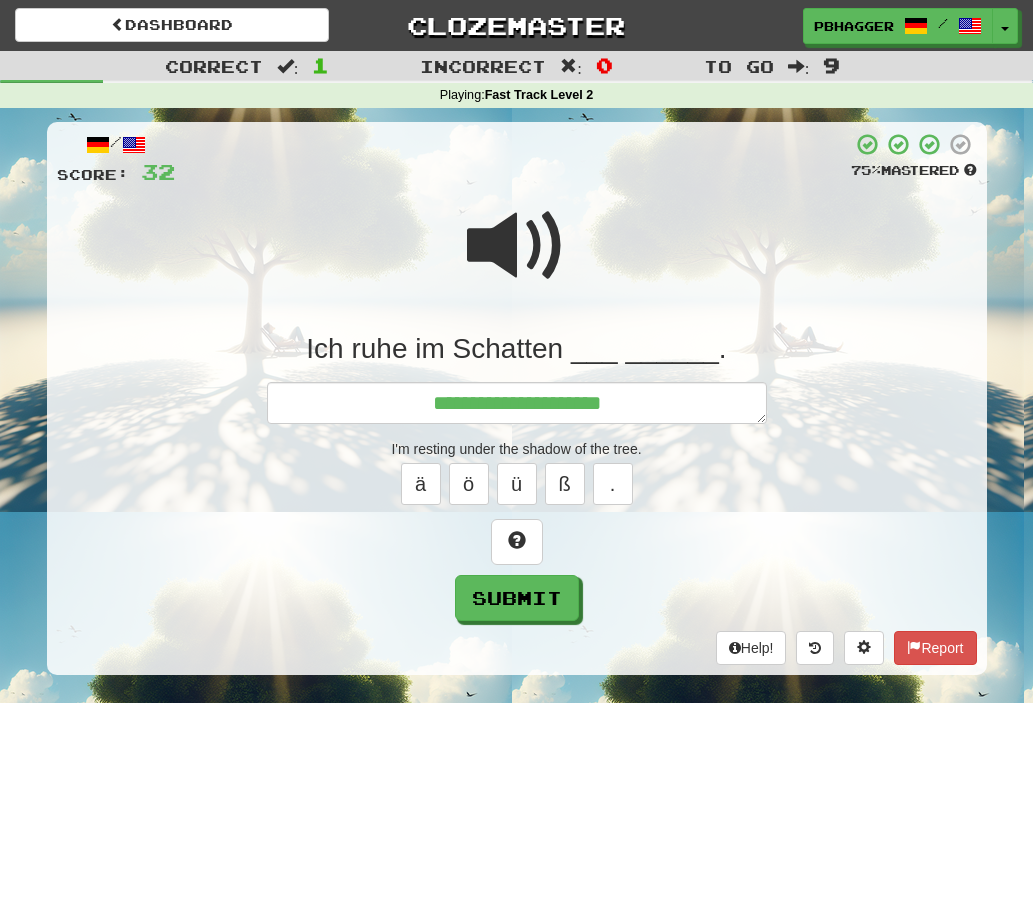 type on "*" 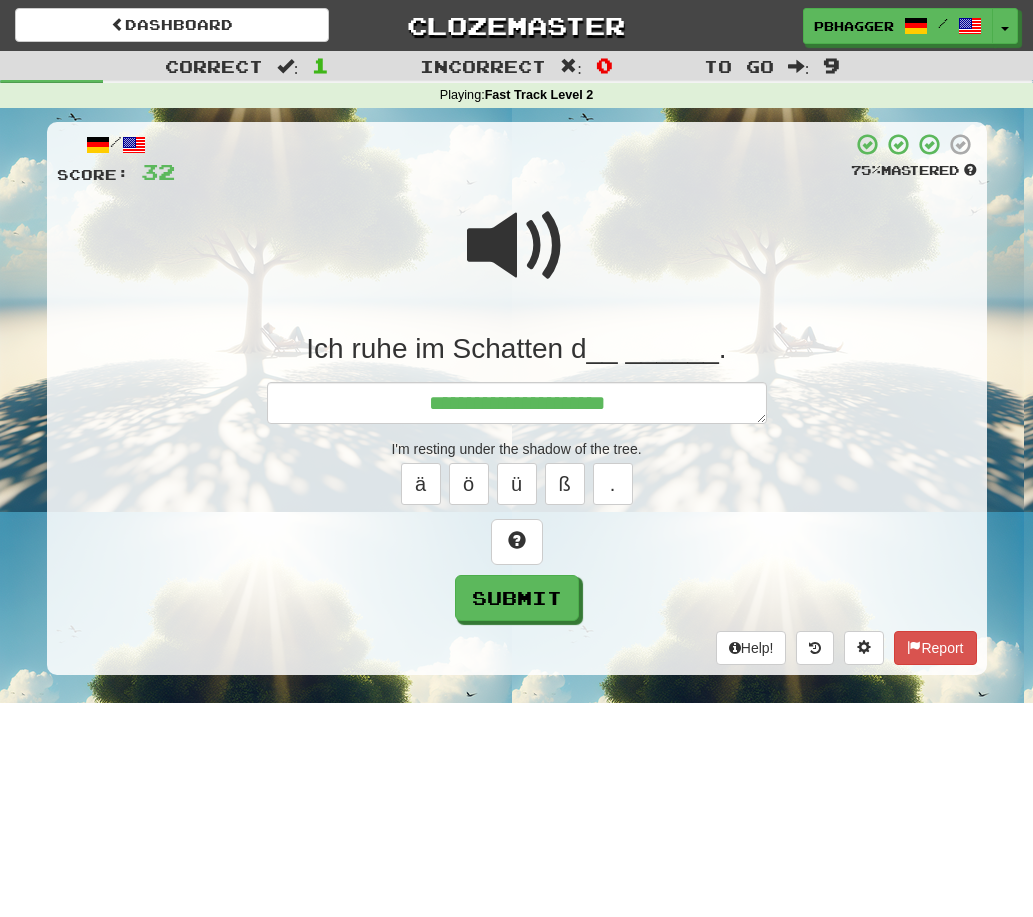 type on "*" 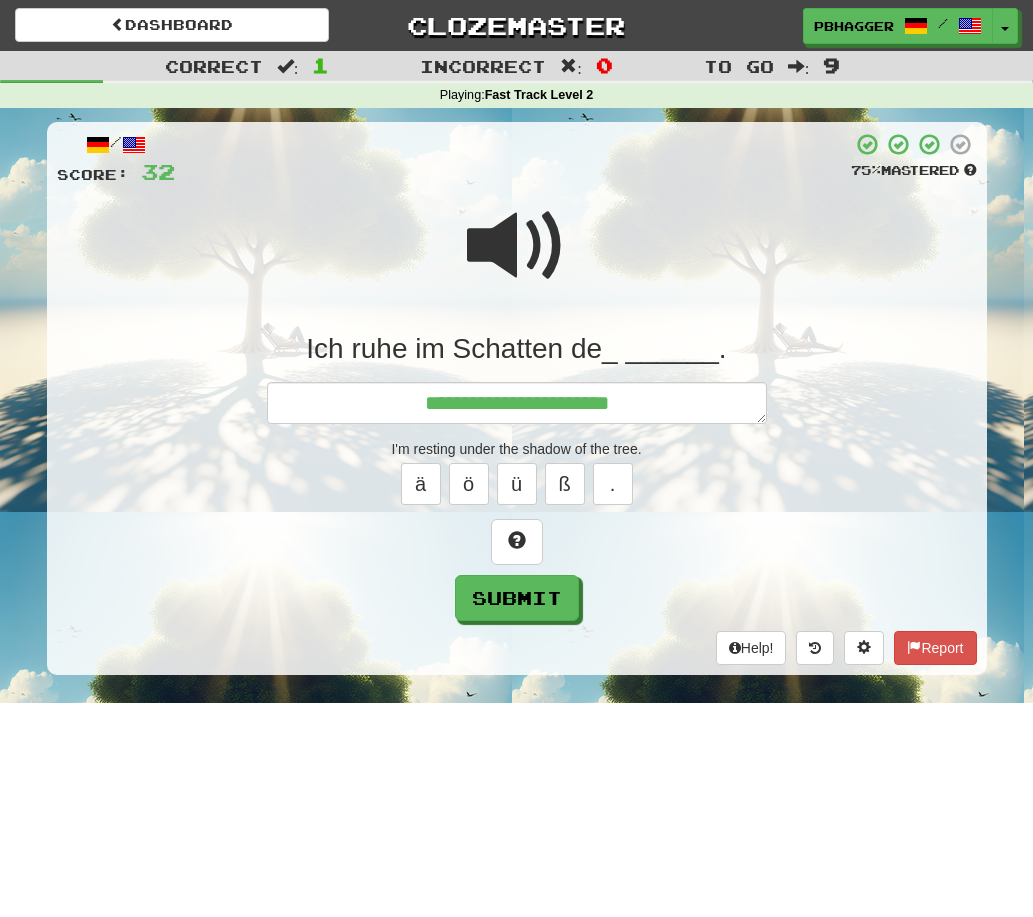 type on "*" 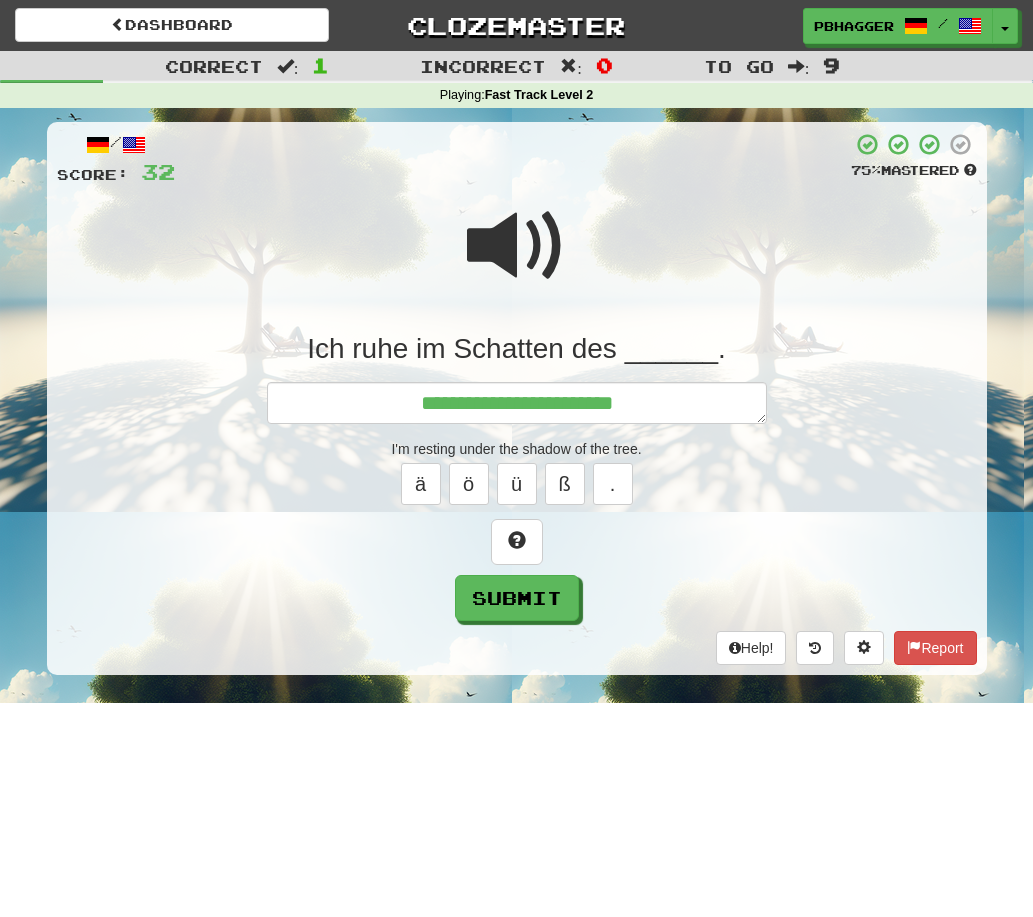type on "*" 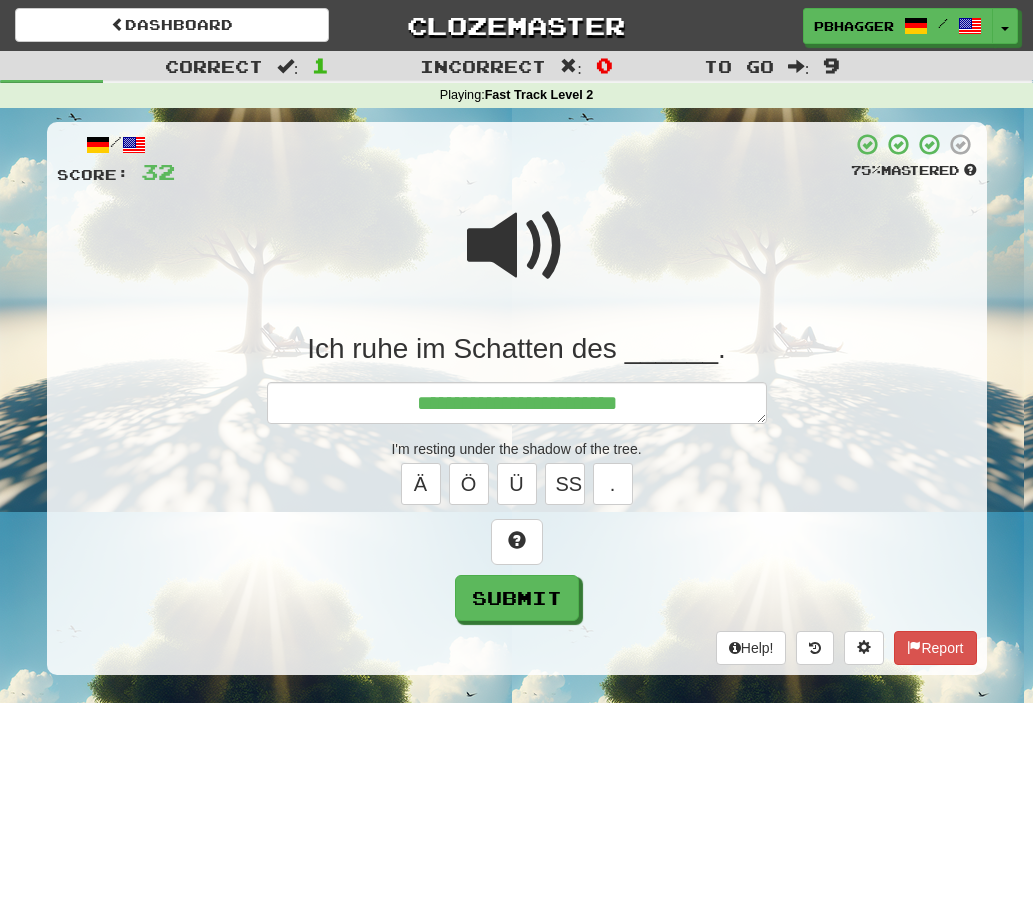 type on "*" 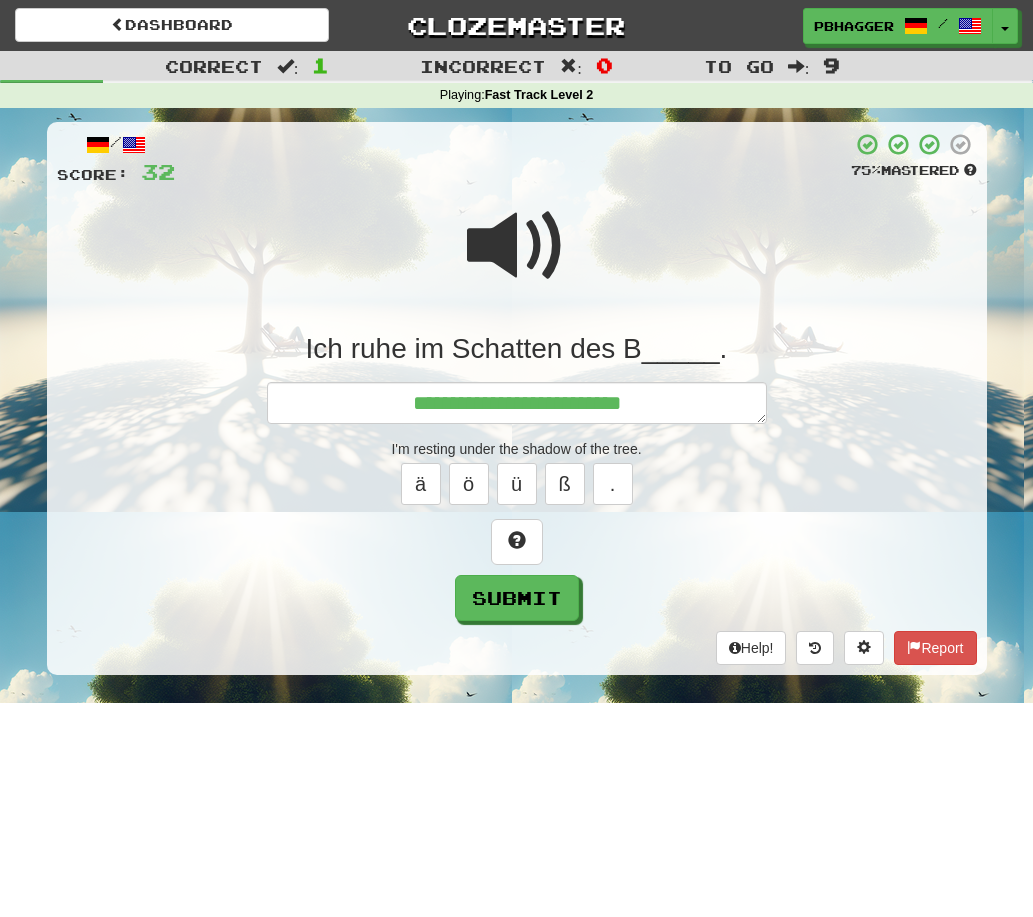 type on "*" 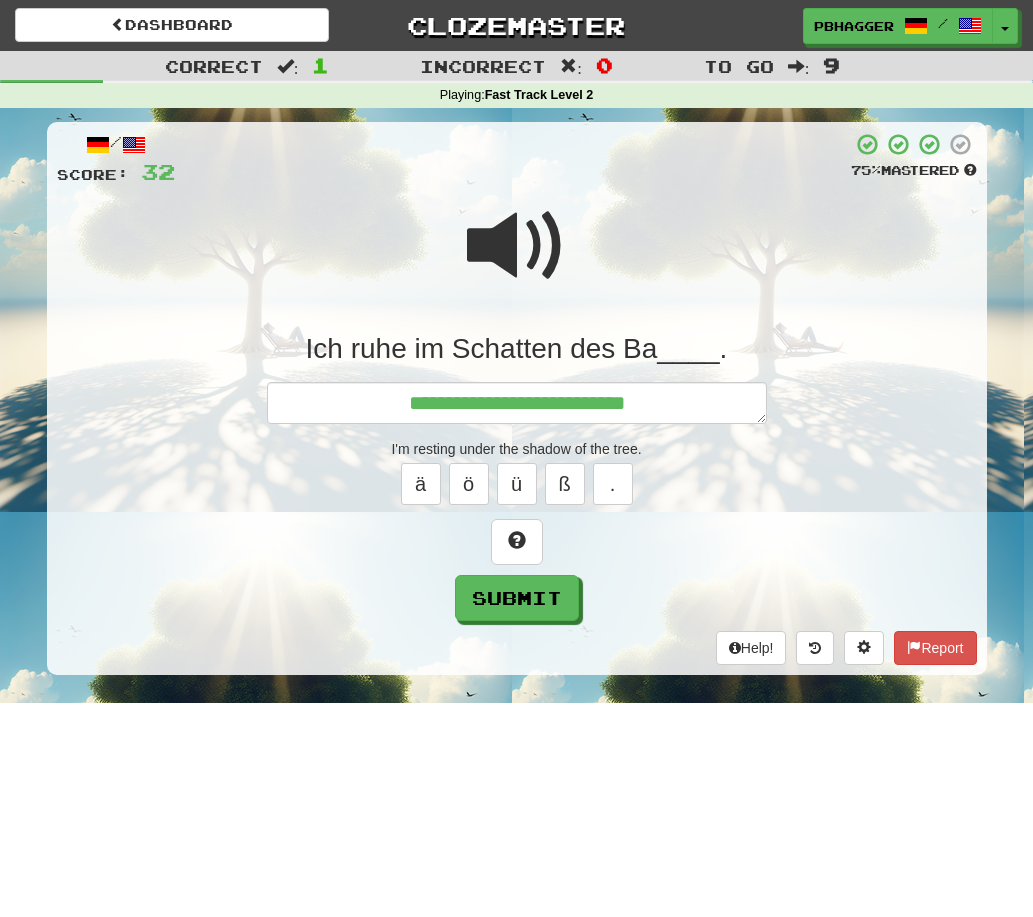 type on "*" 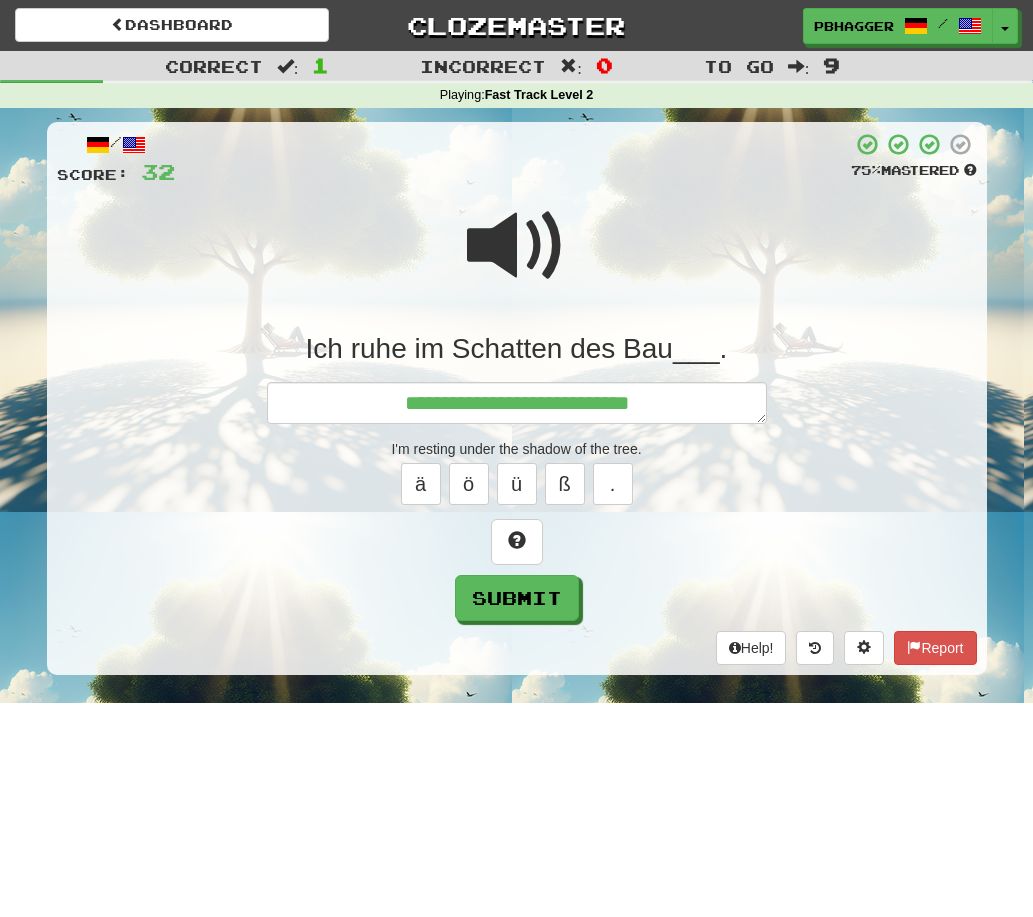 type on "*" 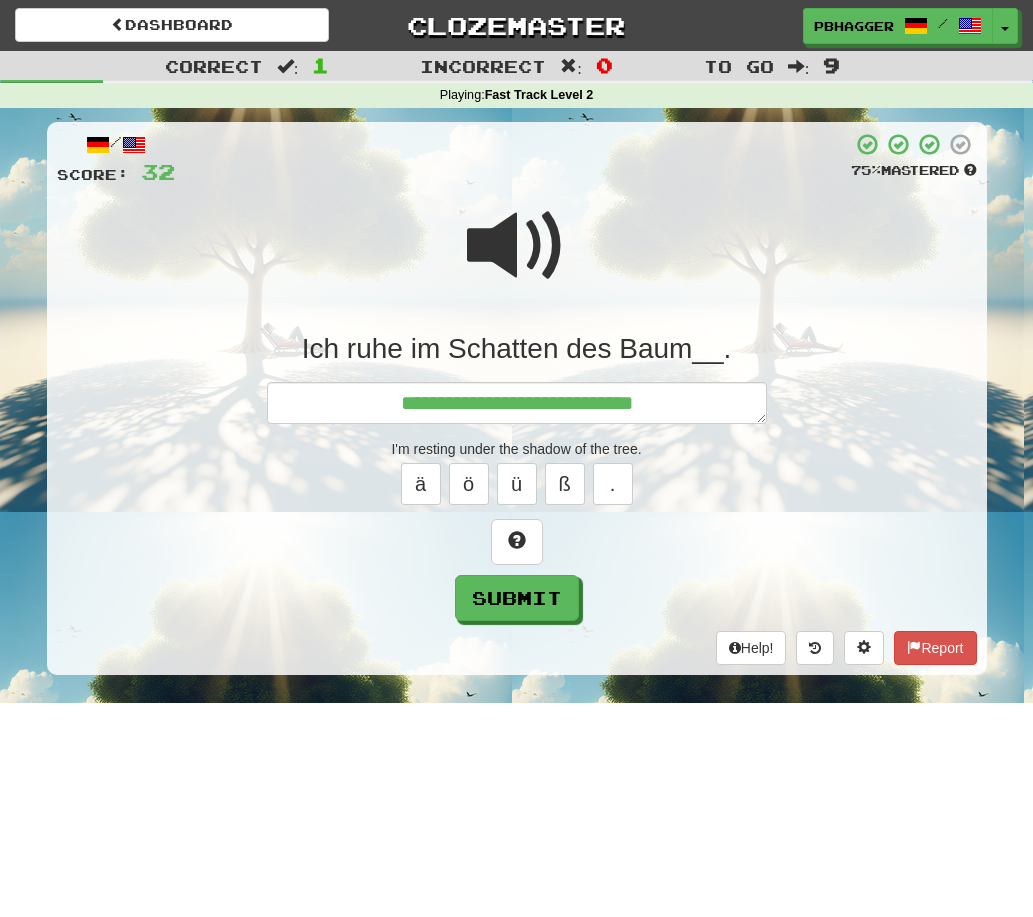 type on "*" 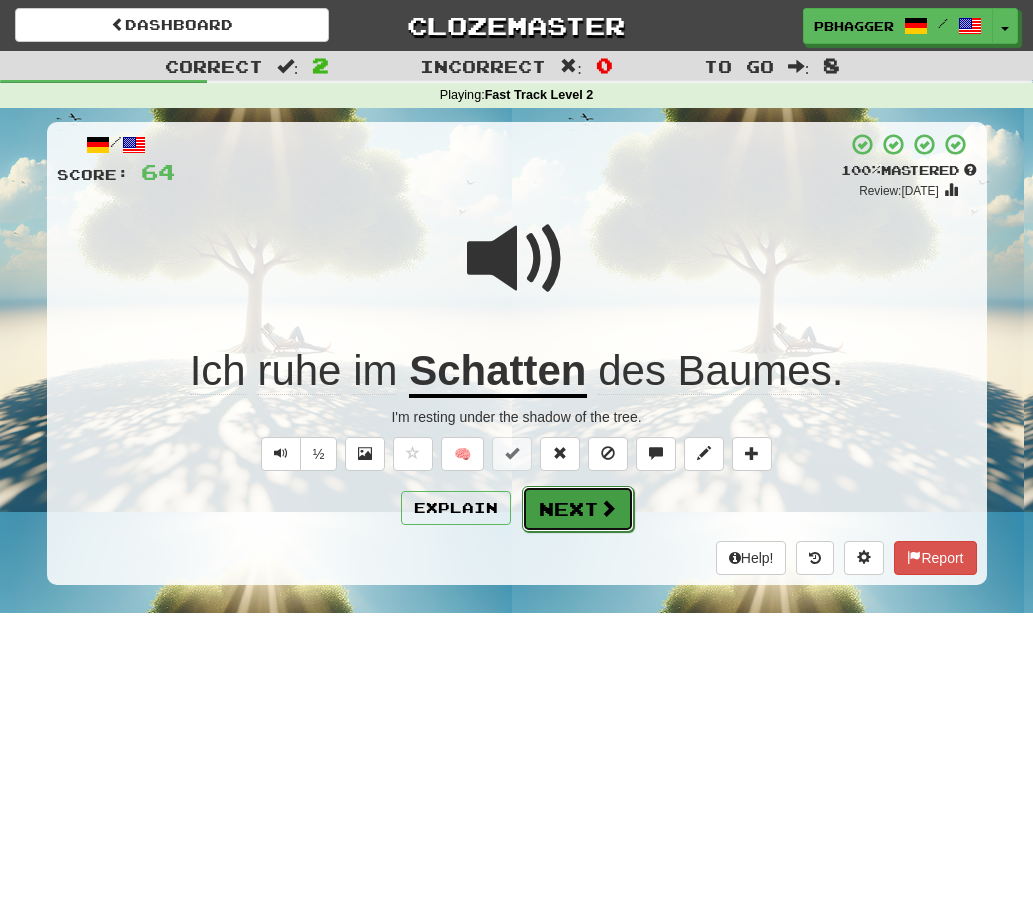 click on "Next" at bounding box center [578, 509] 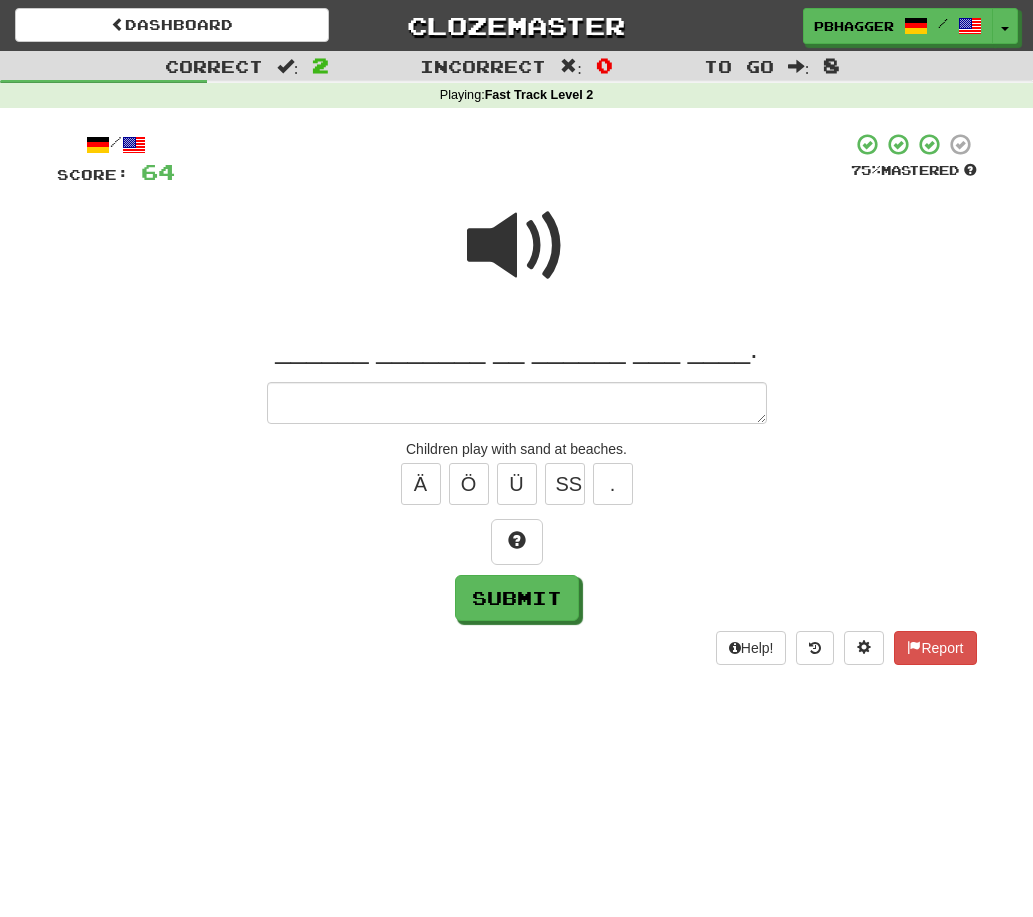 type on "*" 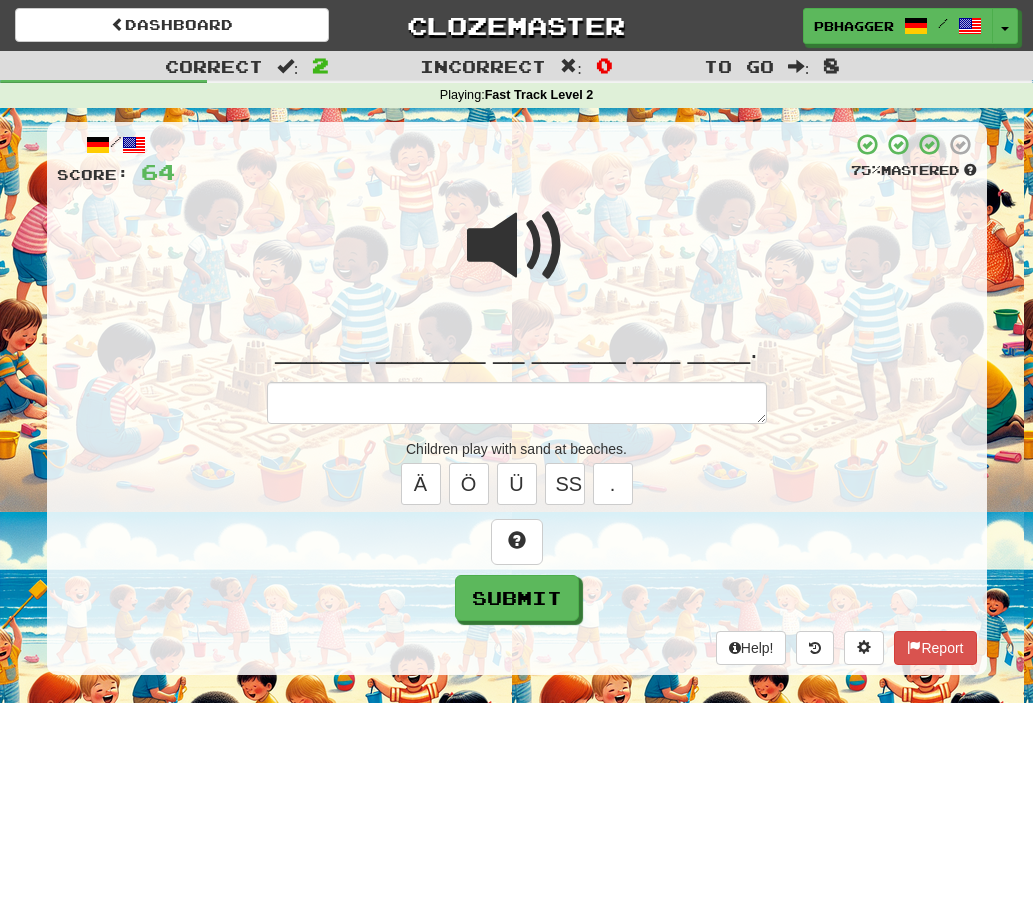 type on "*" 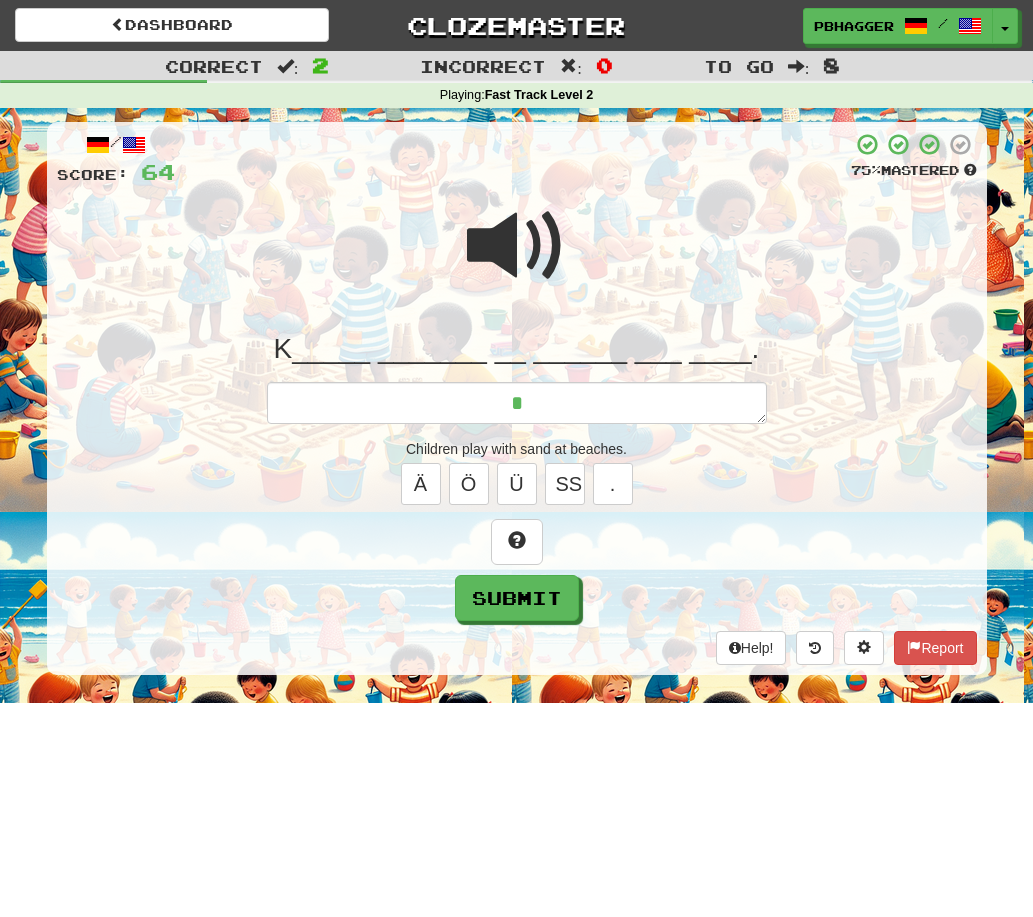 type on "*" 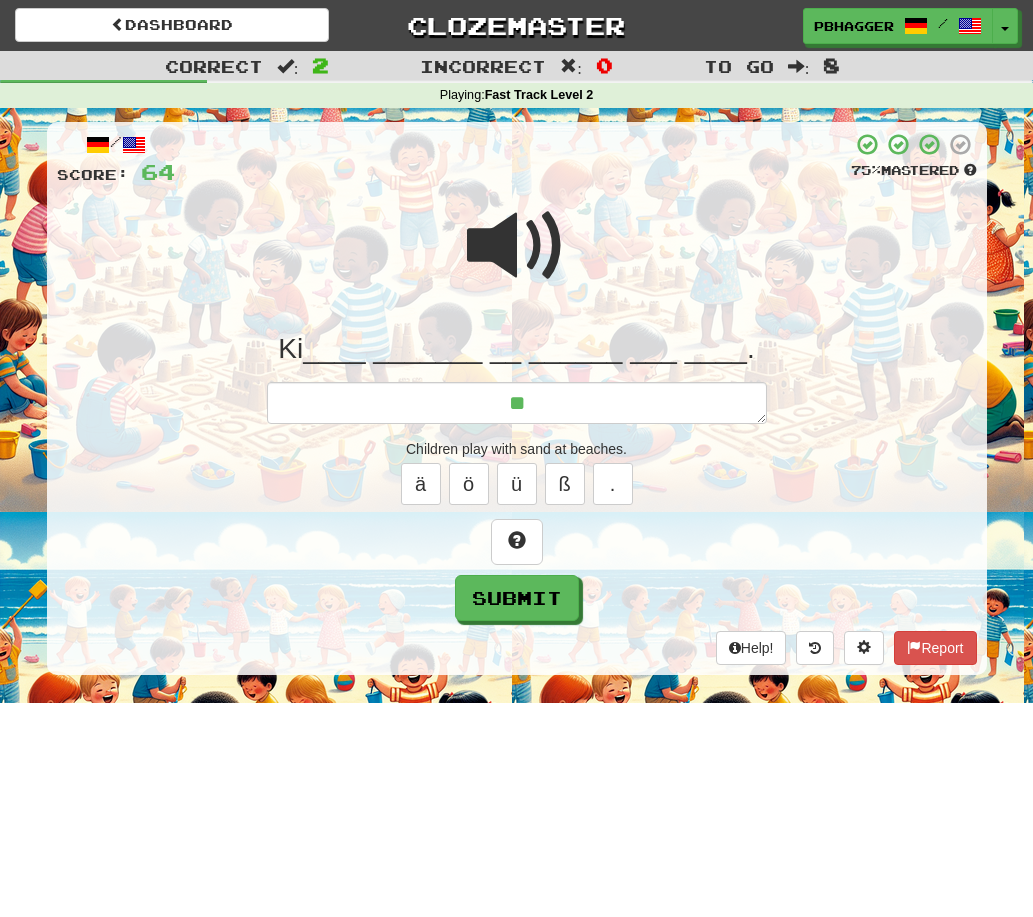 type on "*" 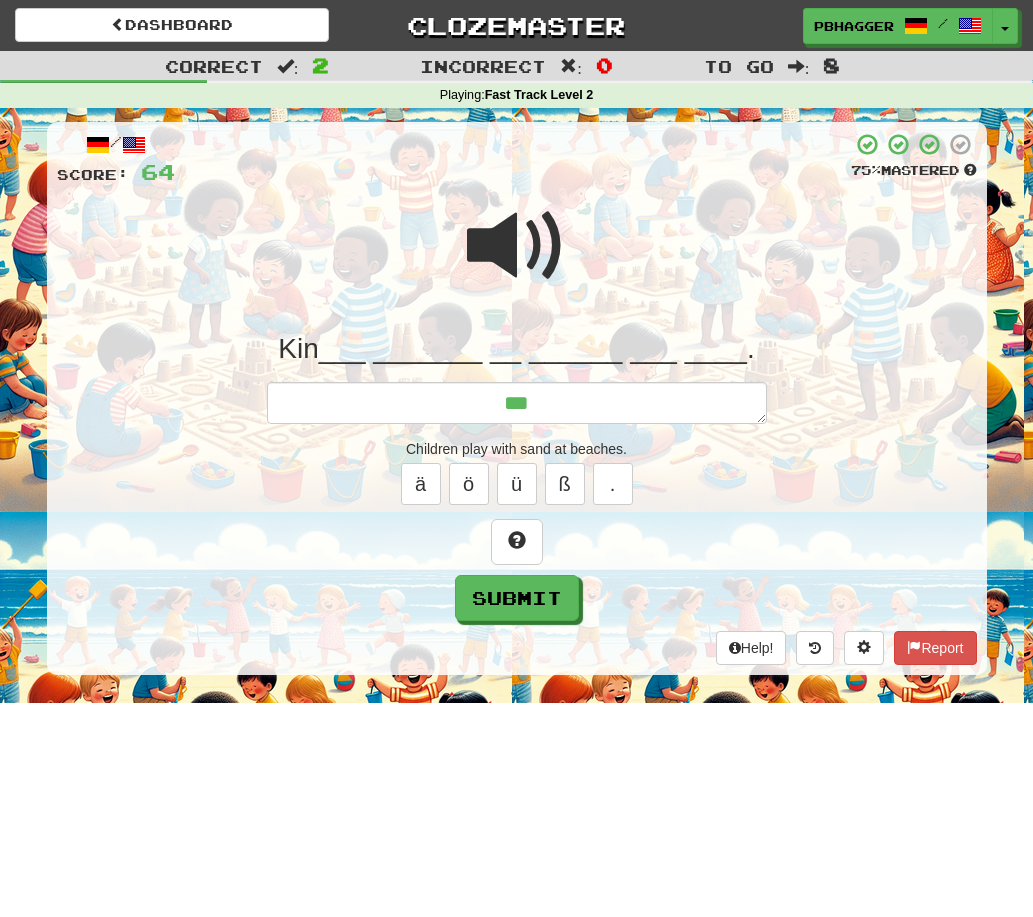type on "*" 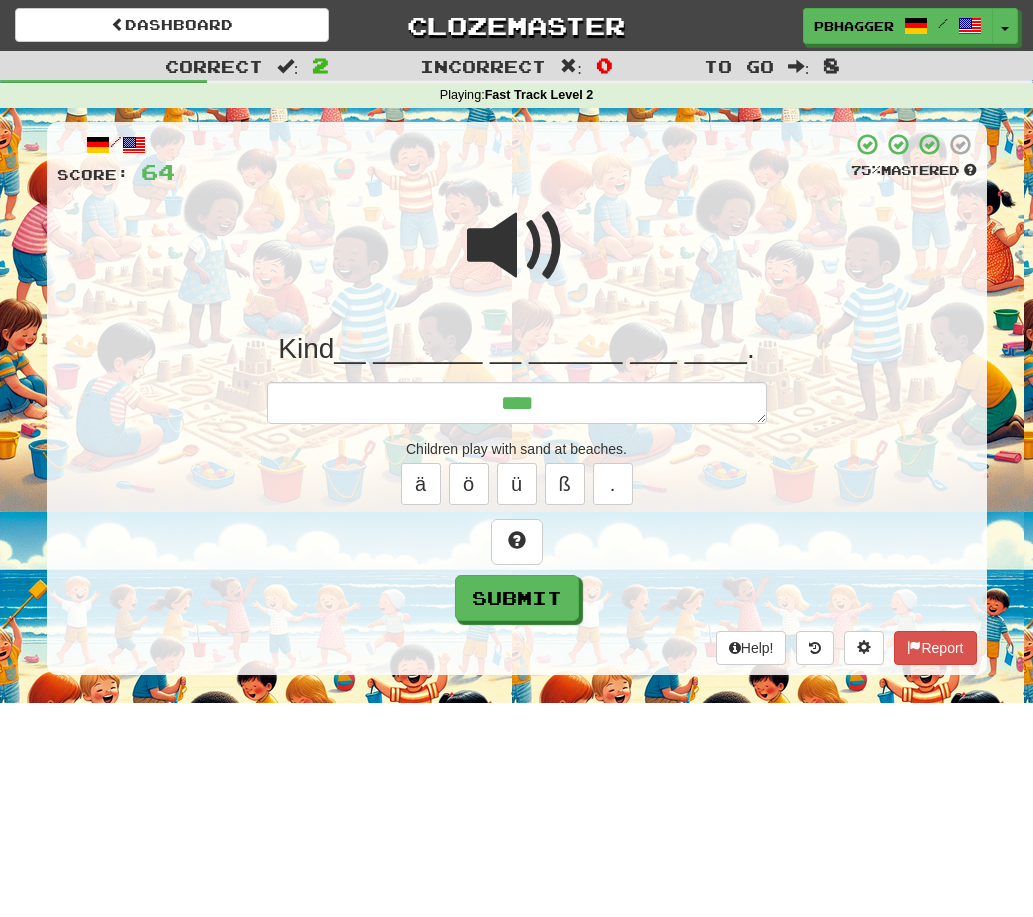type on "*" 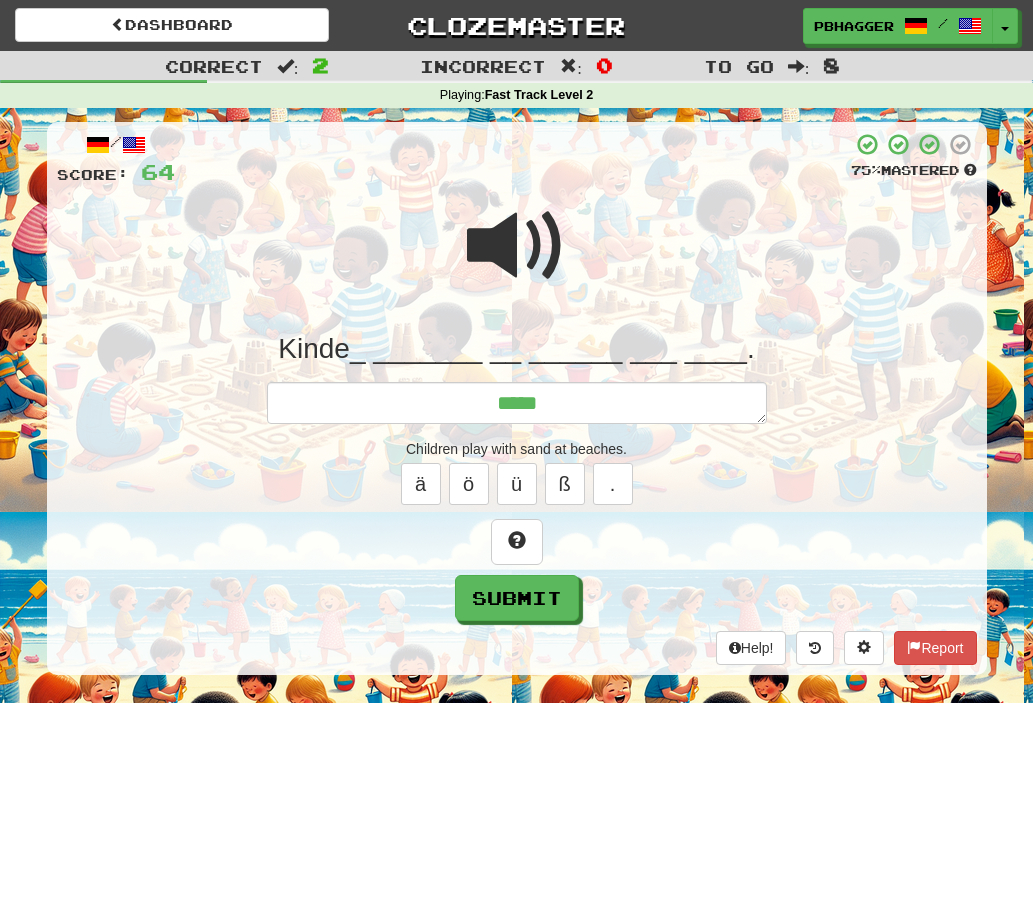 type on "*" 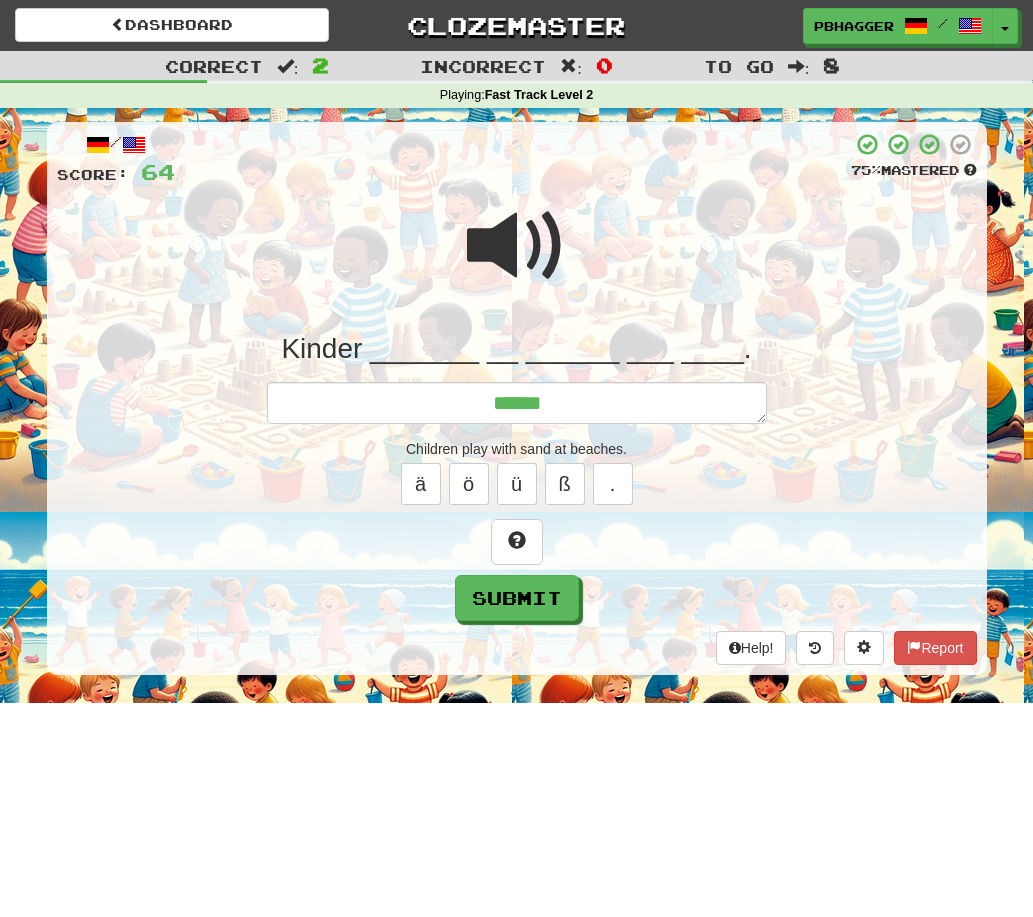 type on "*" 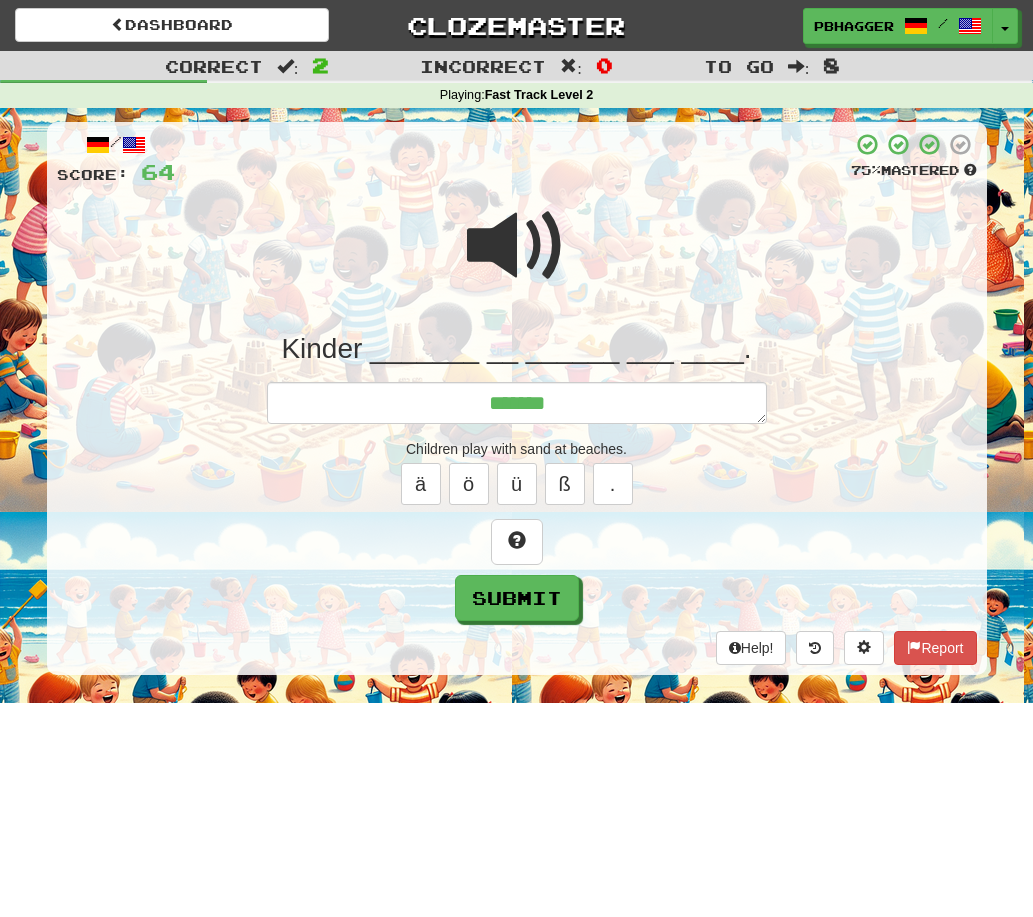 type on "*" 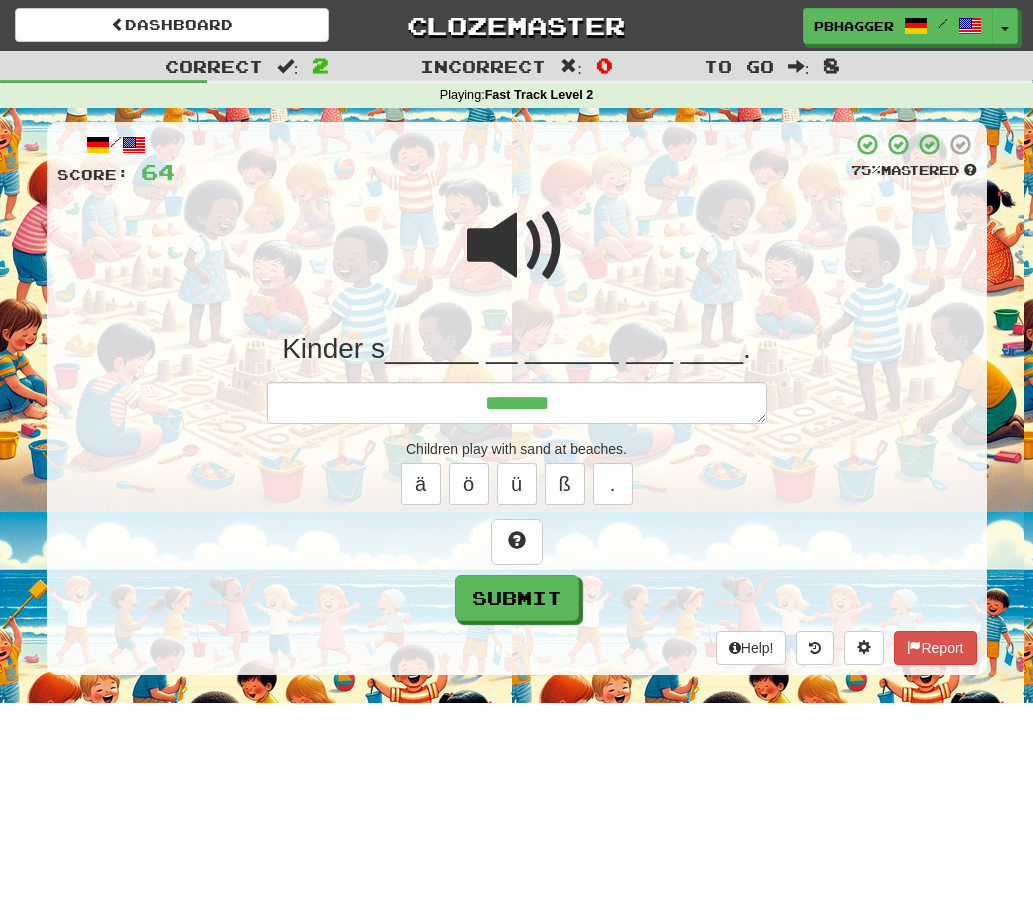 type on "*" 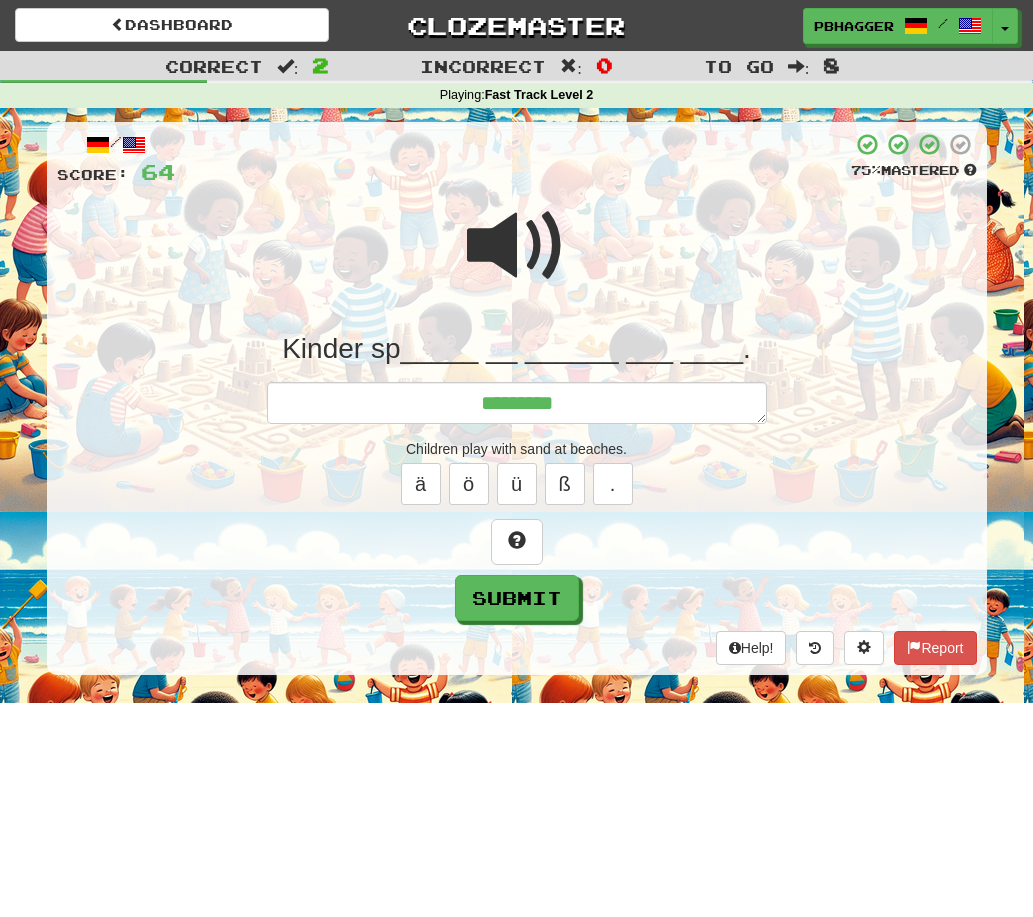 type on "*" 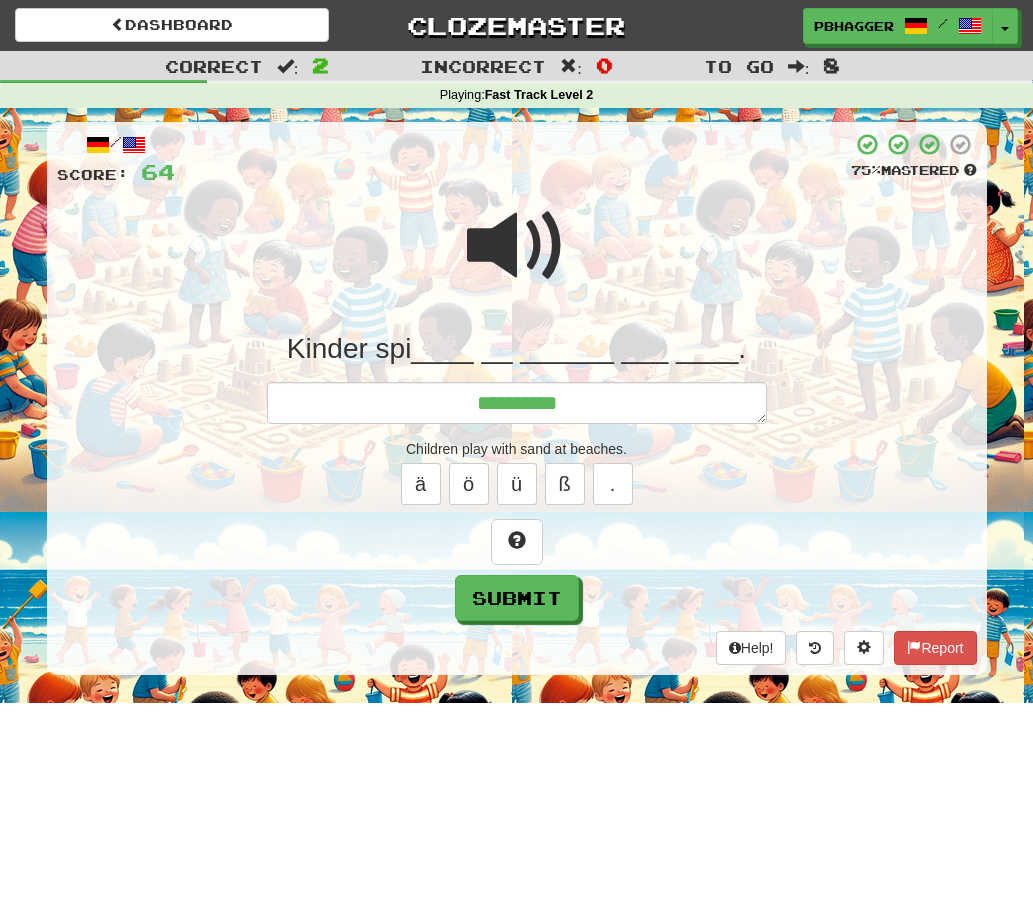 type on "*" 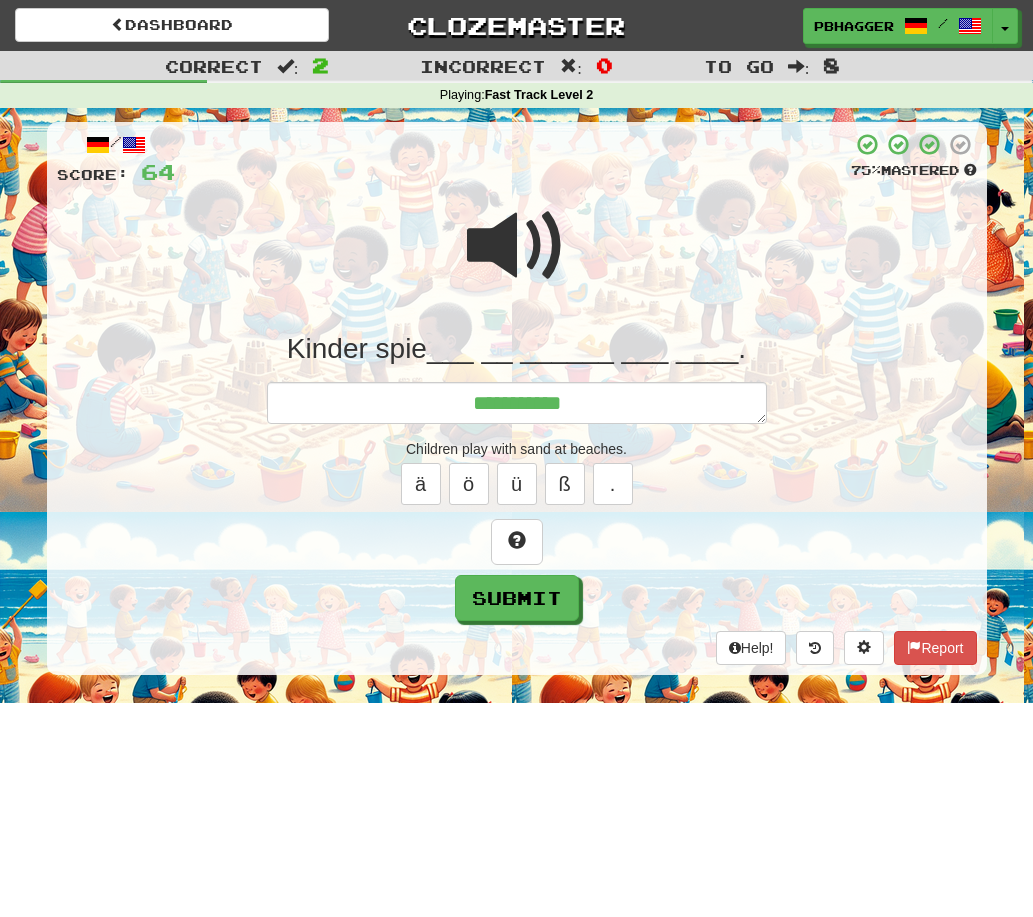 type on "*" 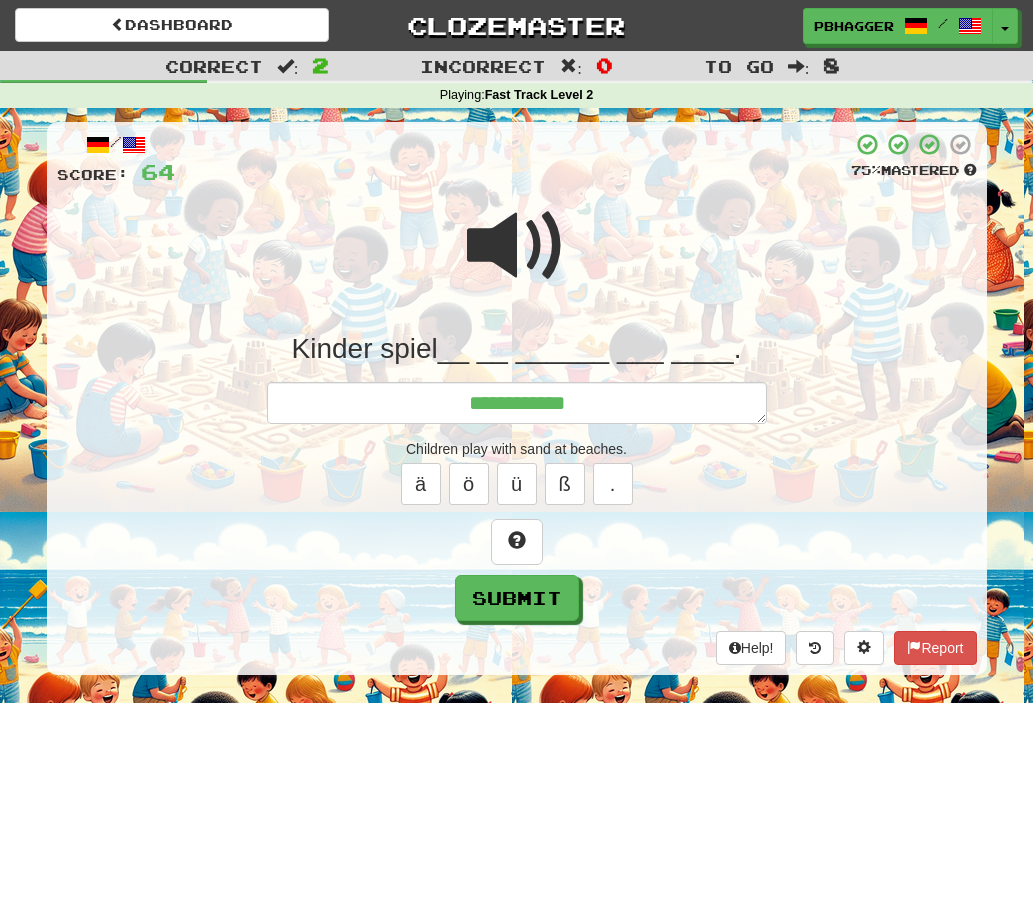 type on "*" 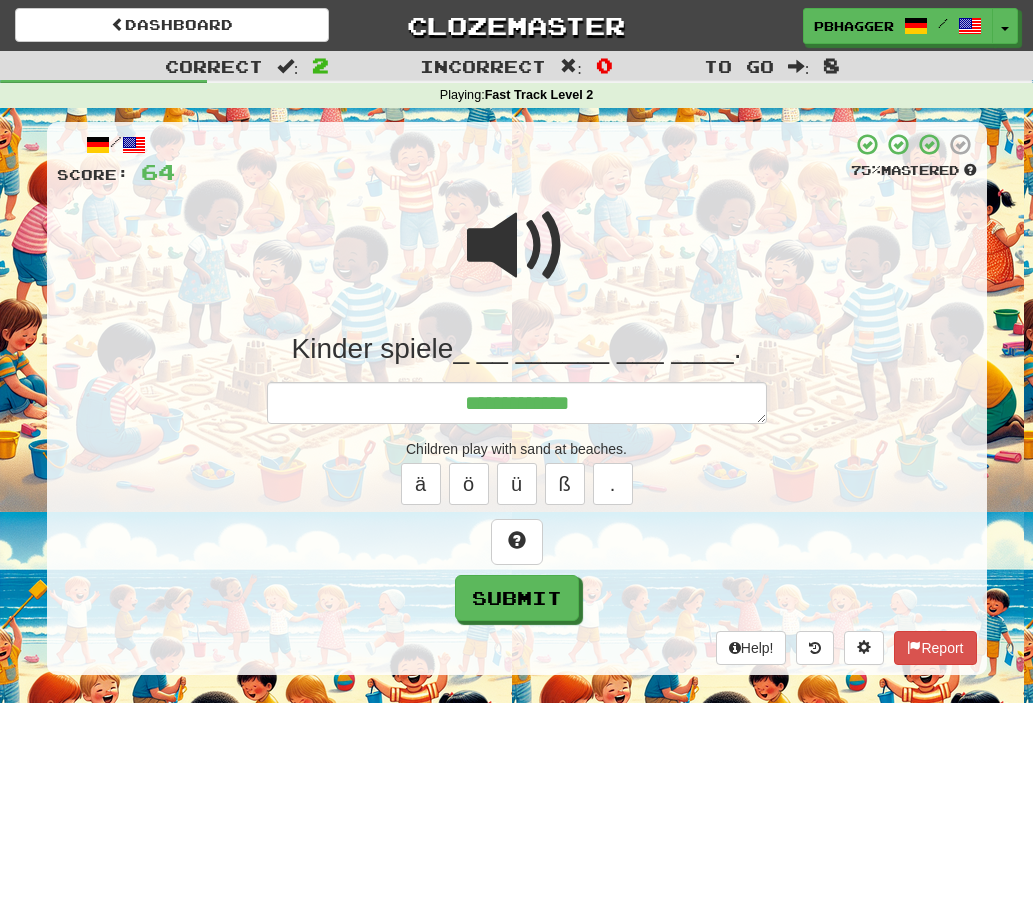 type on "*" 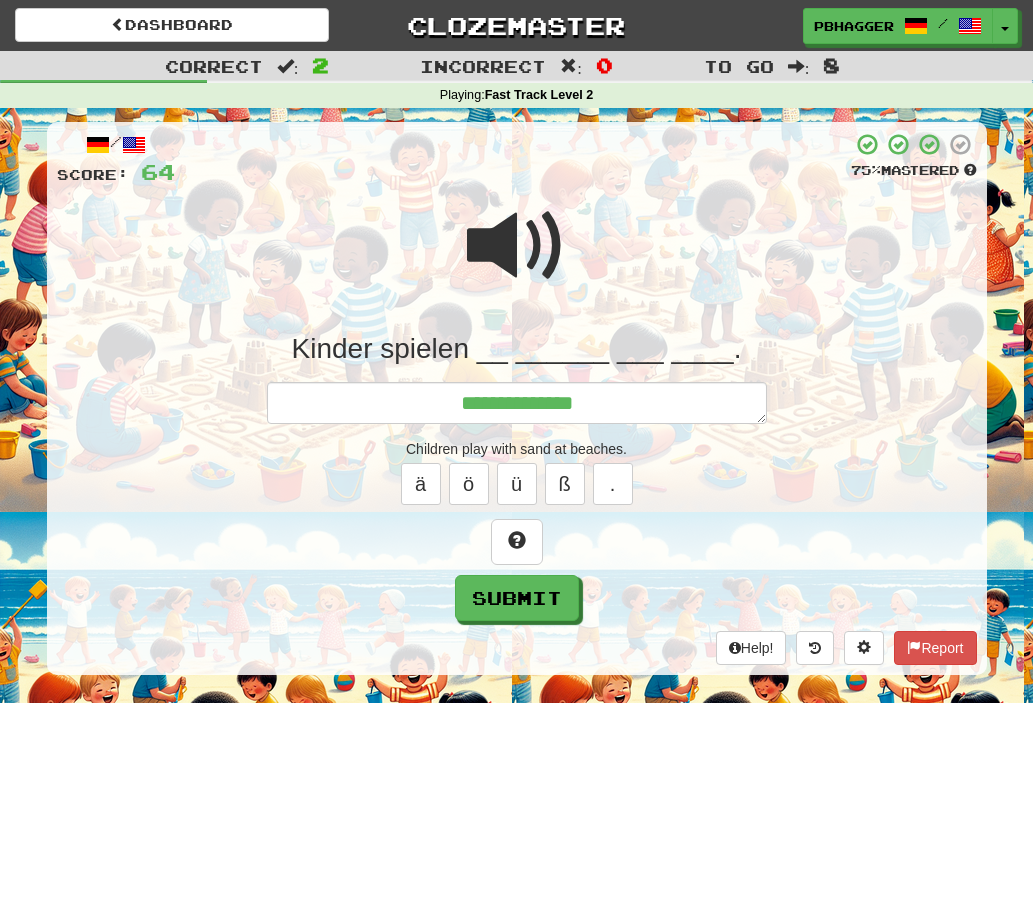 type on "*" 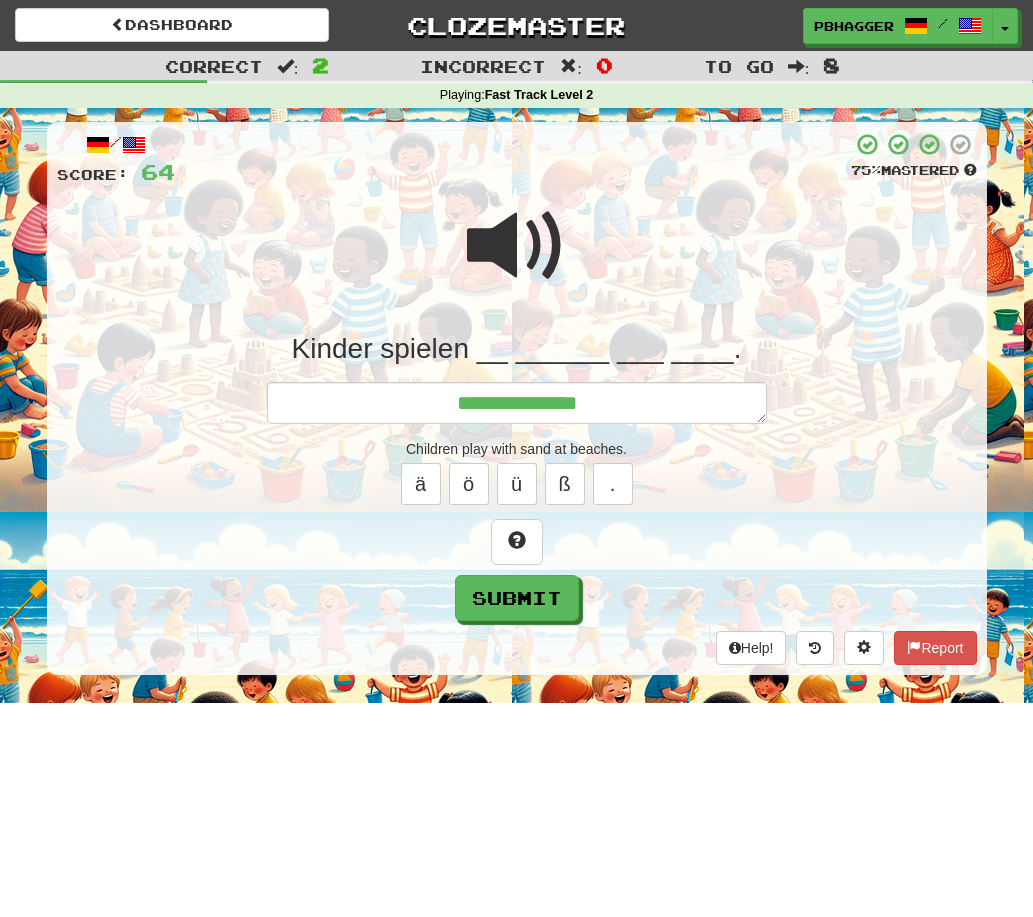 type on "*" 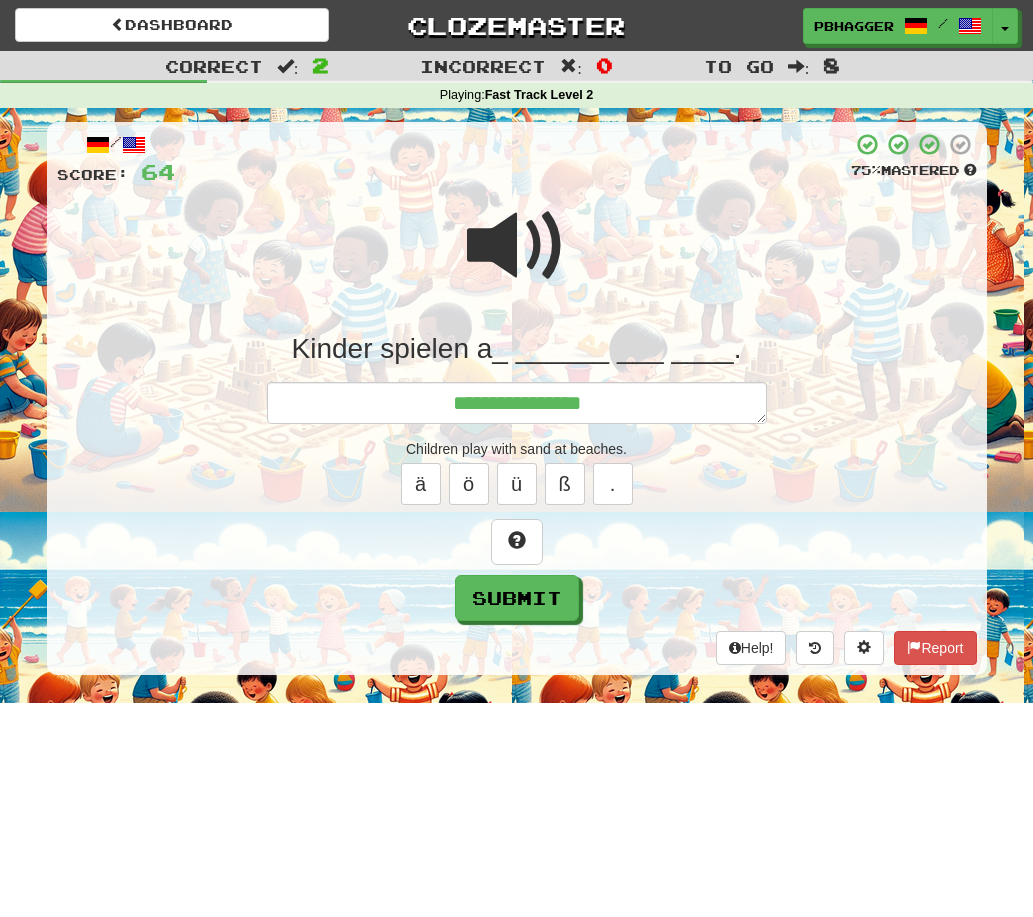 type on "*" 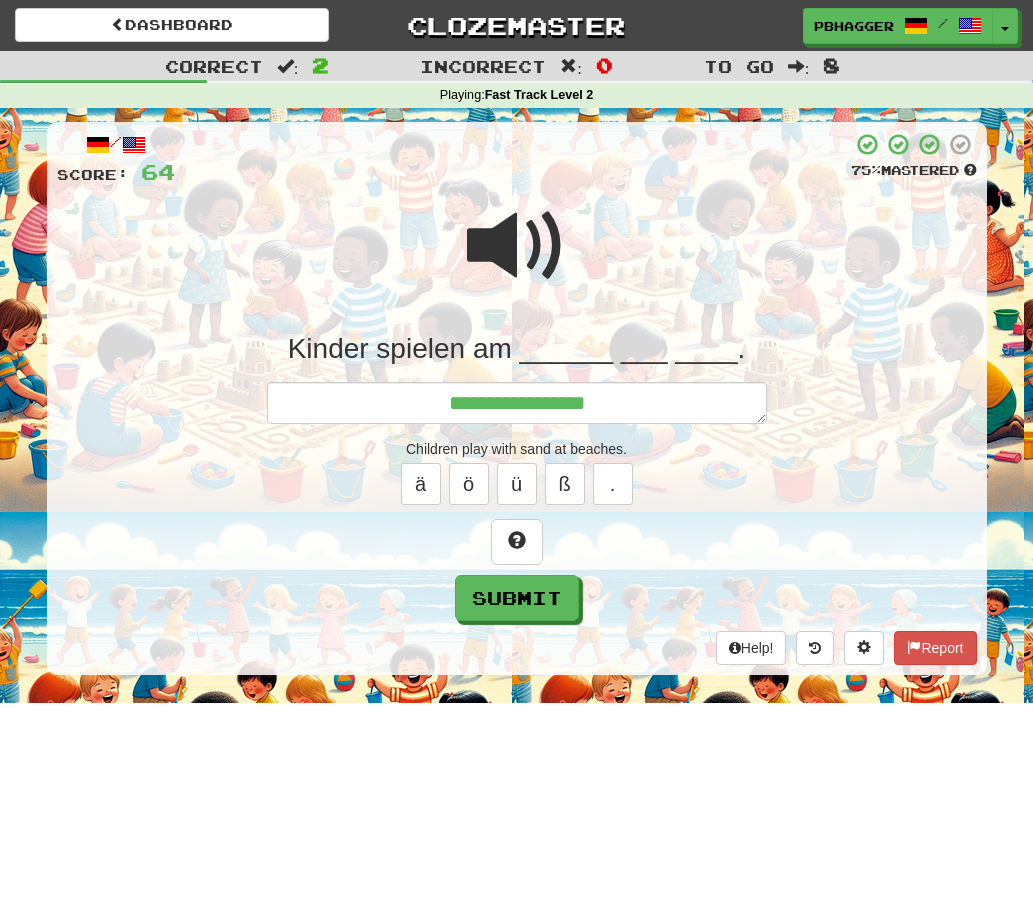 type on "*" 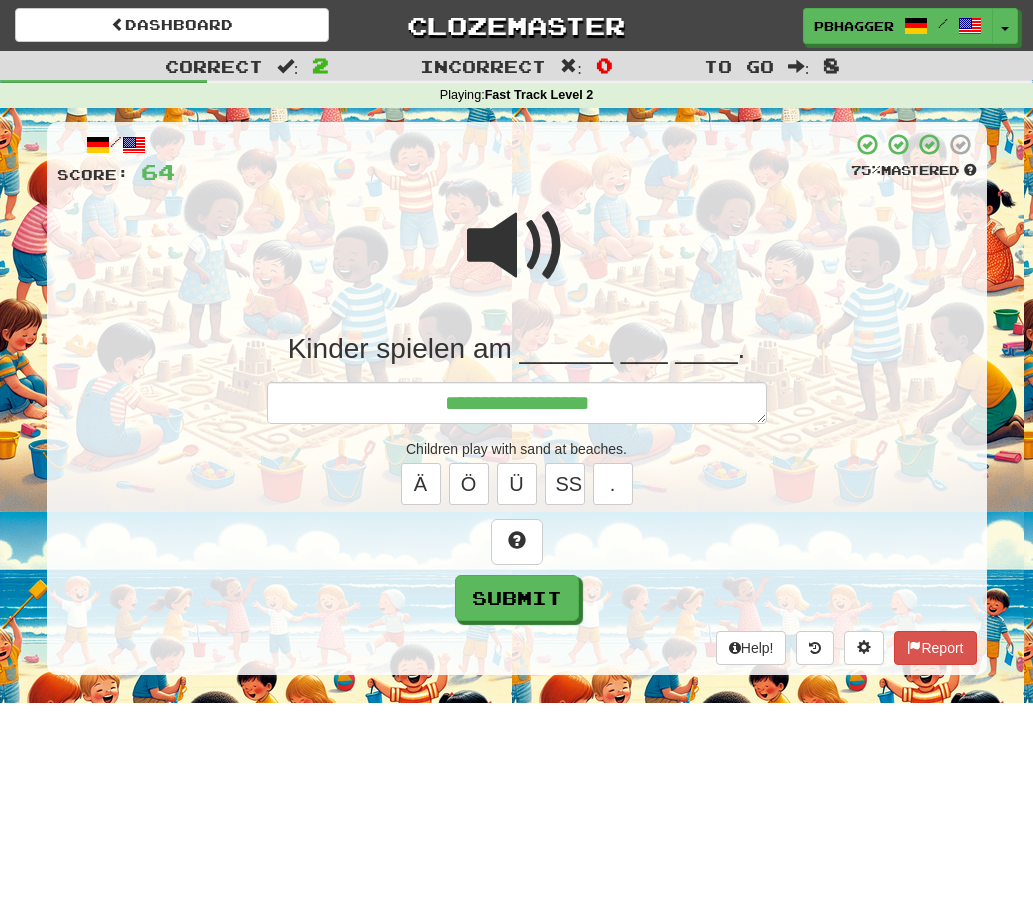 type 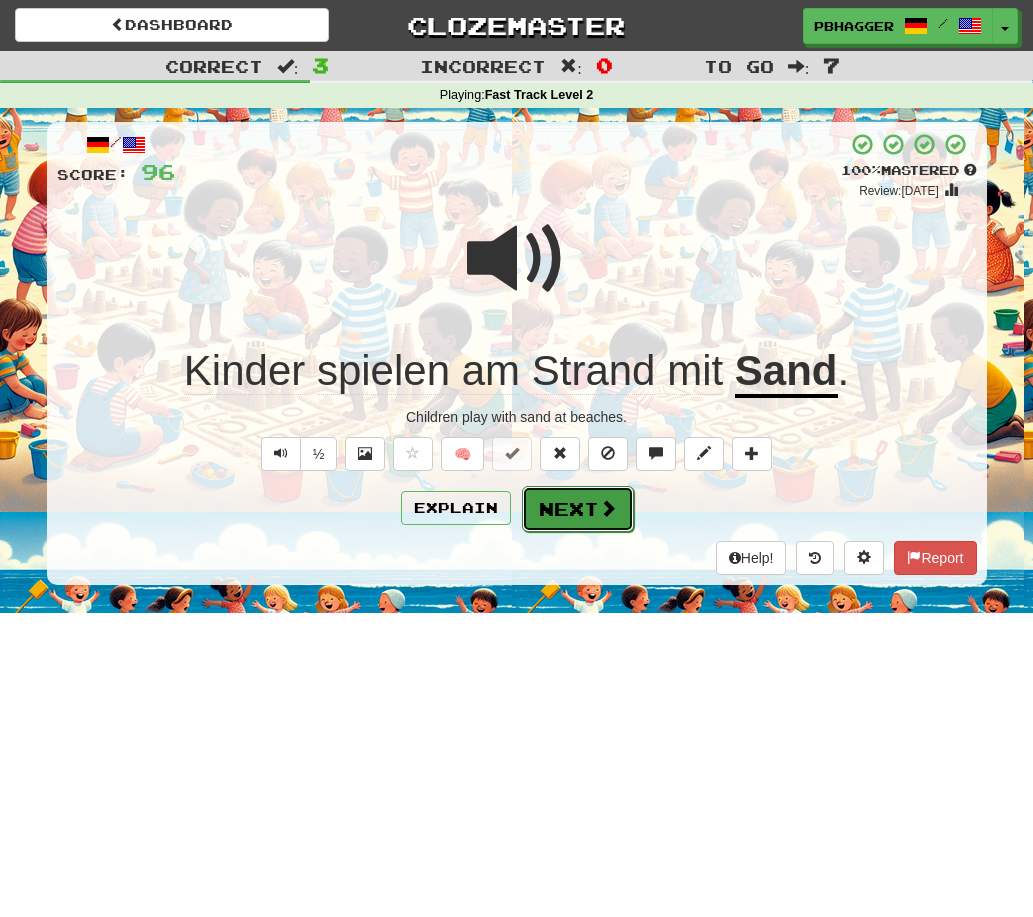 click on "Next" at bounding box center [578, 509] 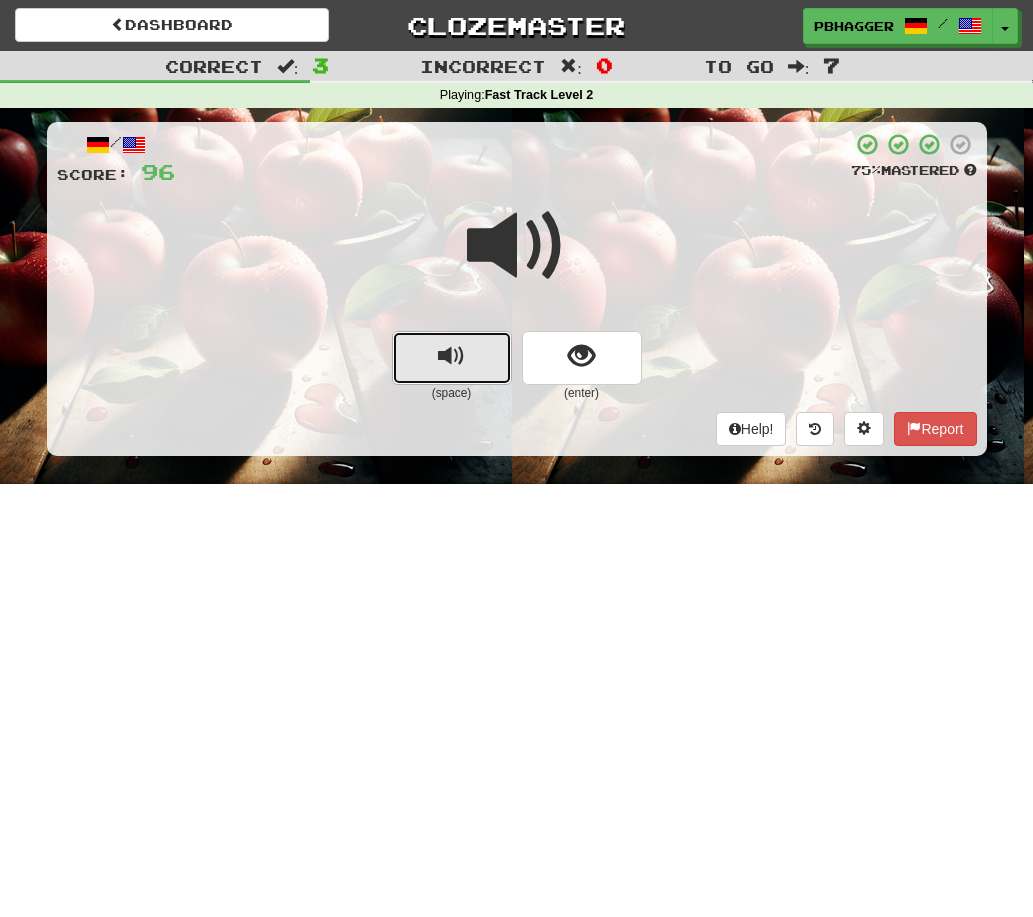 click at bounding box center (451, 356) 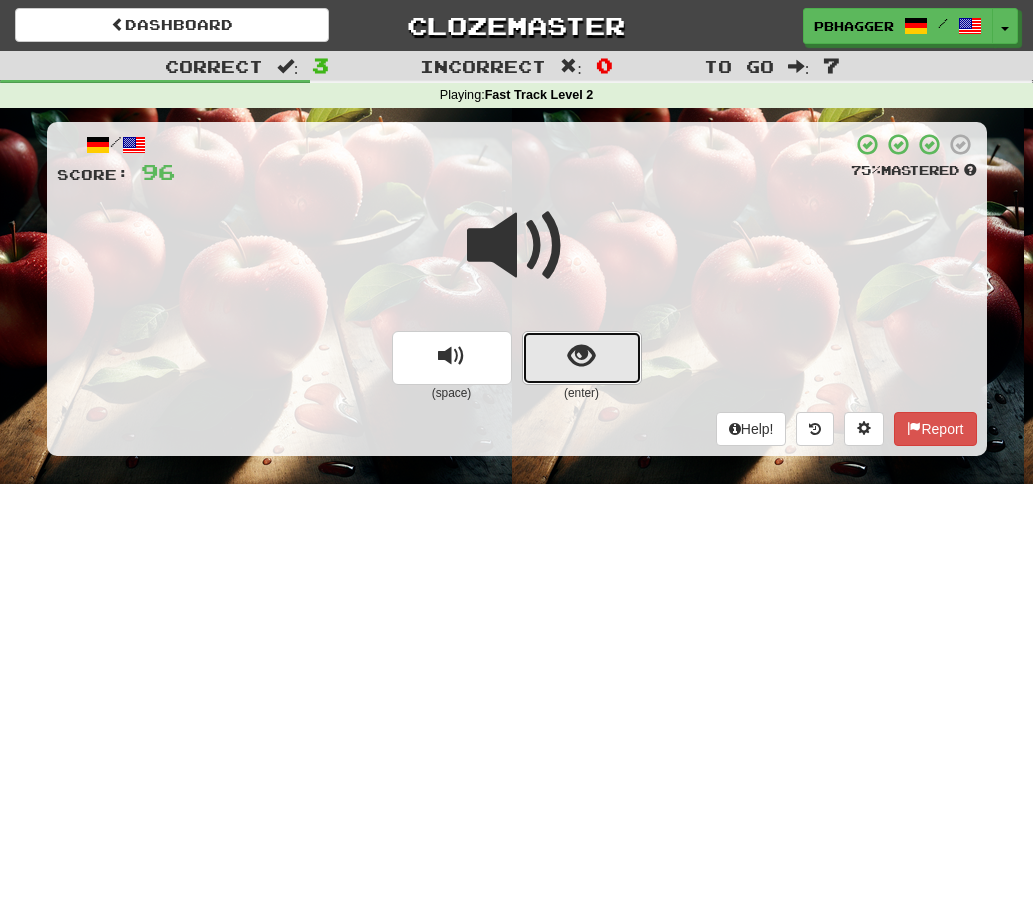 click at bounding box center [582, 358] 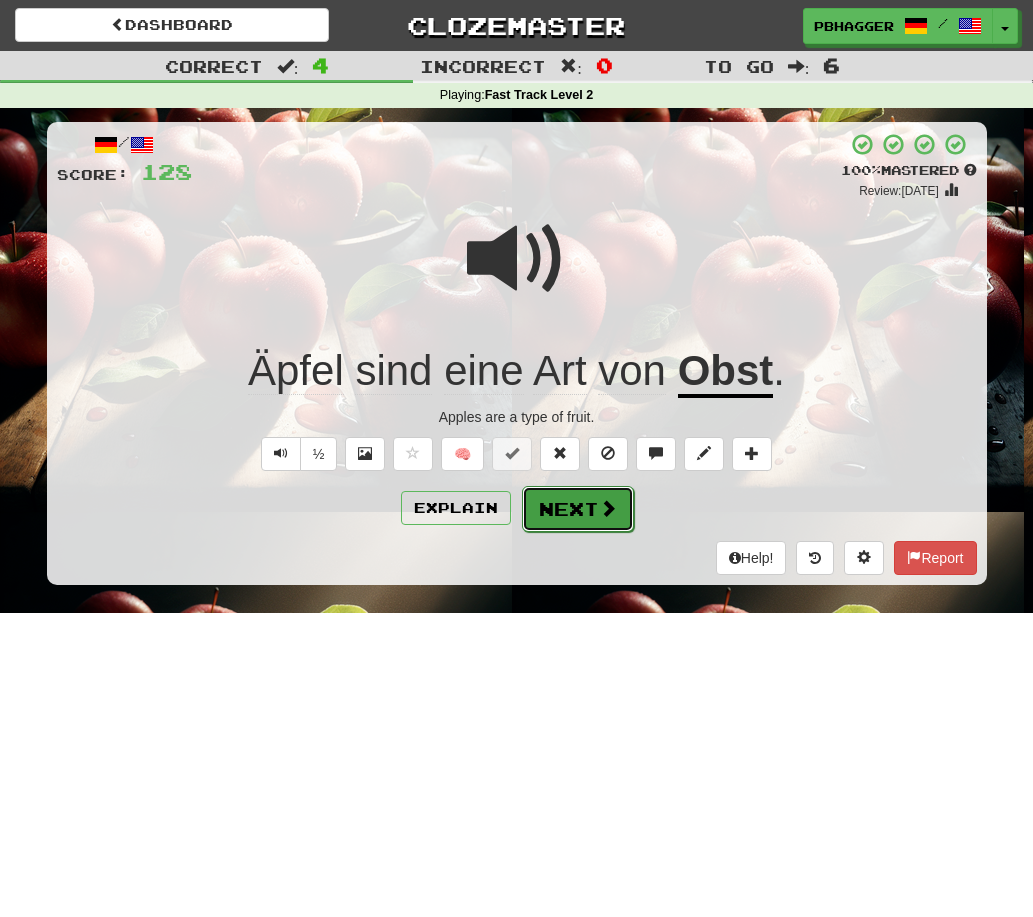 click on "Next" at bounding box center (578, 509) 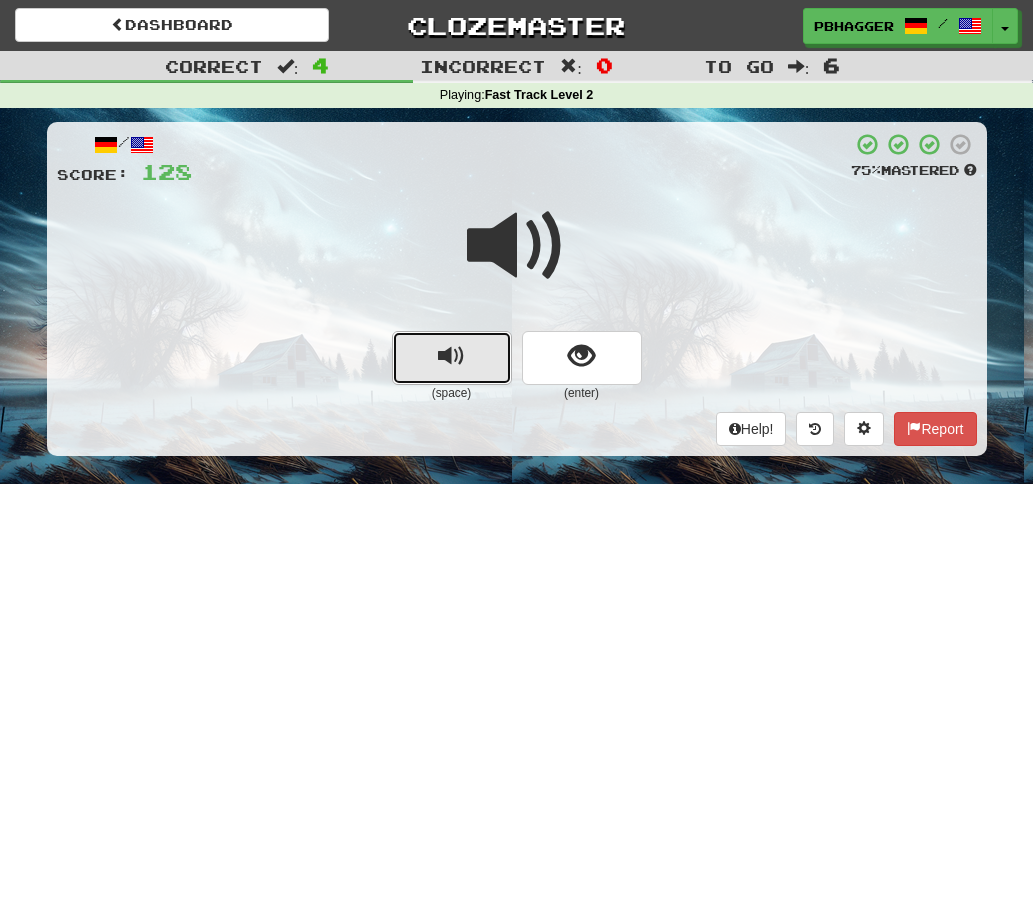 click at bounding box center [452, 358] 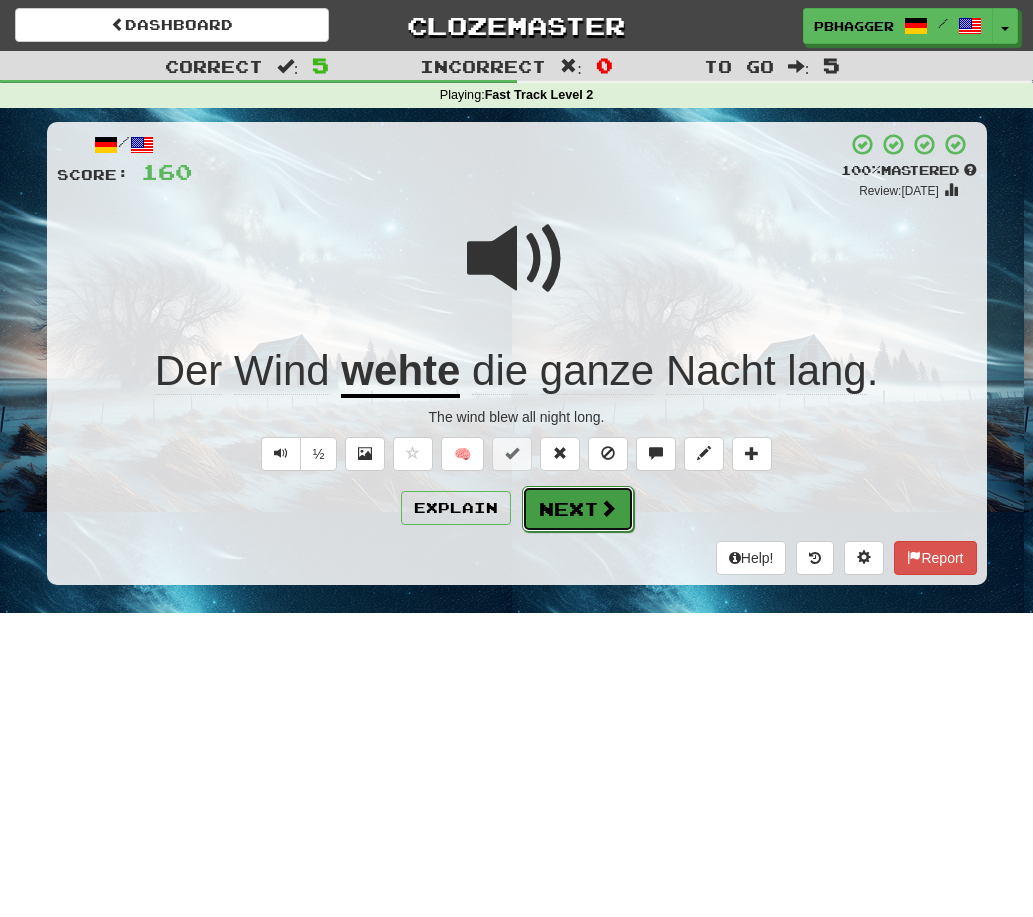 click on "Next" at bounding box center [578, 509] 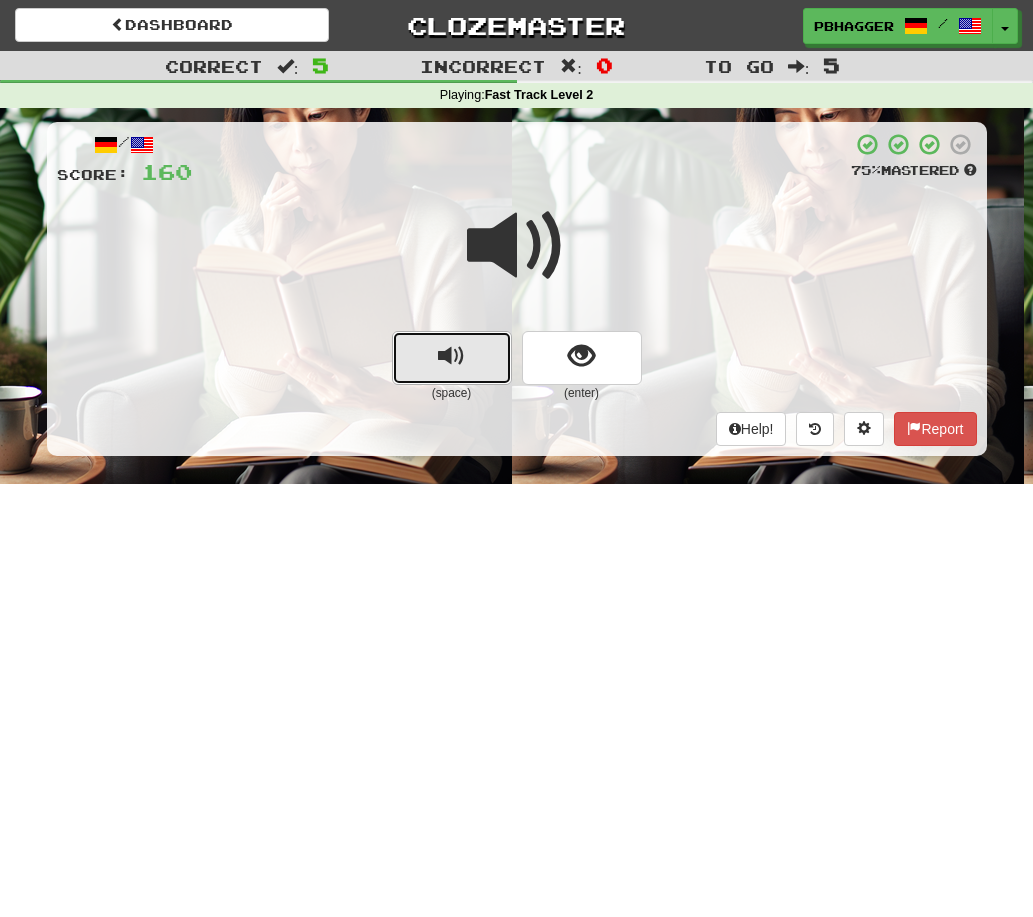 click at bounding box center [451, 356] 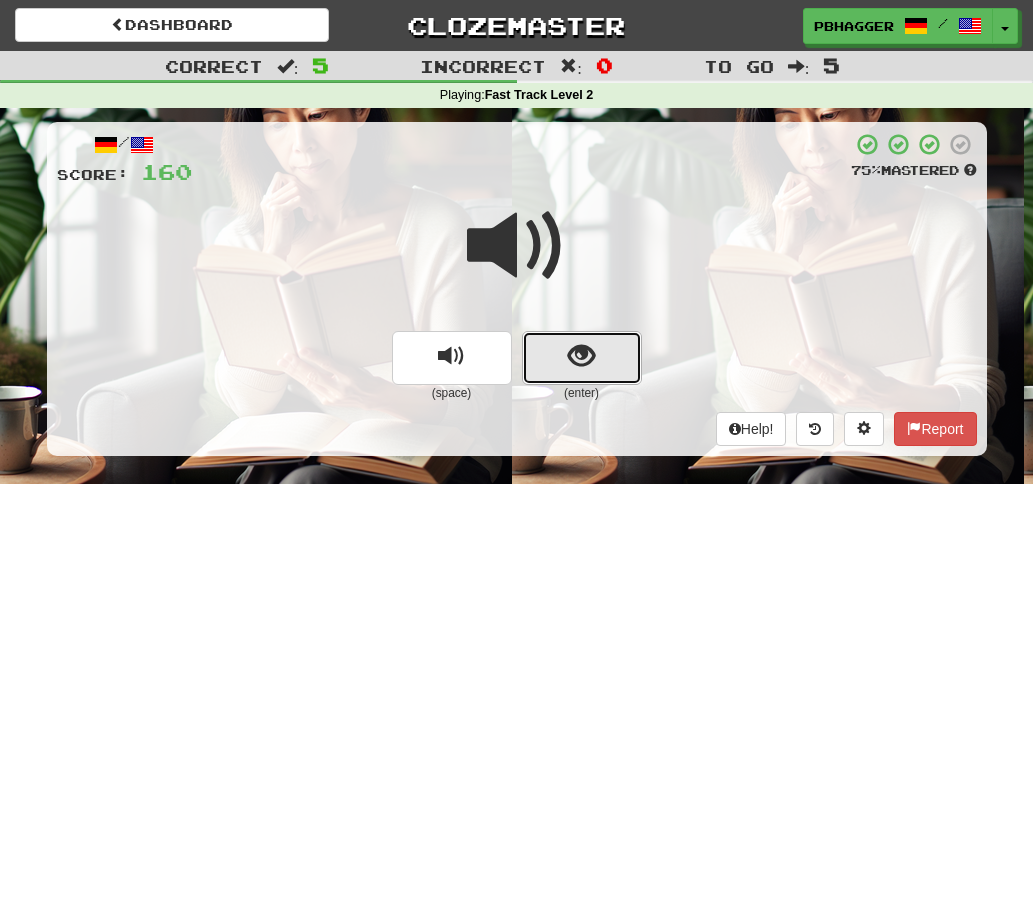 click at bounding box center (582, 358) 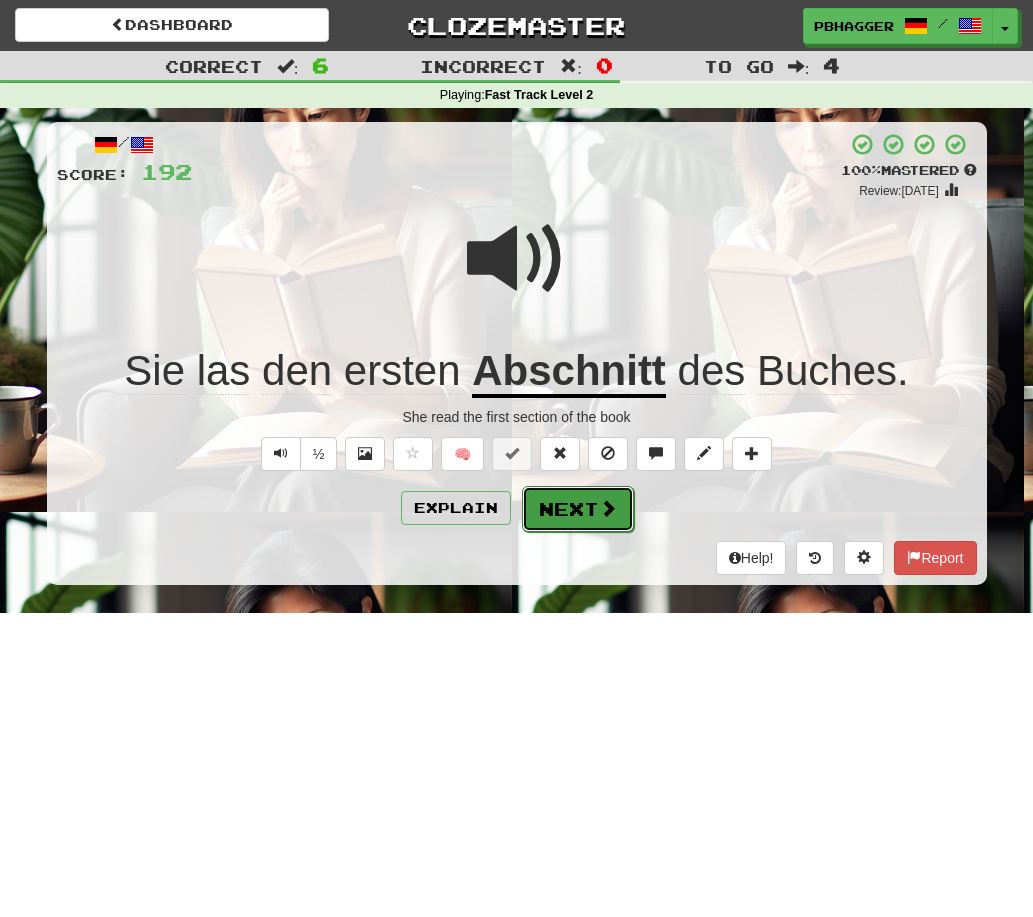 click on "Next" at bounding box center [578, 509] 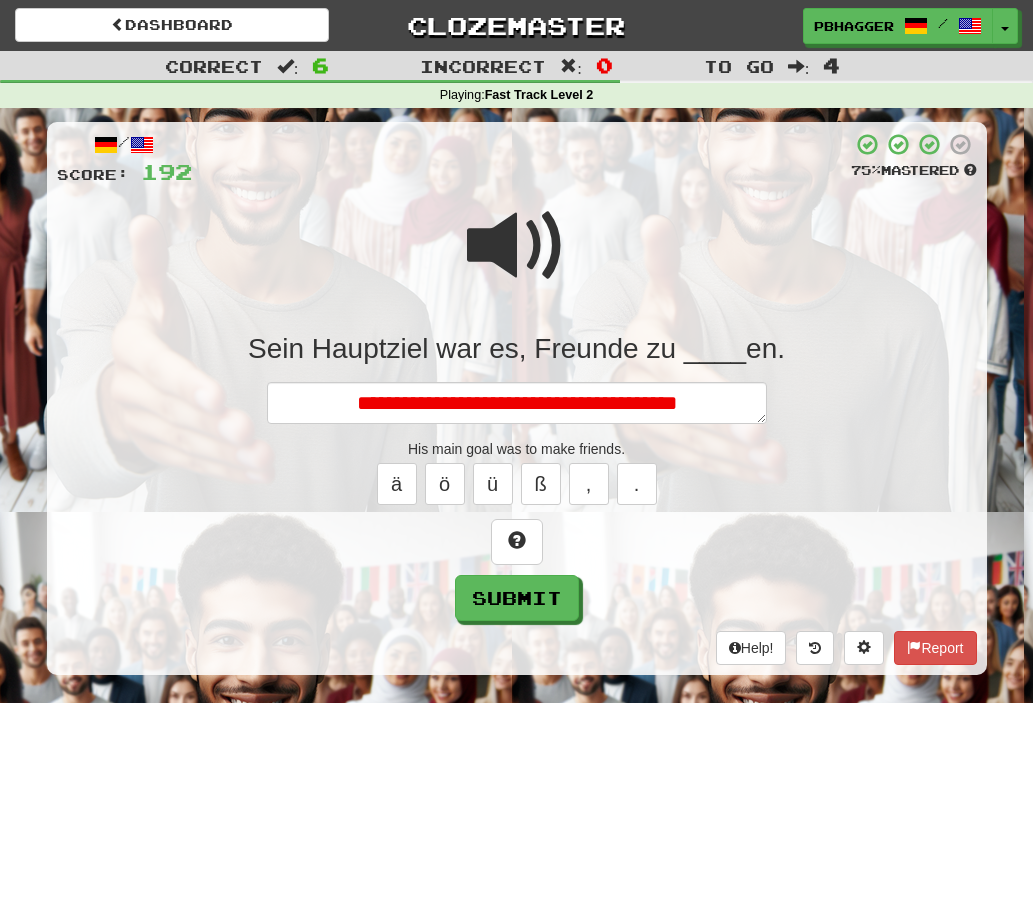 click on "**********" at bounding box center (517, 403) 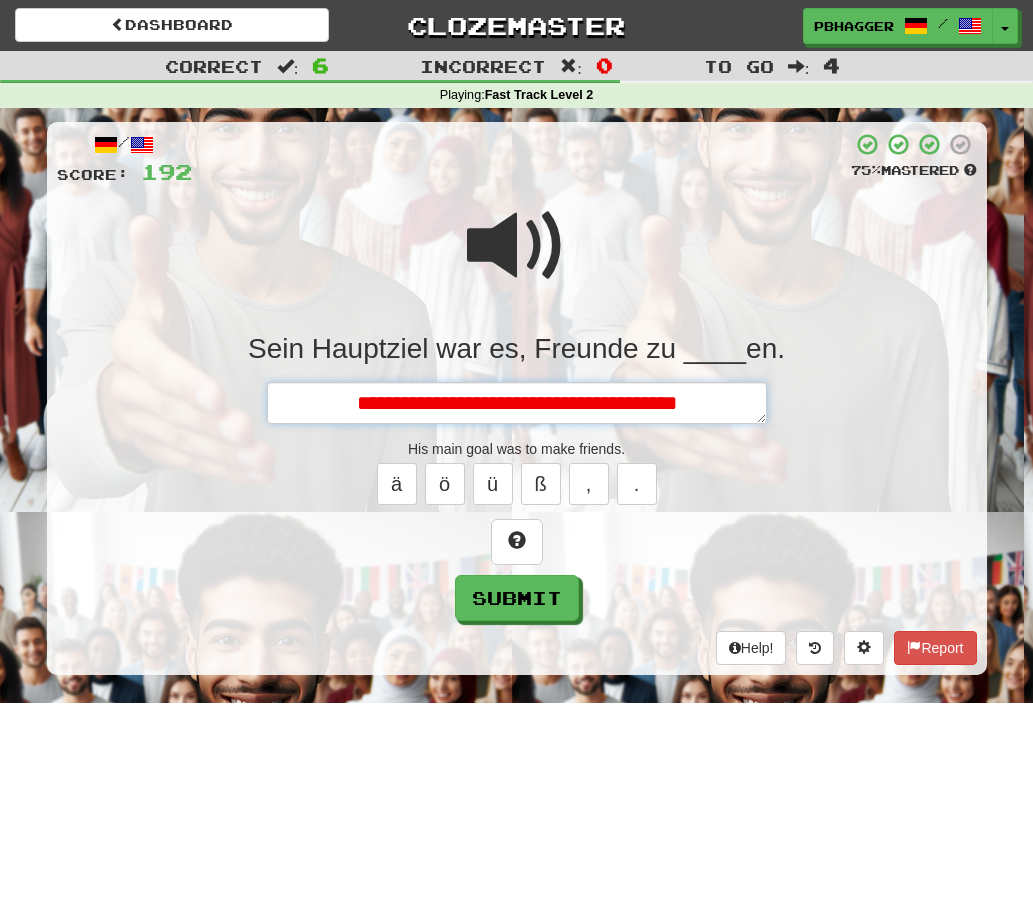 click on "**********" at bounding box center [517, 403] 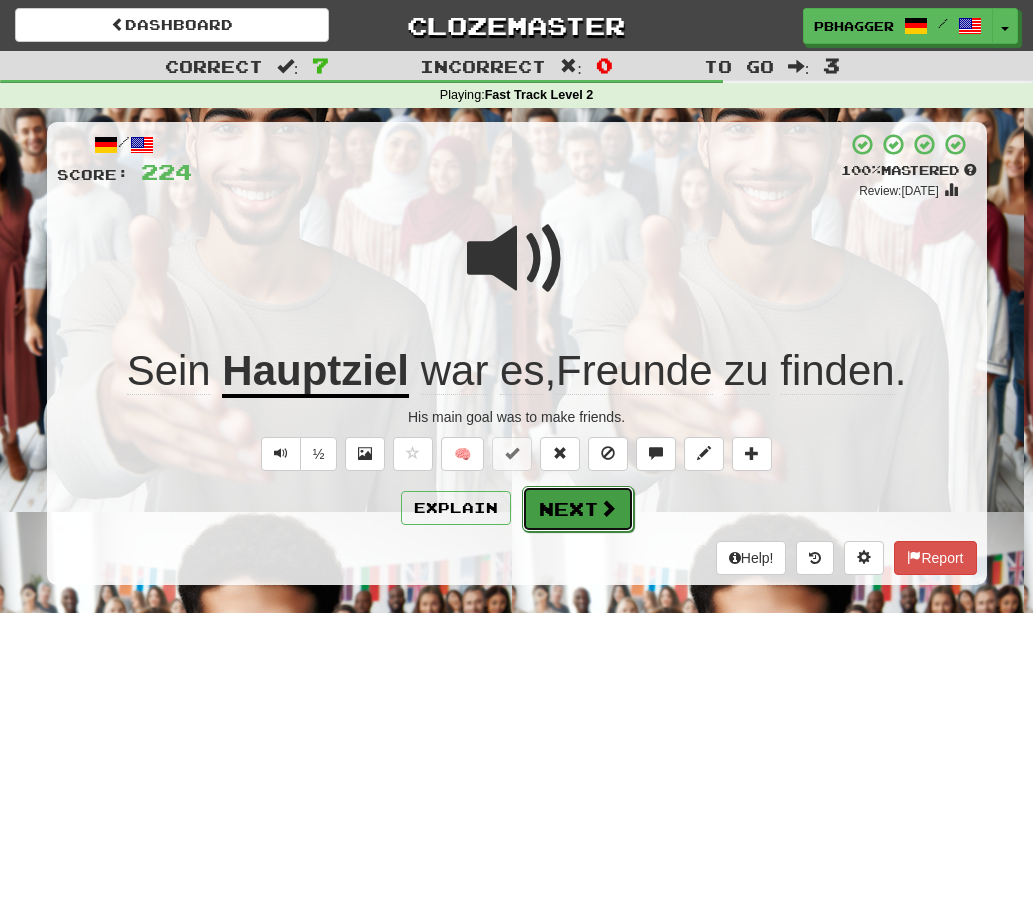 click on "Next" at bounding box center (578, 509) 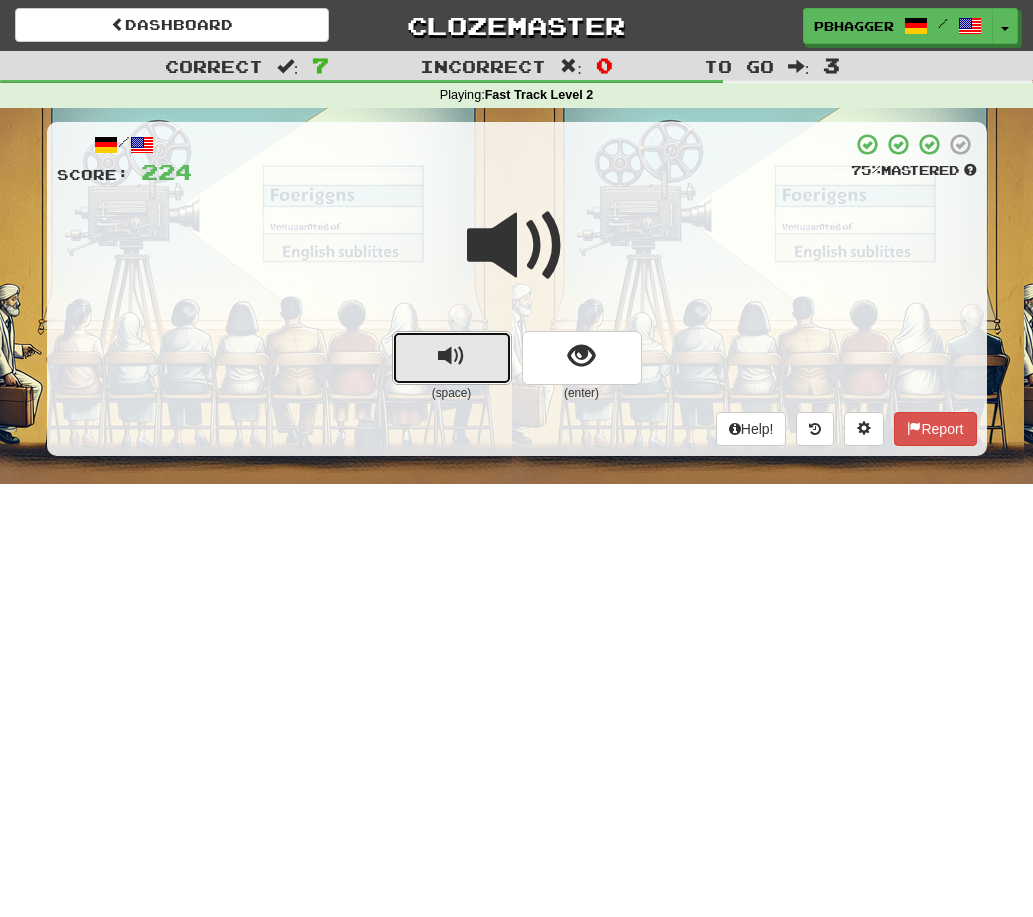 click at bounding box center (452, 358) 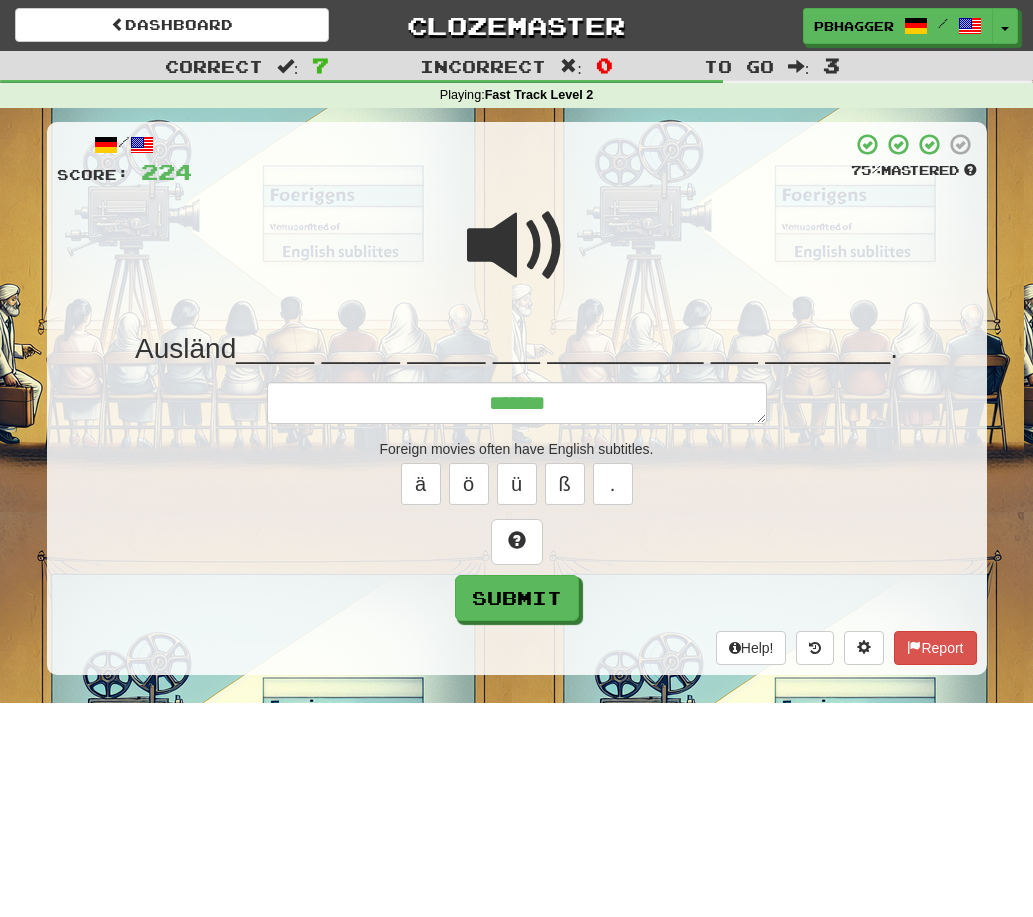 click at bounding box center [517, 246] 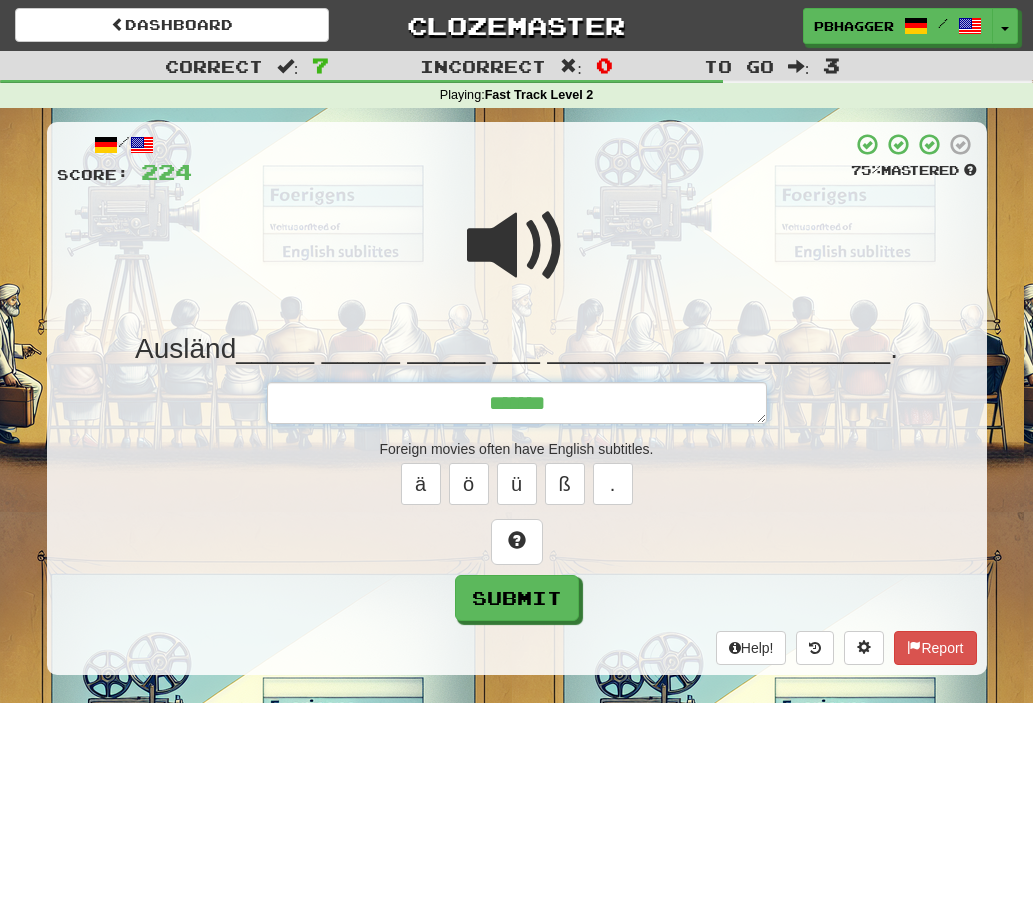 click on "*******" at bounding box center [517, 403] 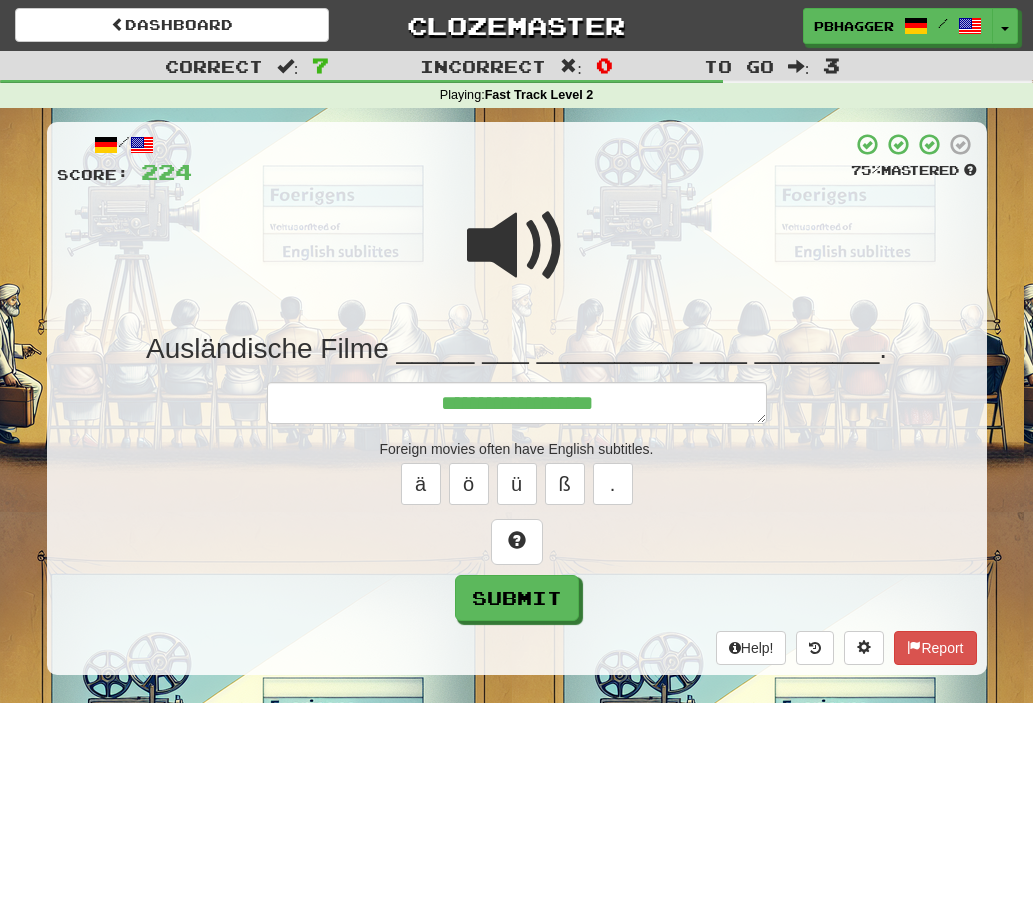 click at bounding box center (517, 246) 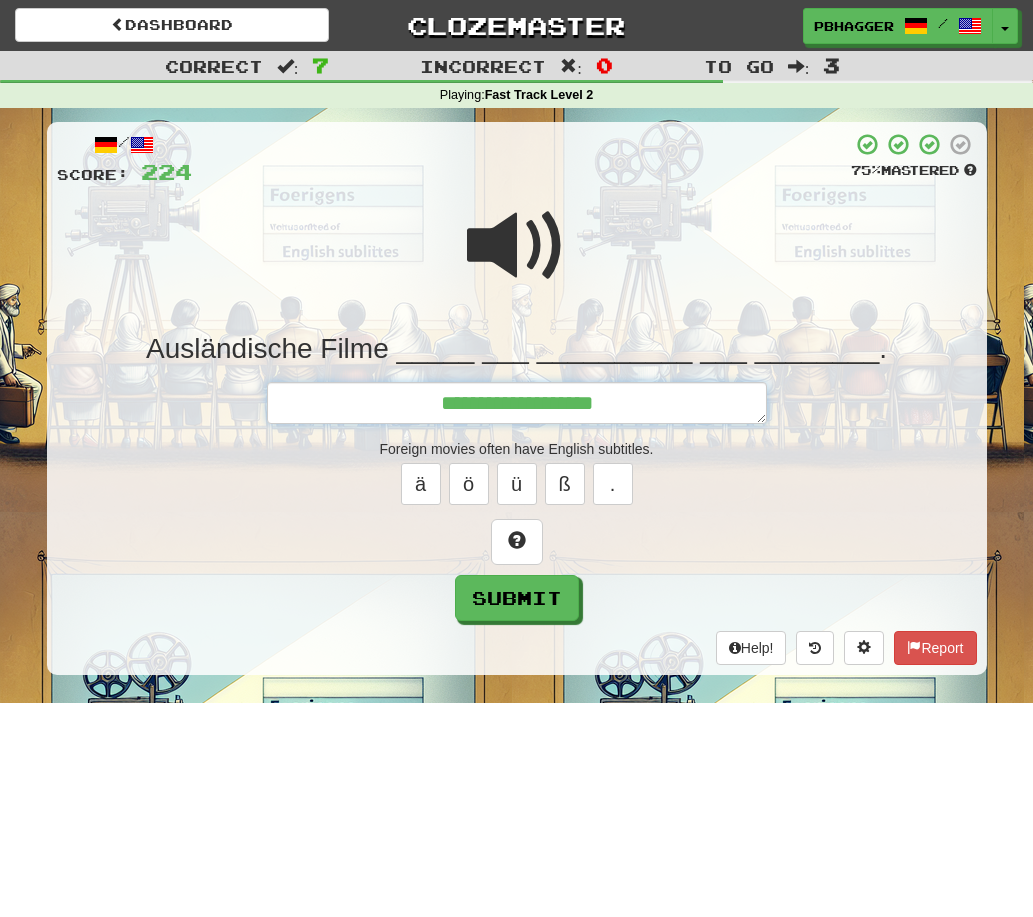 click on "**********" at bounding box center (517, 403) 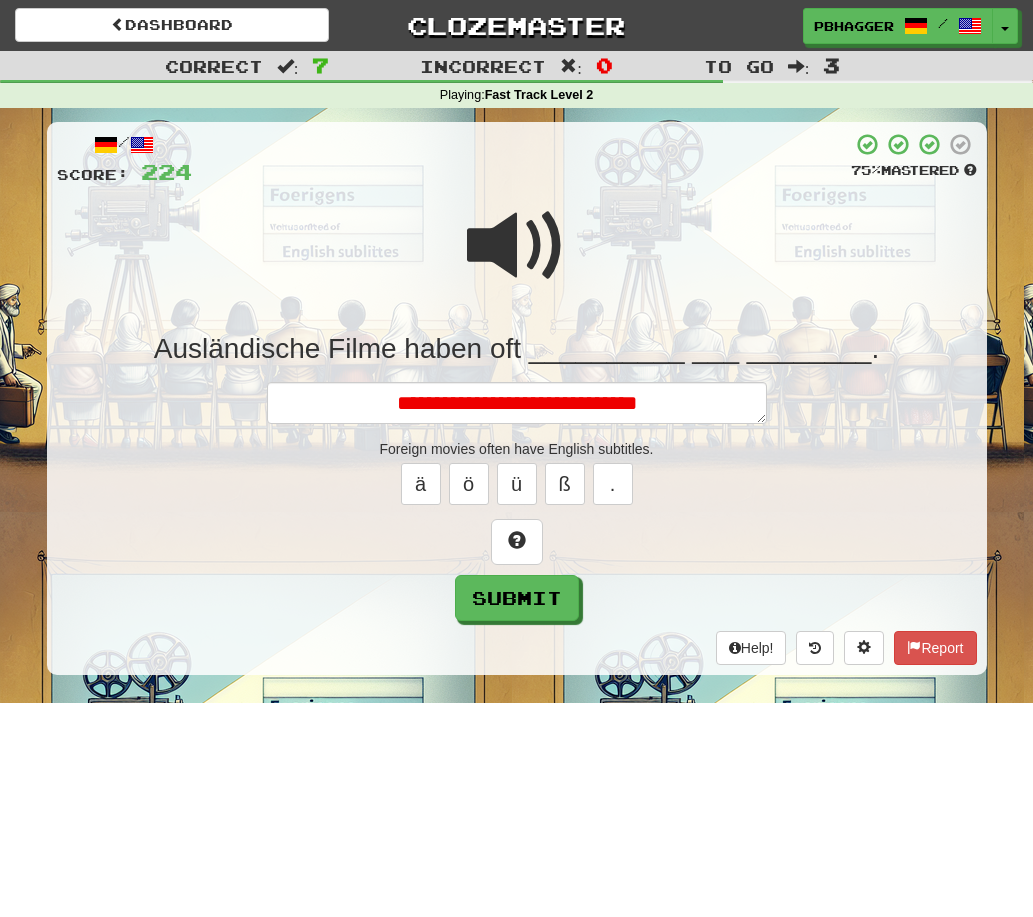 click at bounding box center [517, 246] 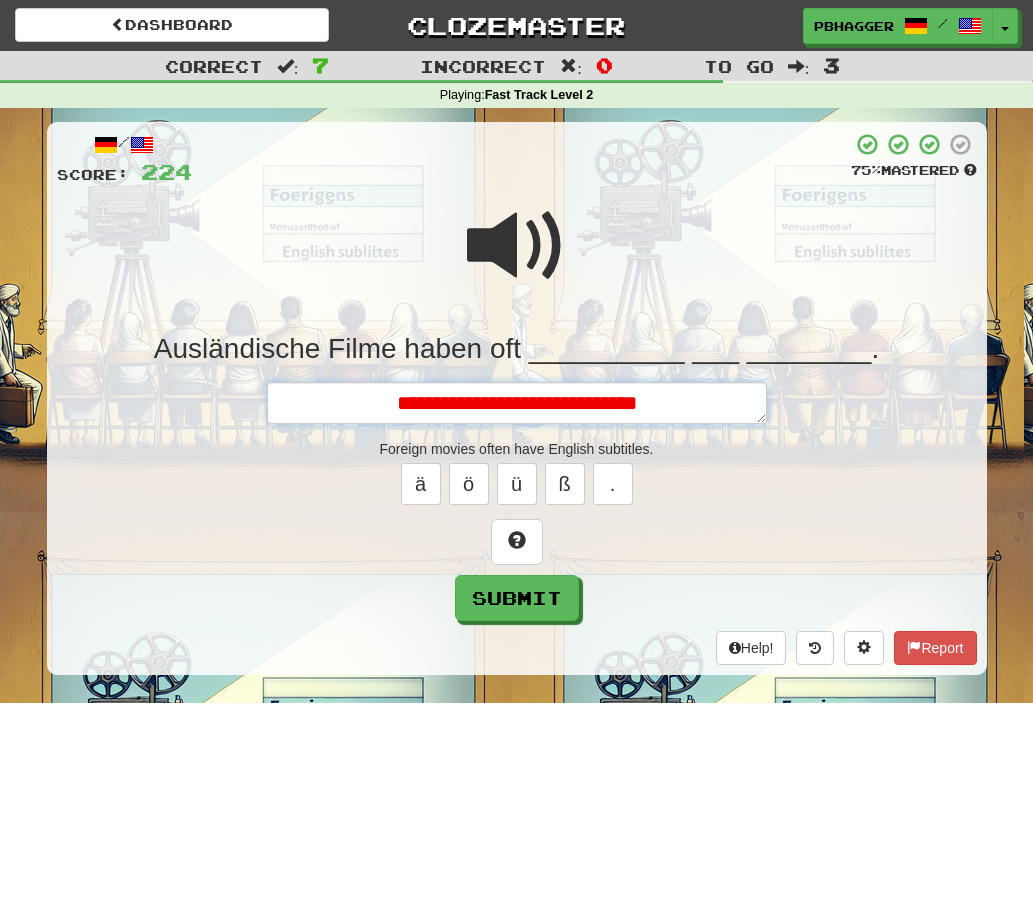 click on "**********" at bounding box center [517, 403] 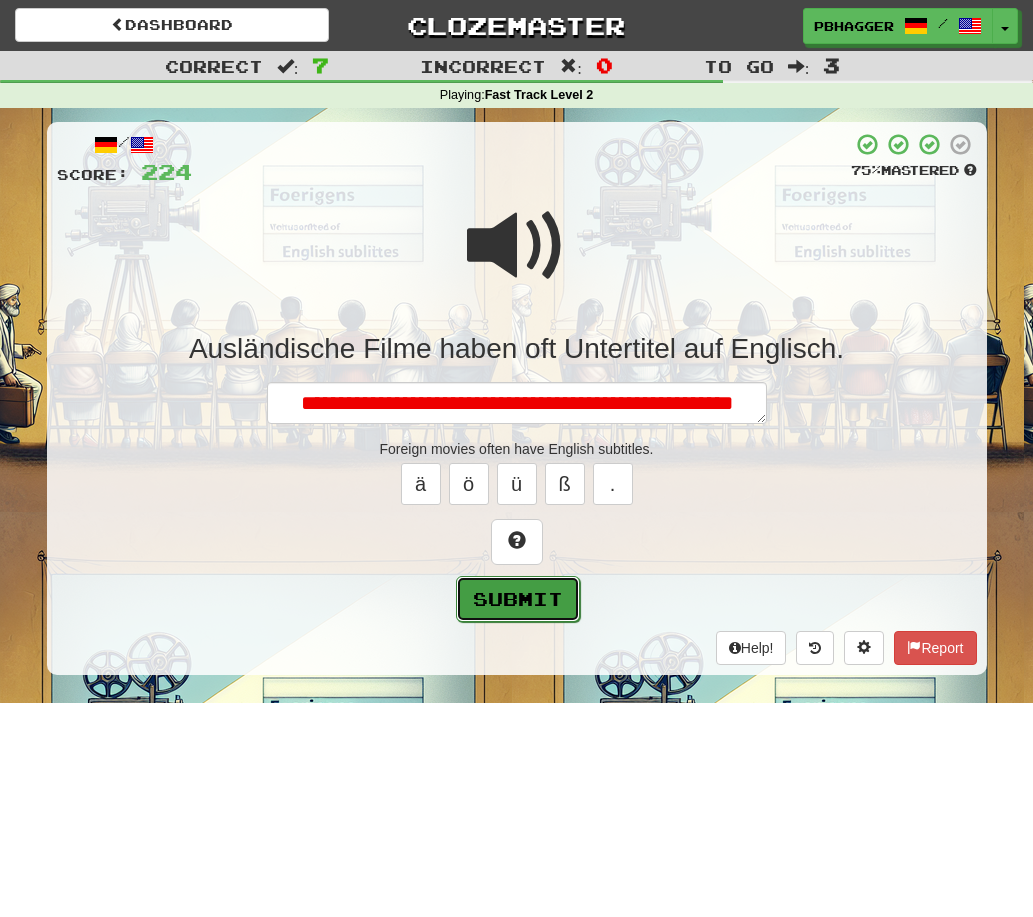 click on "Submit" at bounding box center (518, 599) 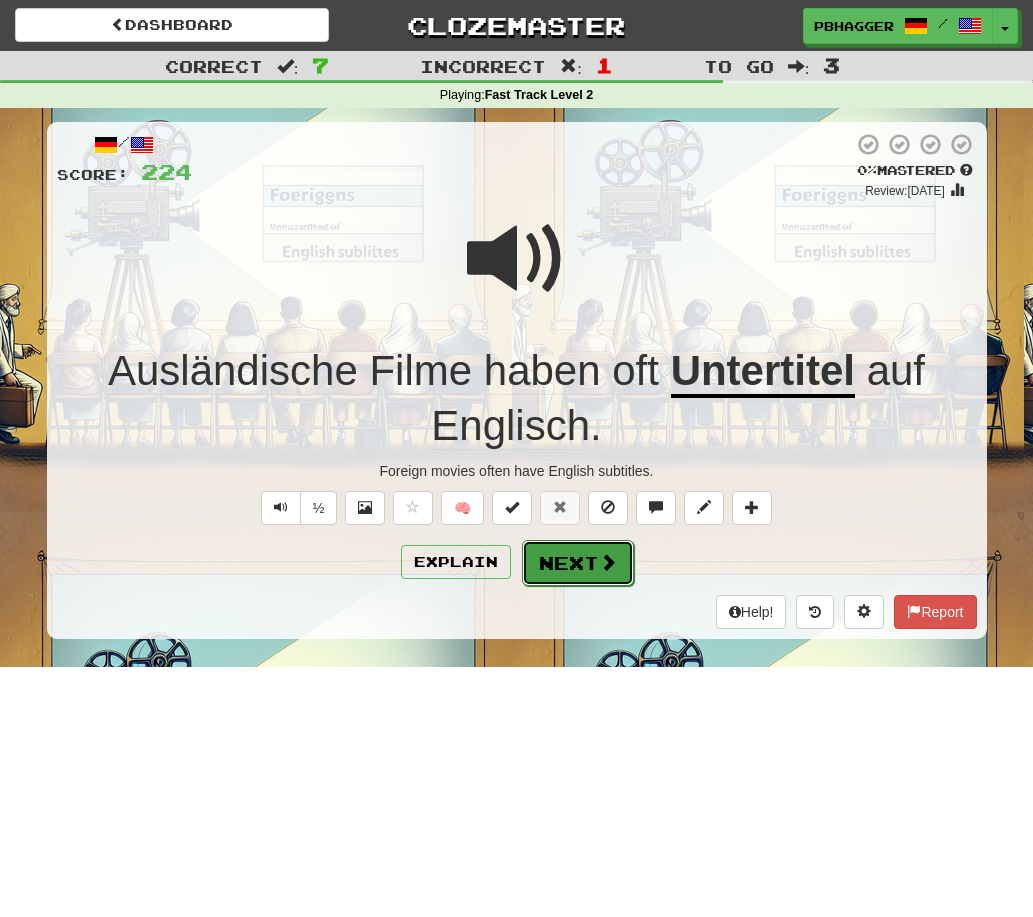 click on "Next" at bounding box center [578, 563] 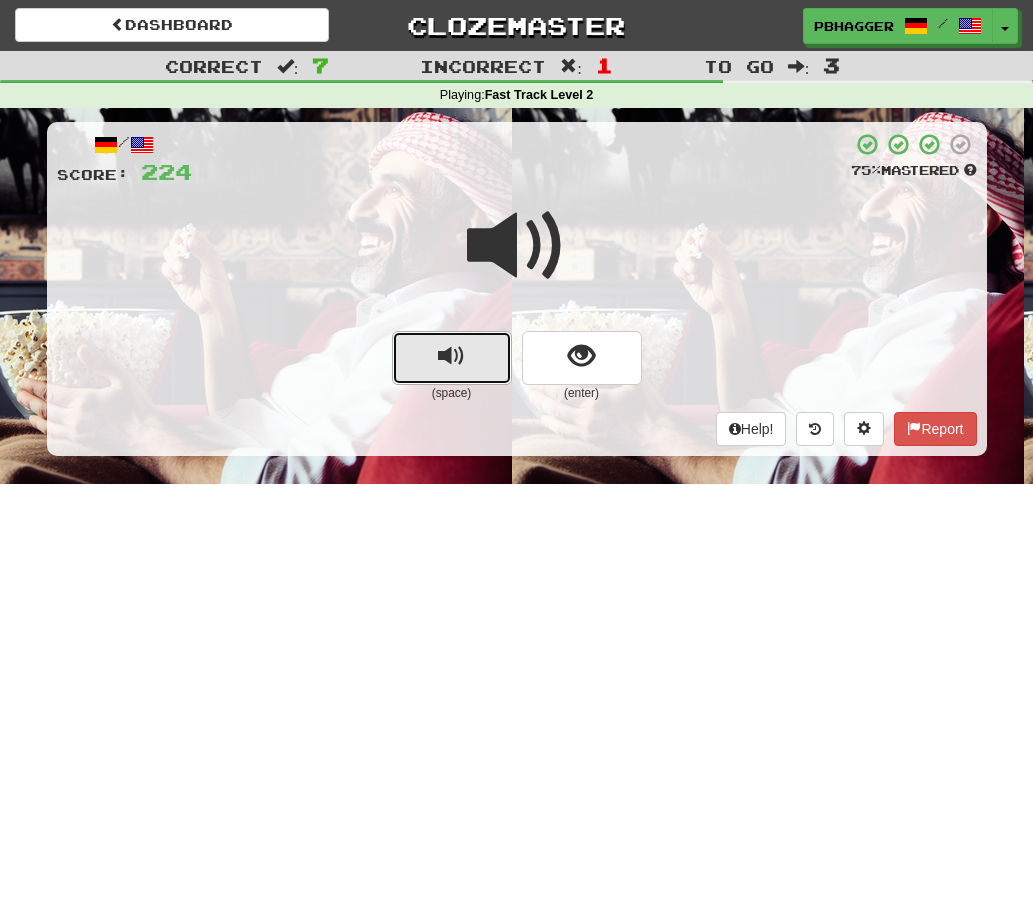 click at bounding box center [452, 358] 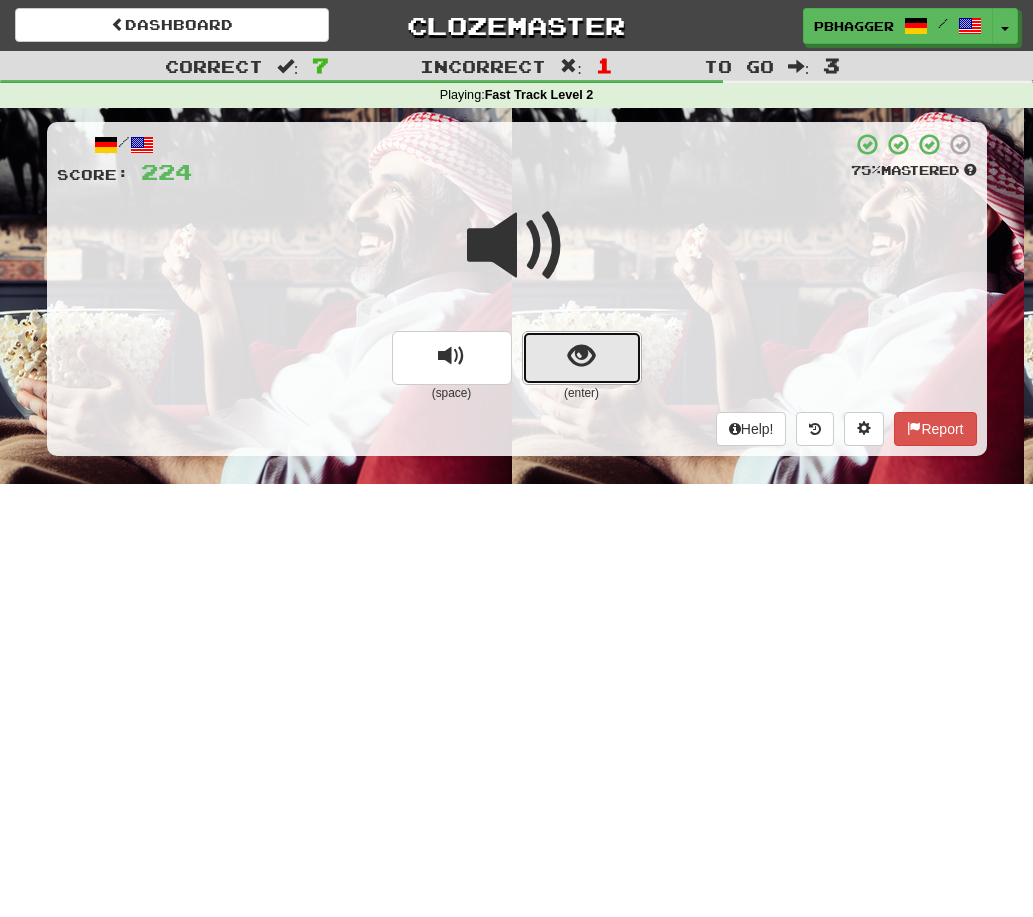 click at bounding box center [582, 358] 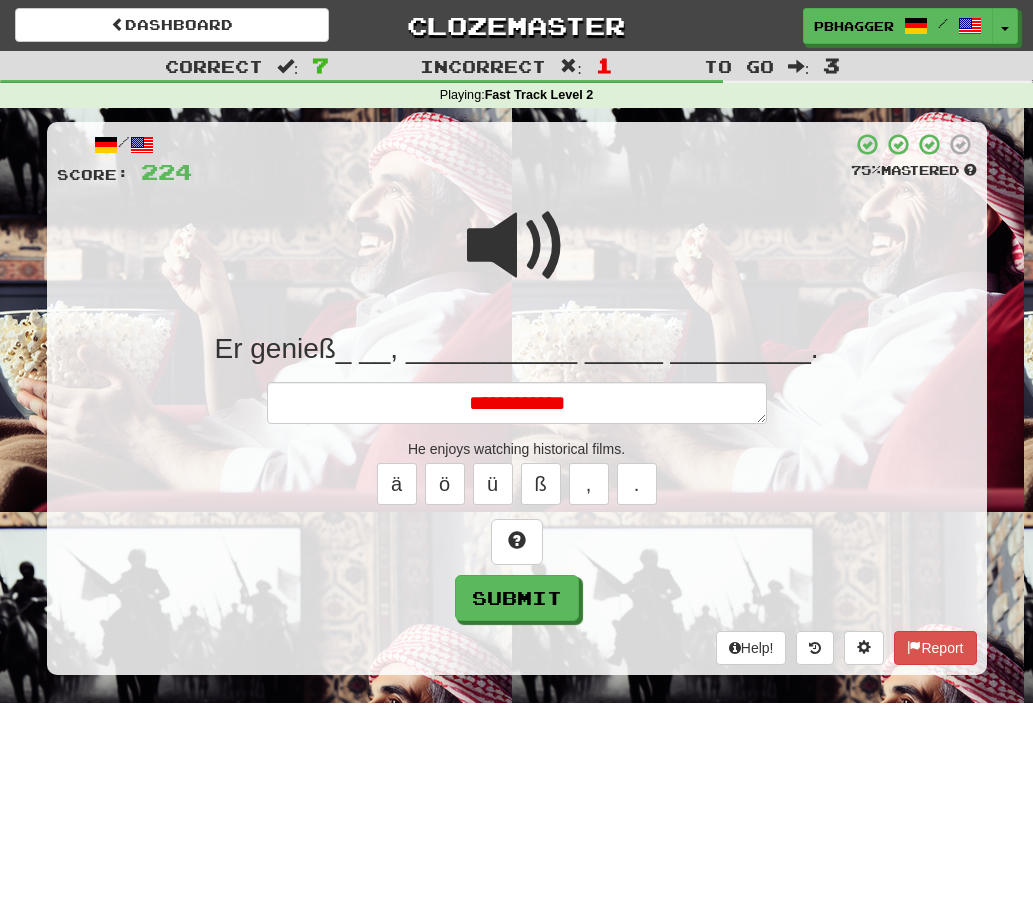 click on "**********" at bounding box center (517, 403) 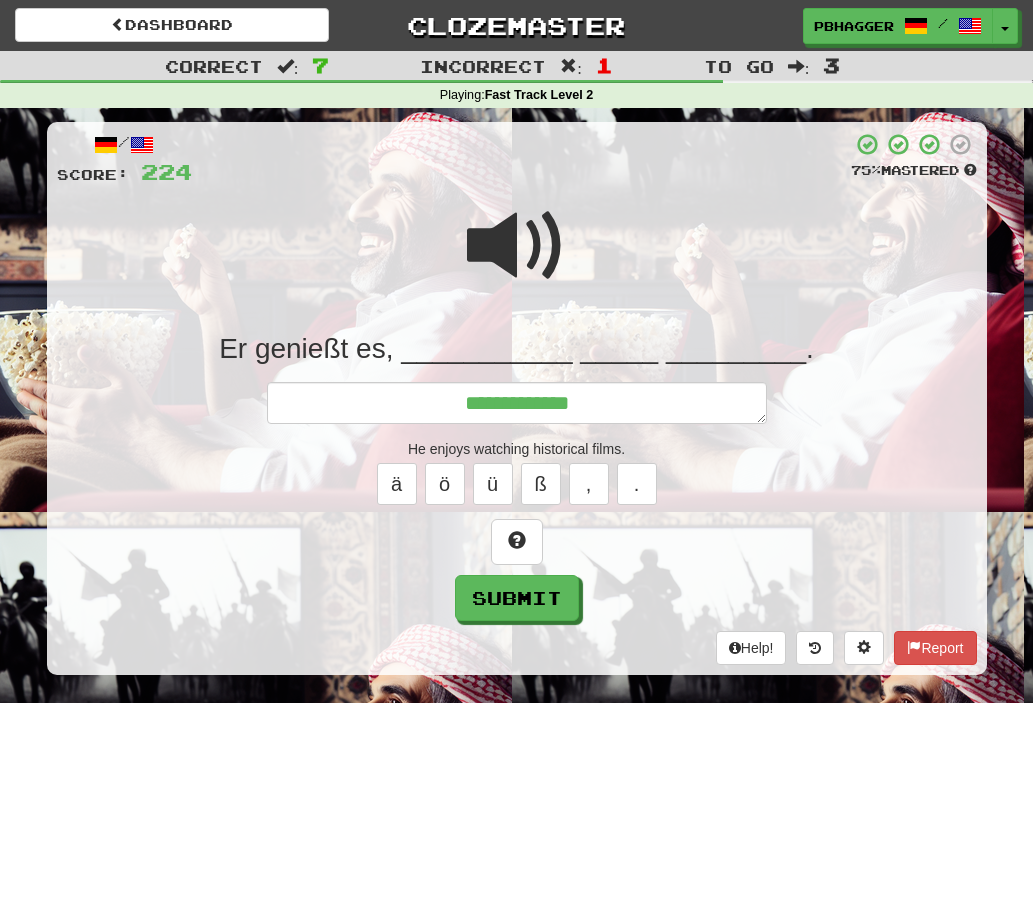 click on "**********" at bounding box center (517, 403) 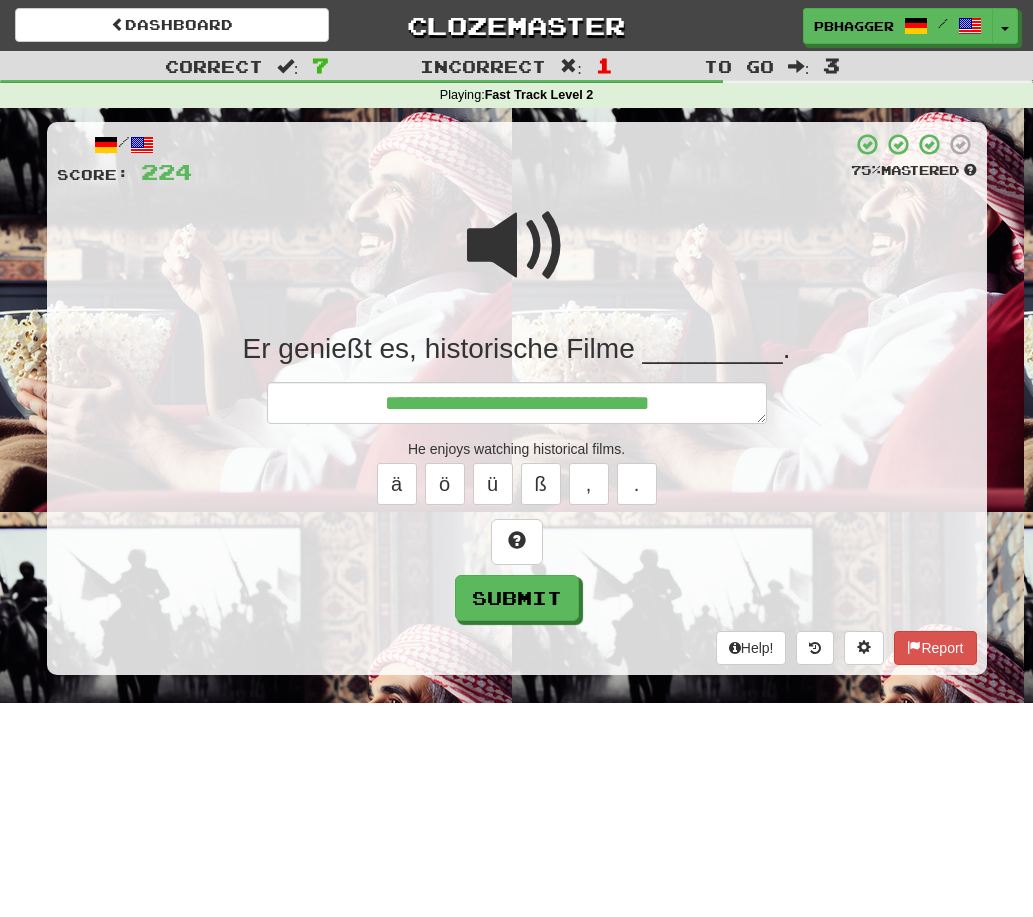 click at bounding box center (517, 246) 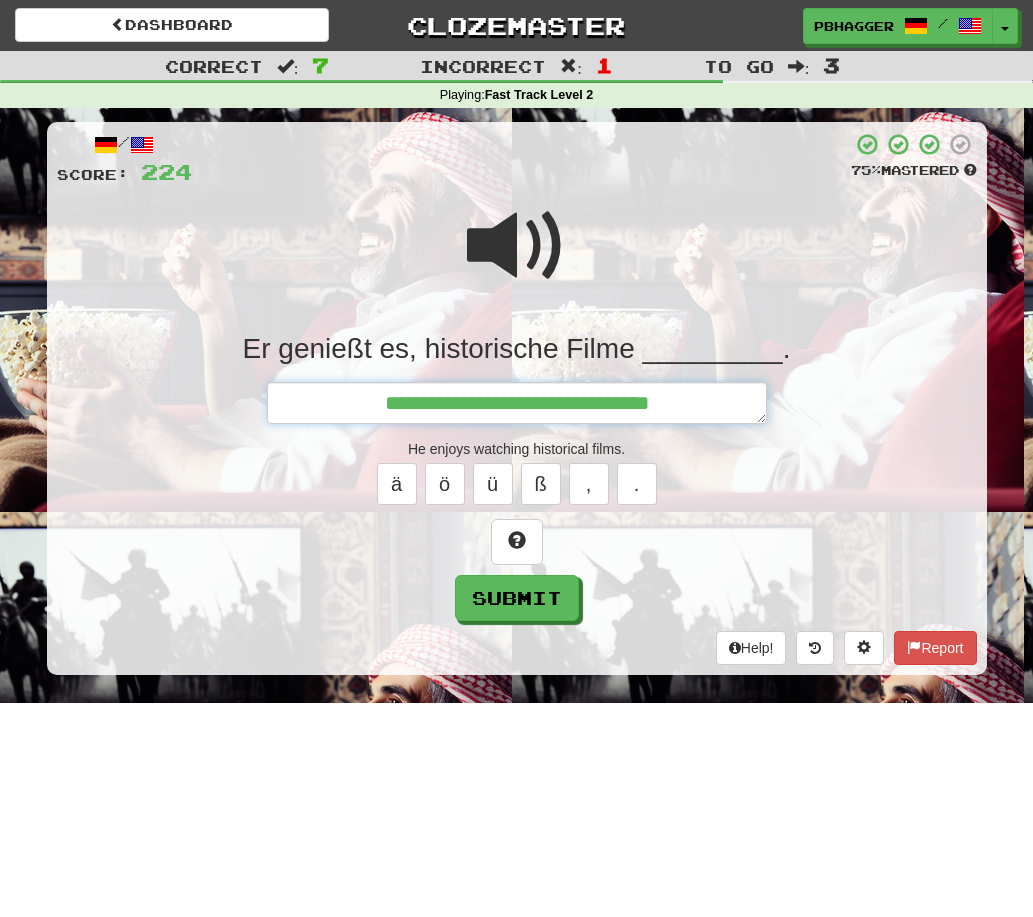 click on "**********" at bounding box center [517, 403] 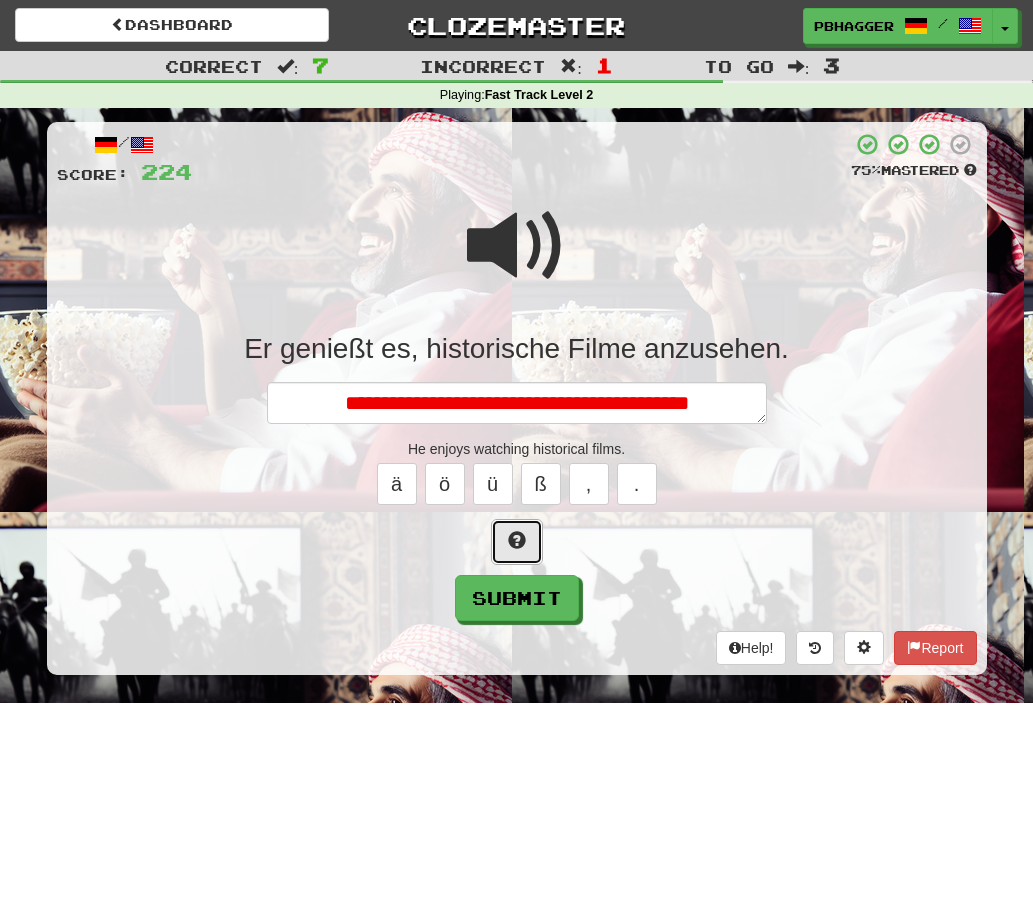 click at bounding box center (517, 540) 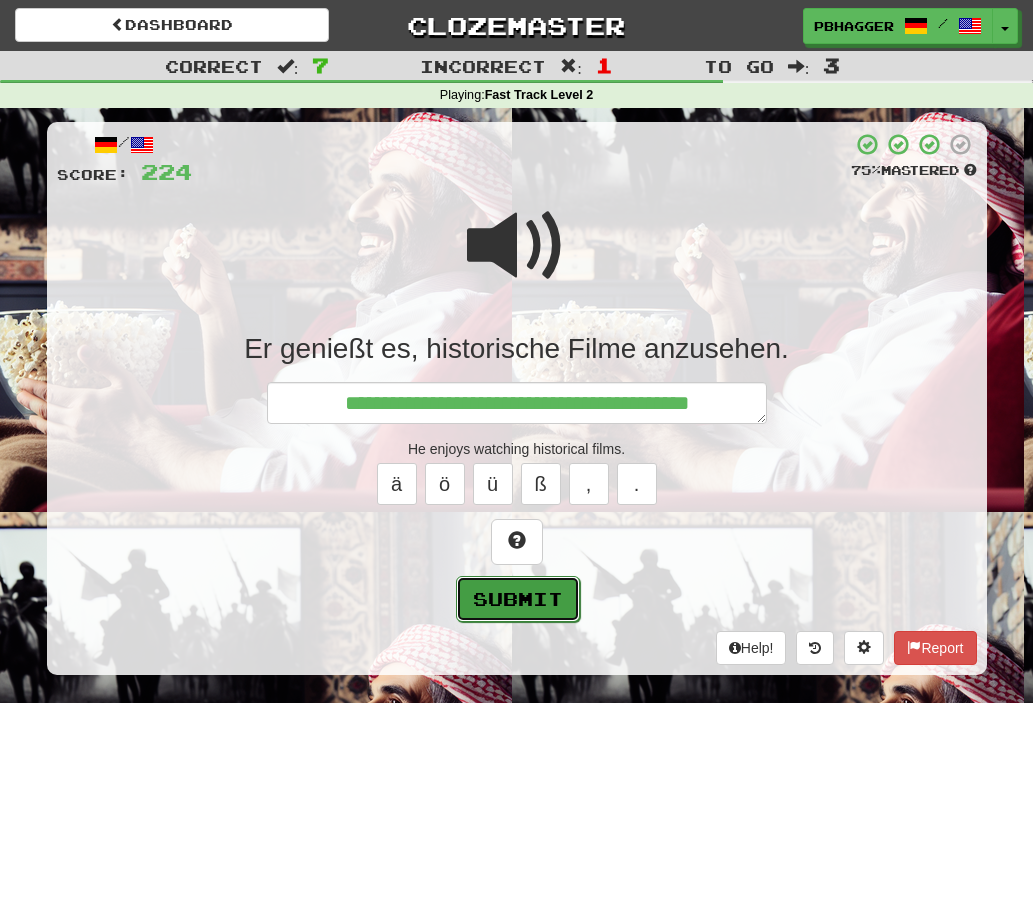 click on "Submit" at bounding box center [518, 599] 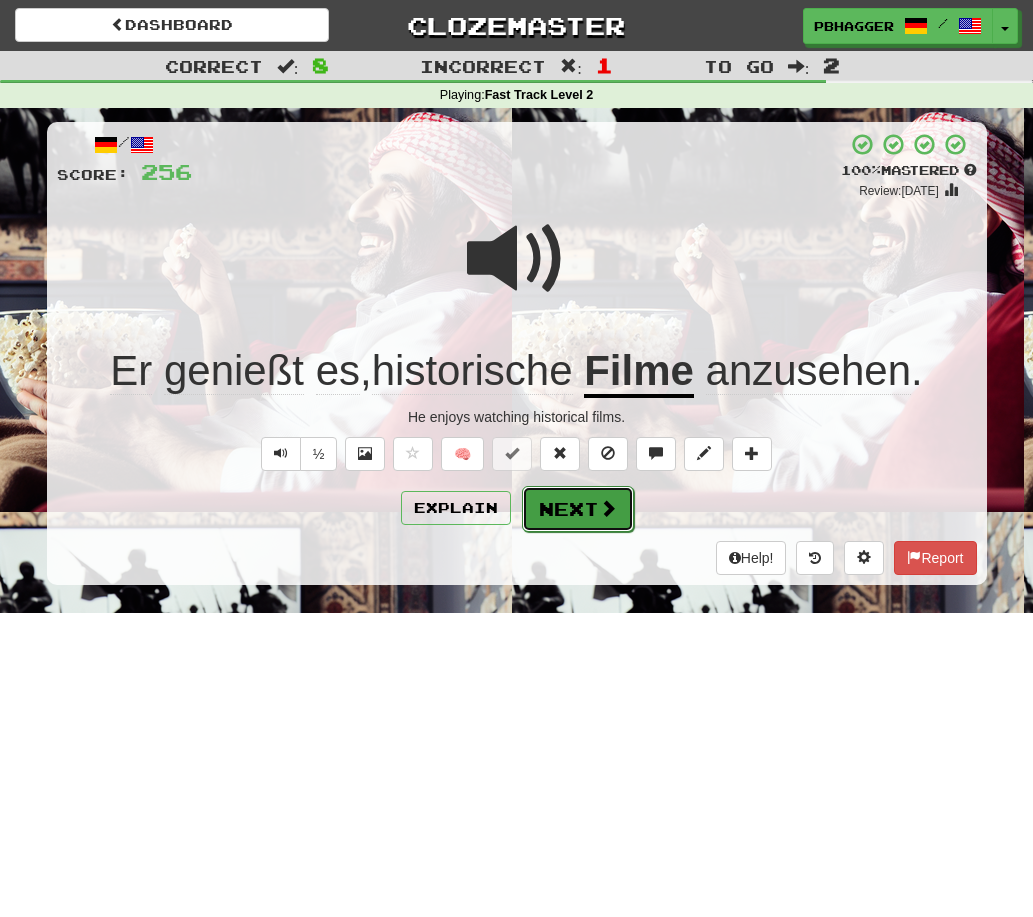 click on "Next" at bounding box center (578, 509) 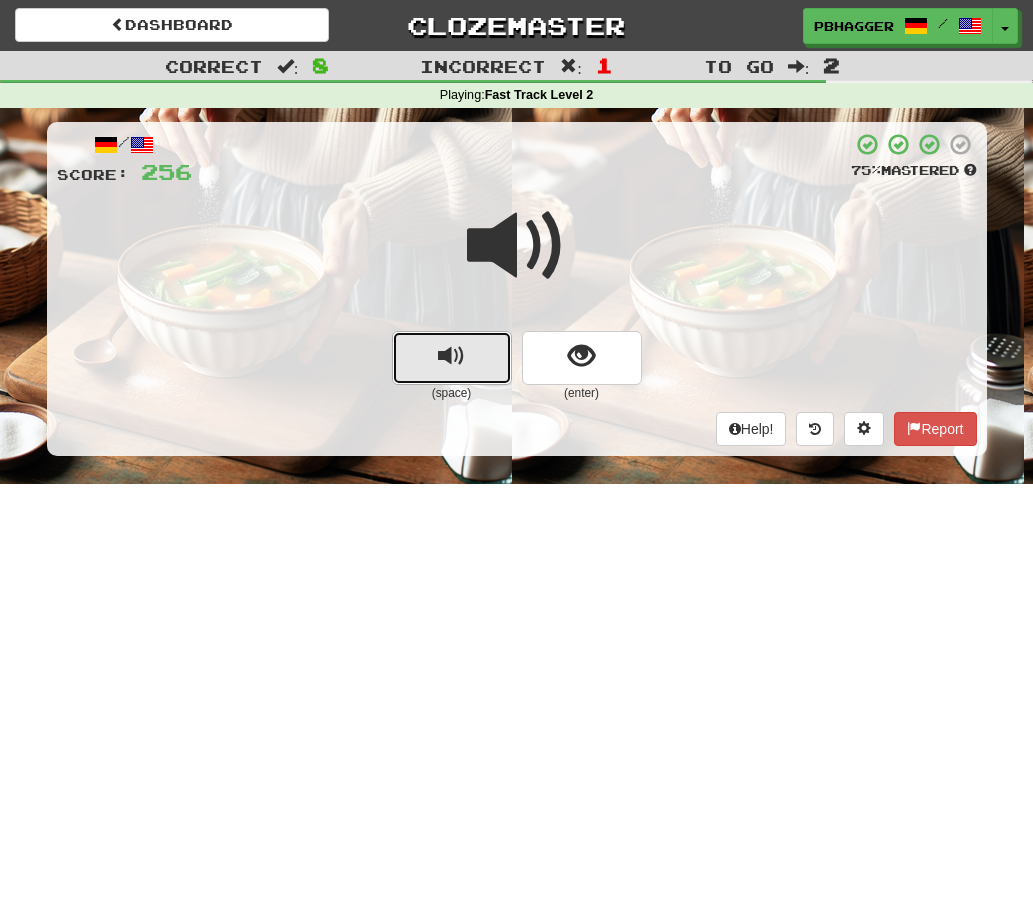 click at bounding box center (452, 358) 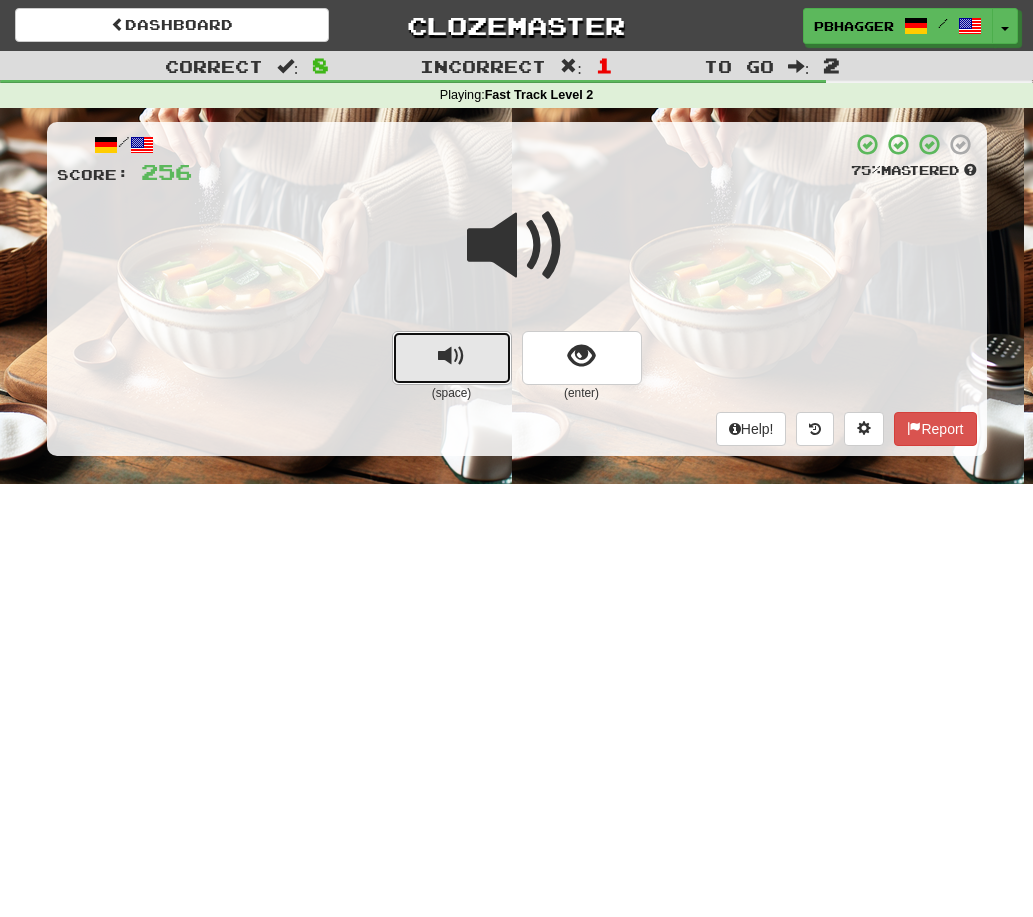 click at bounding box center [452, 358] 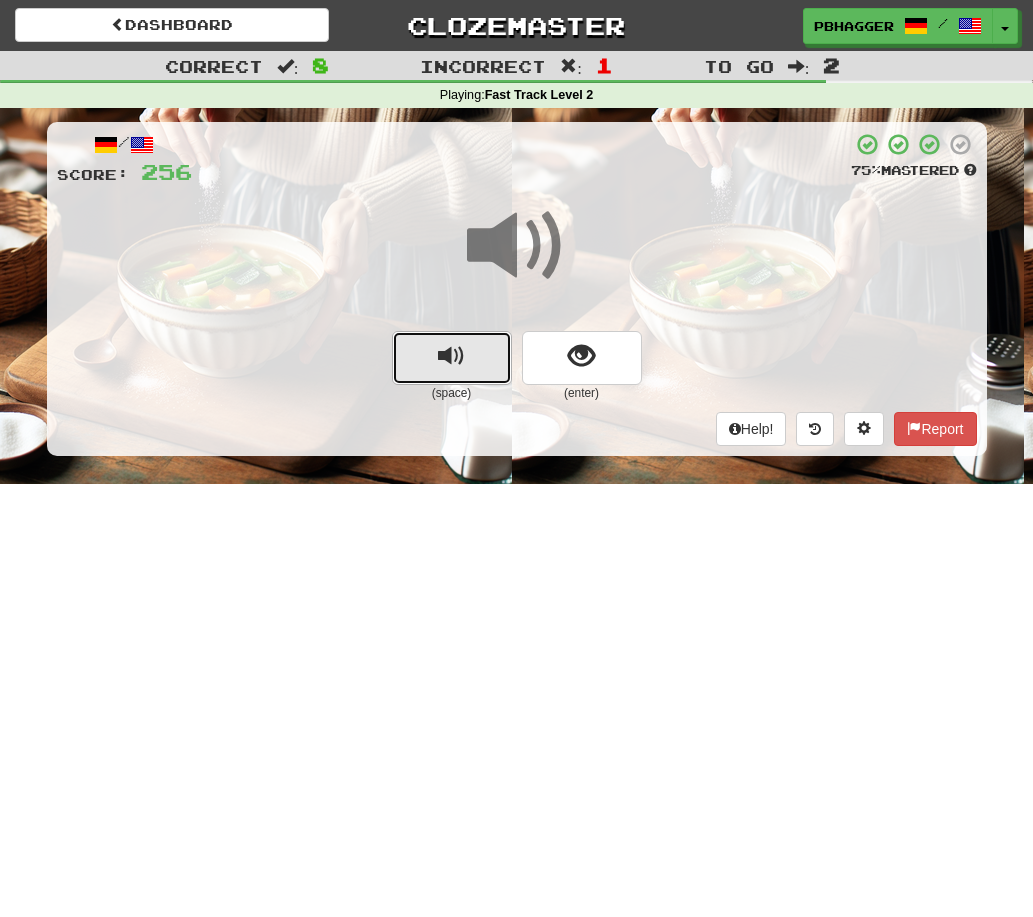 click at bounding box center [452, 358] 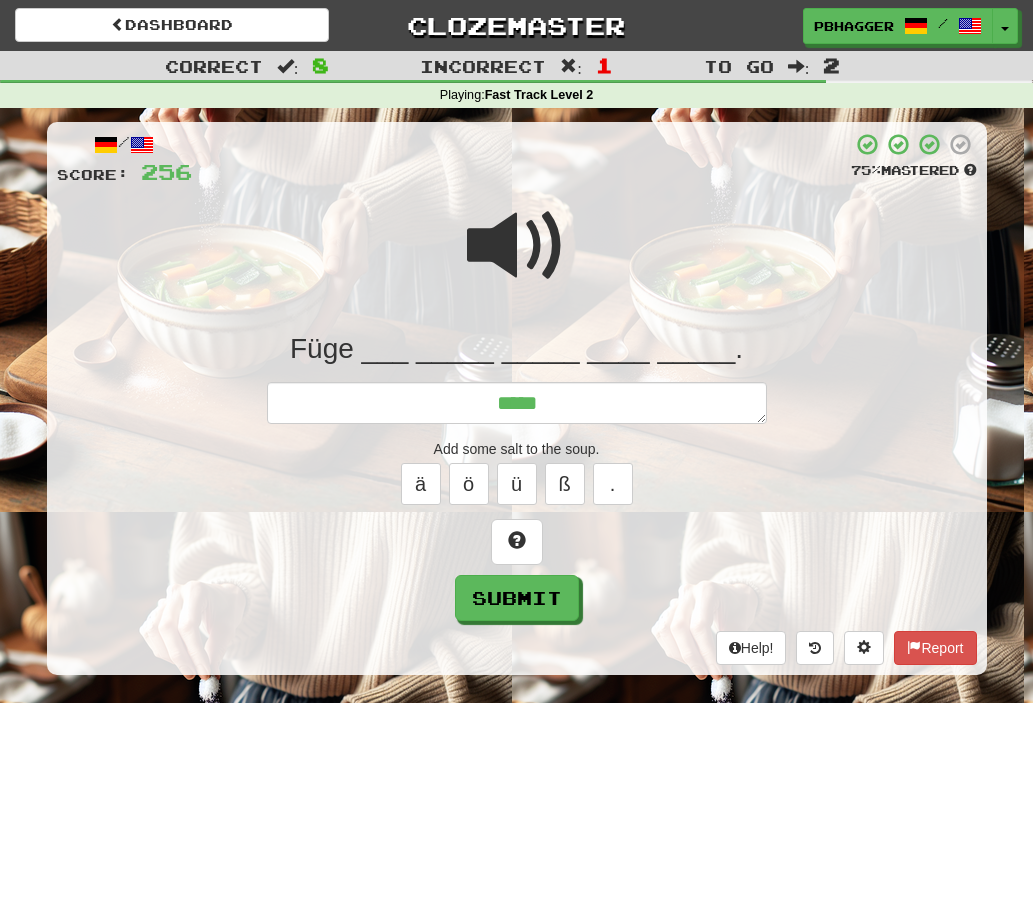 click at bounding box center (517, 246) 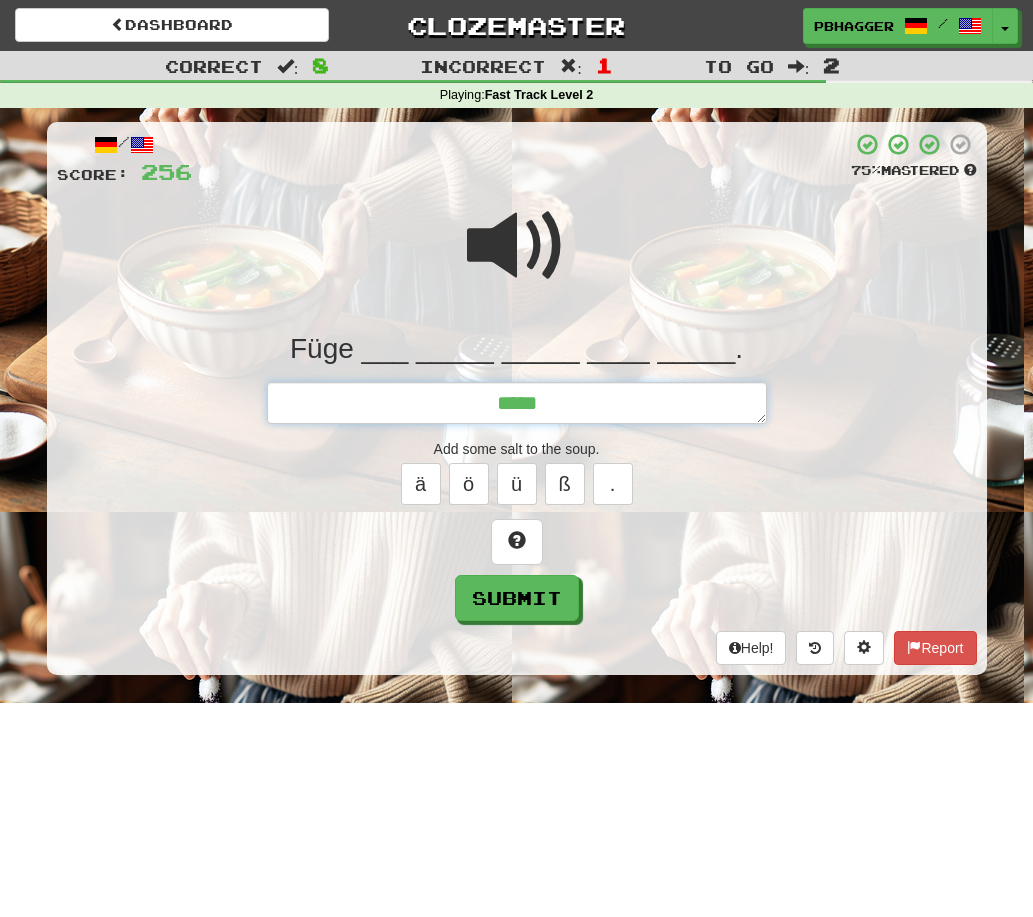 click on "****" at bounding box center (517, 403) 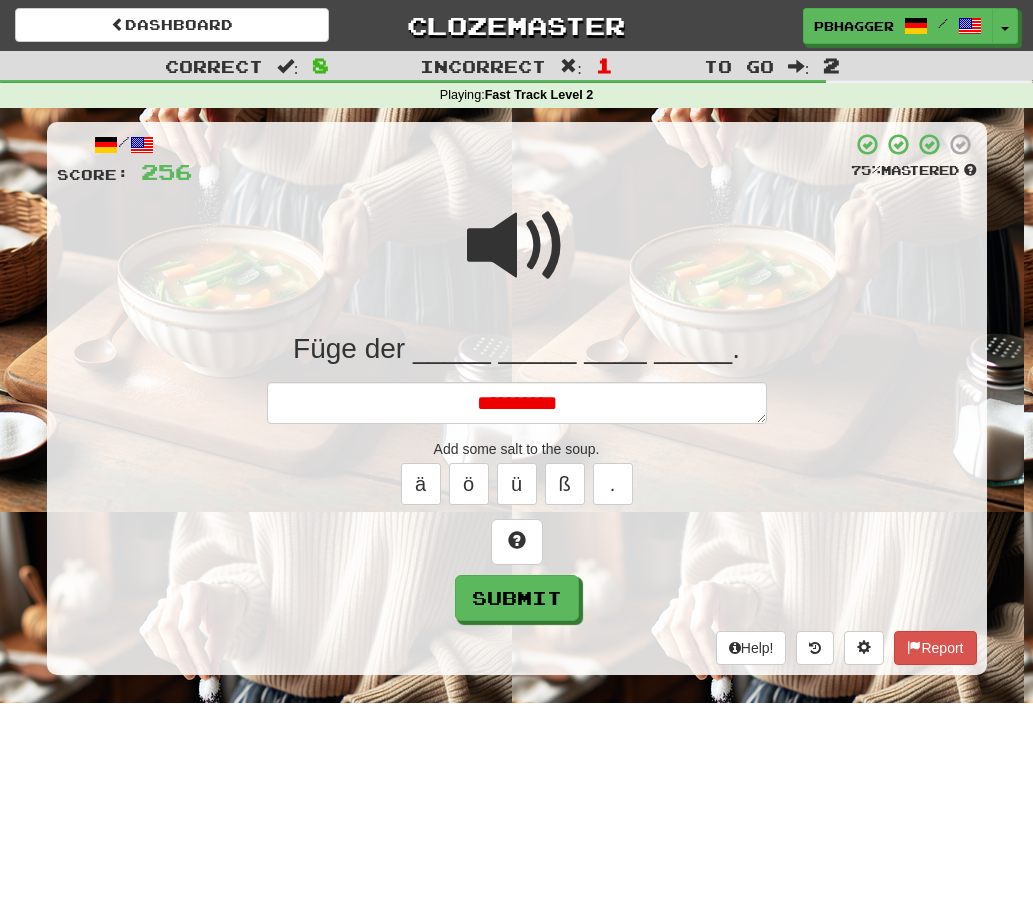 click at bounding box center [517, 246] 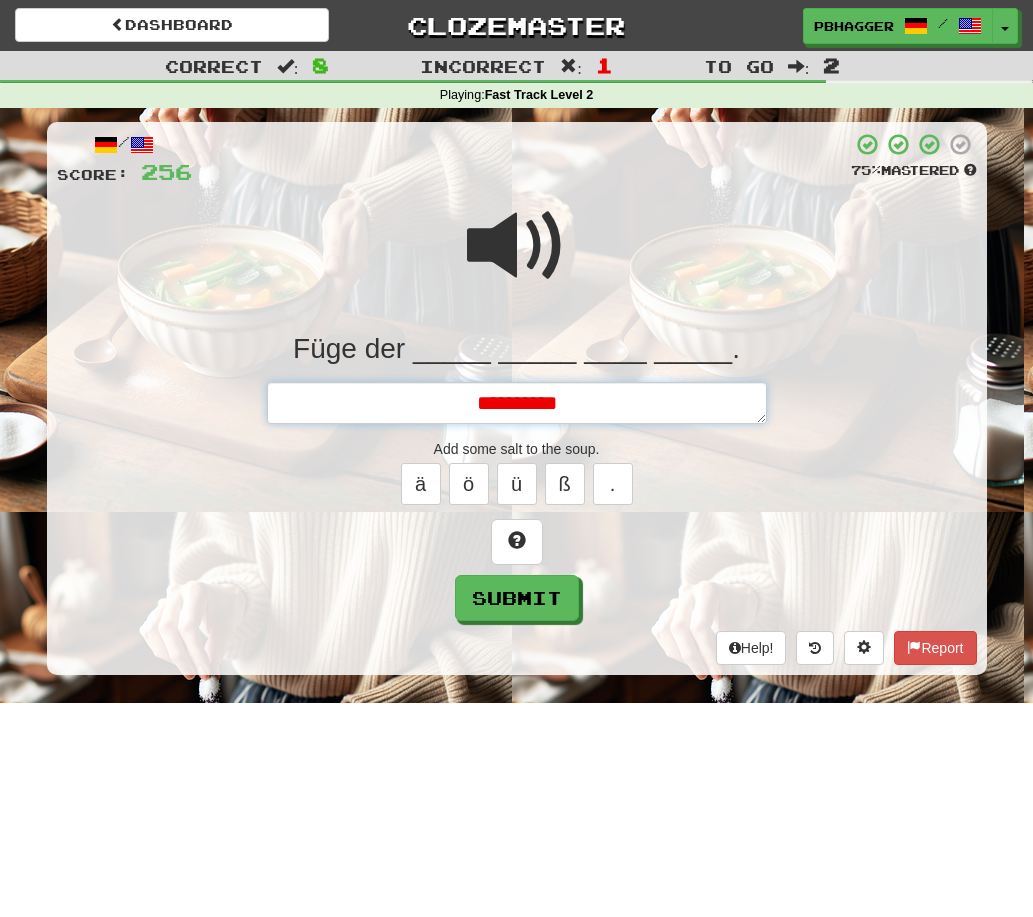 click on "********" at bounding box center (517, 403) 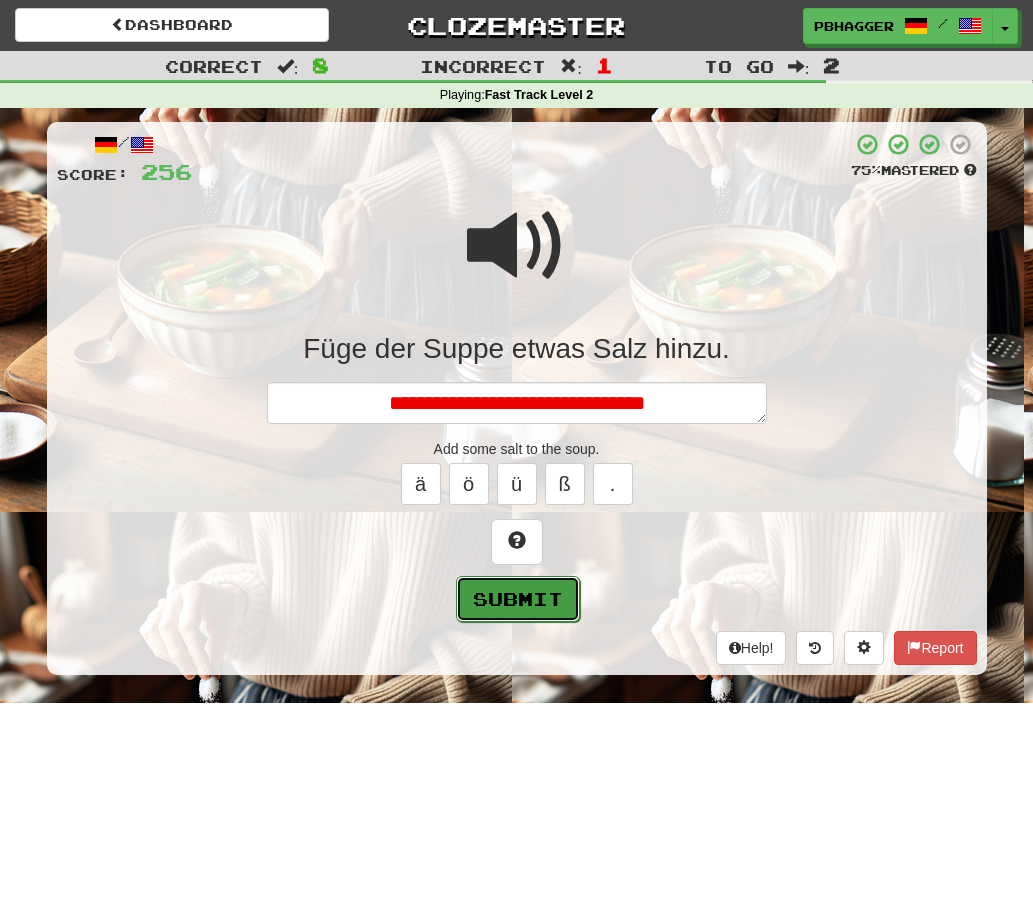 click on "Submit" at bounding box center [518, 599] 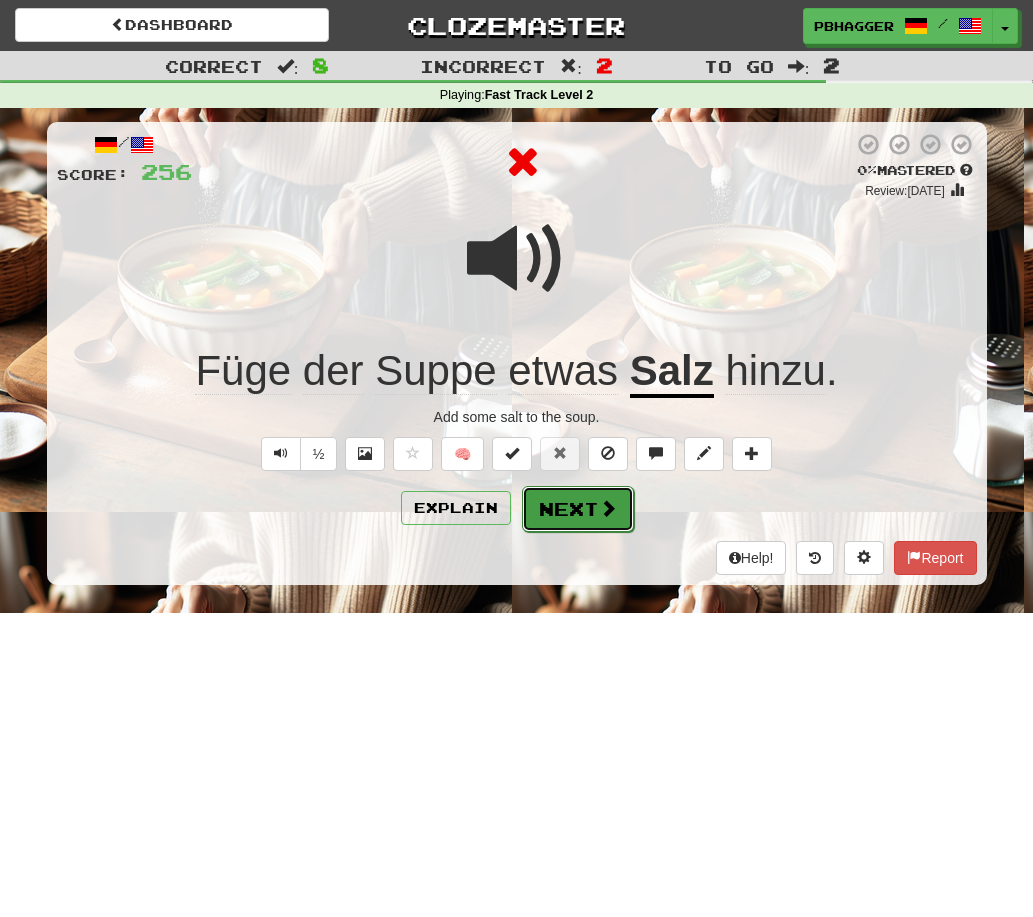 click on "Next" at bounding box center (578, 509) 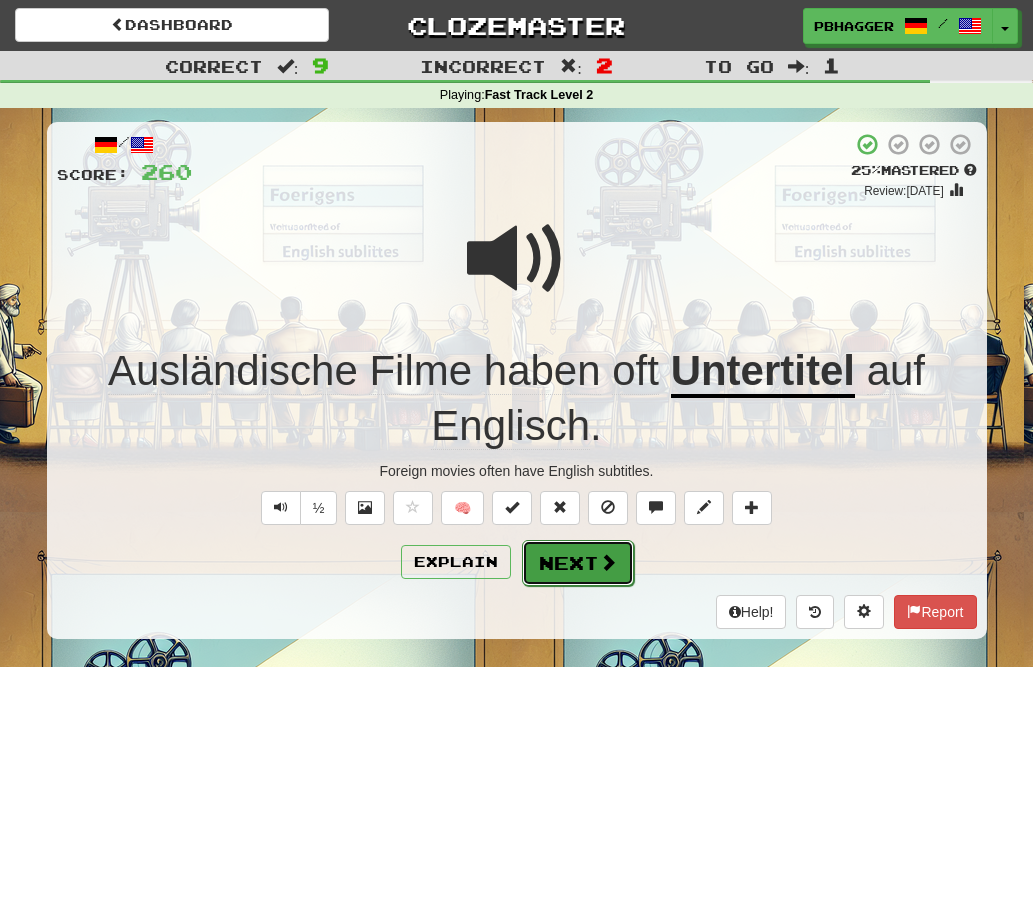 click on "Next" at bounding box center (578, 563) 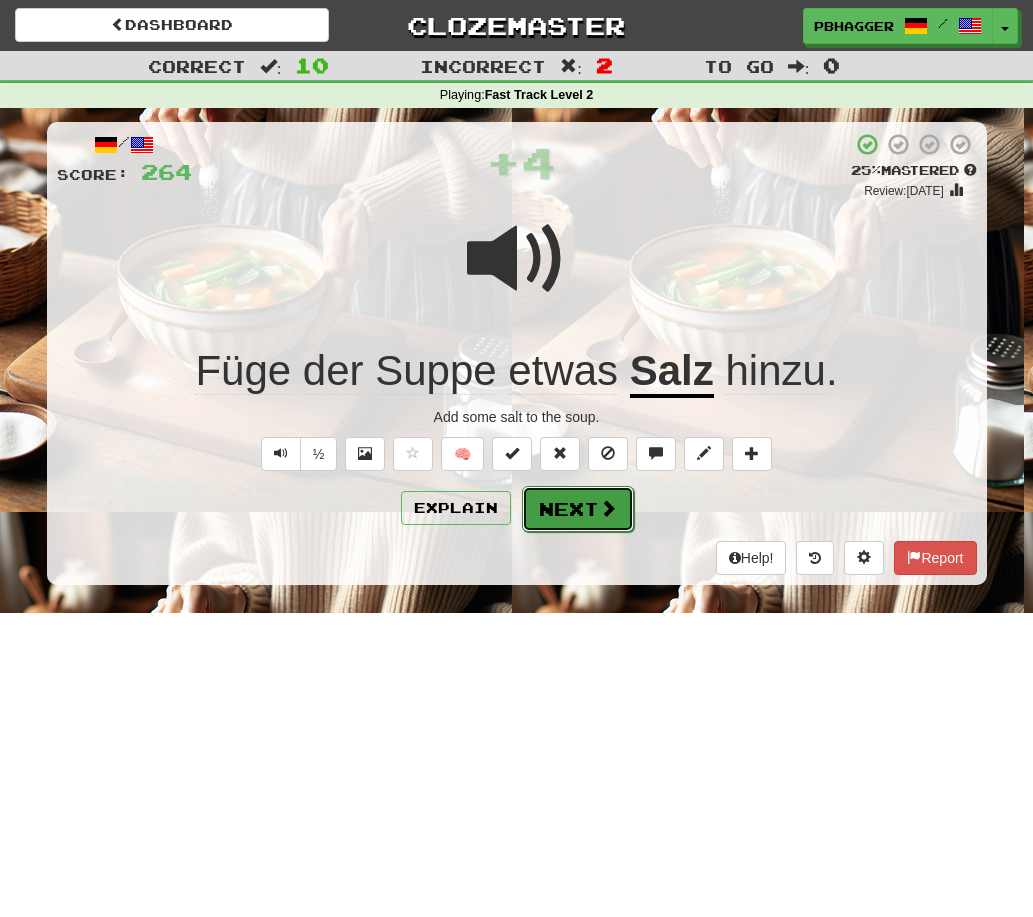 click on "Next" at bounding box center (578, 509) 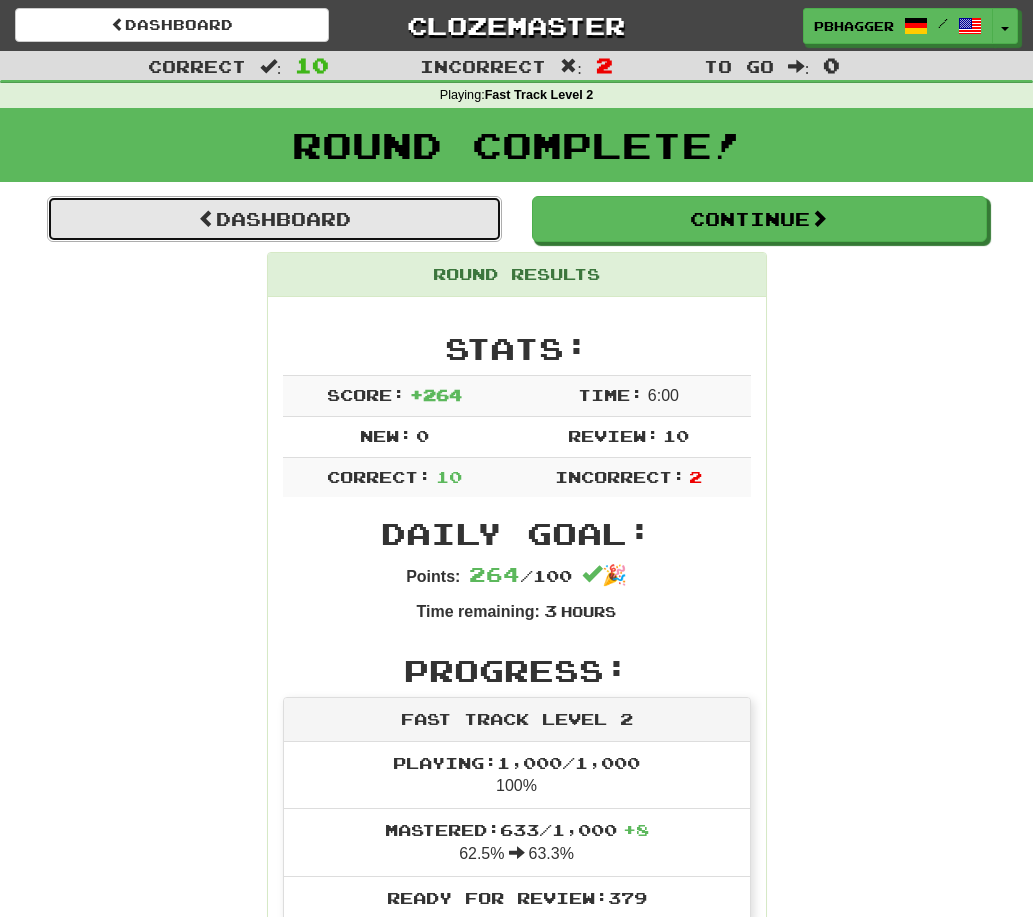 click on "Dashboard" at bounding box center [274, 219] 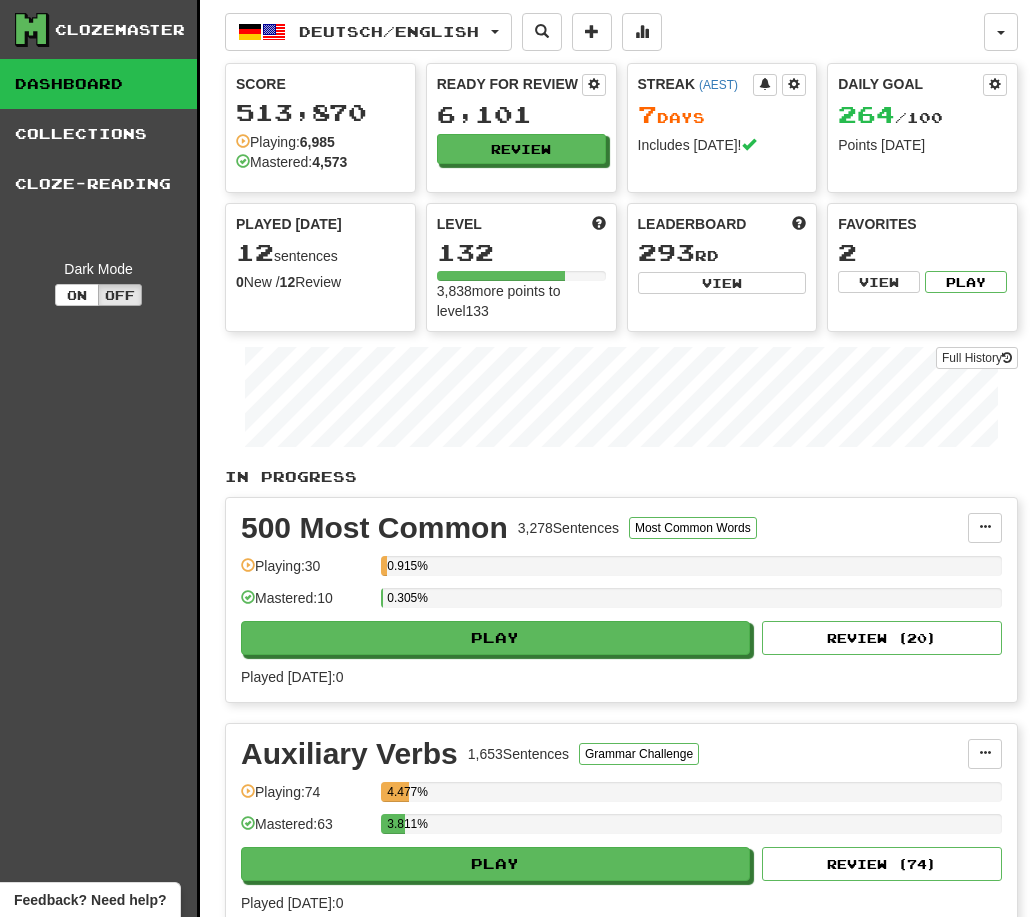 scroll, scrollTop: 0, scrollLeft: 0, axis: both 